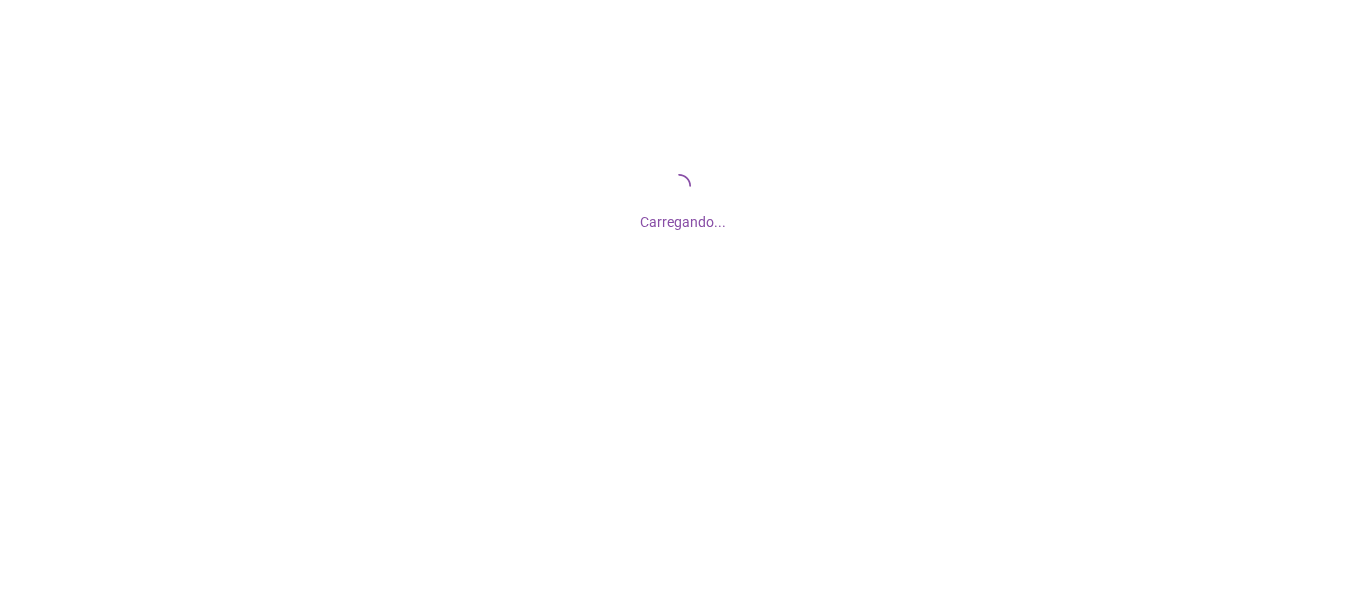 scroll, scrollTop: 0, scrollLeft: 0, axis: both 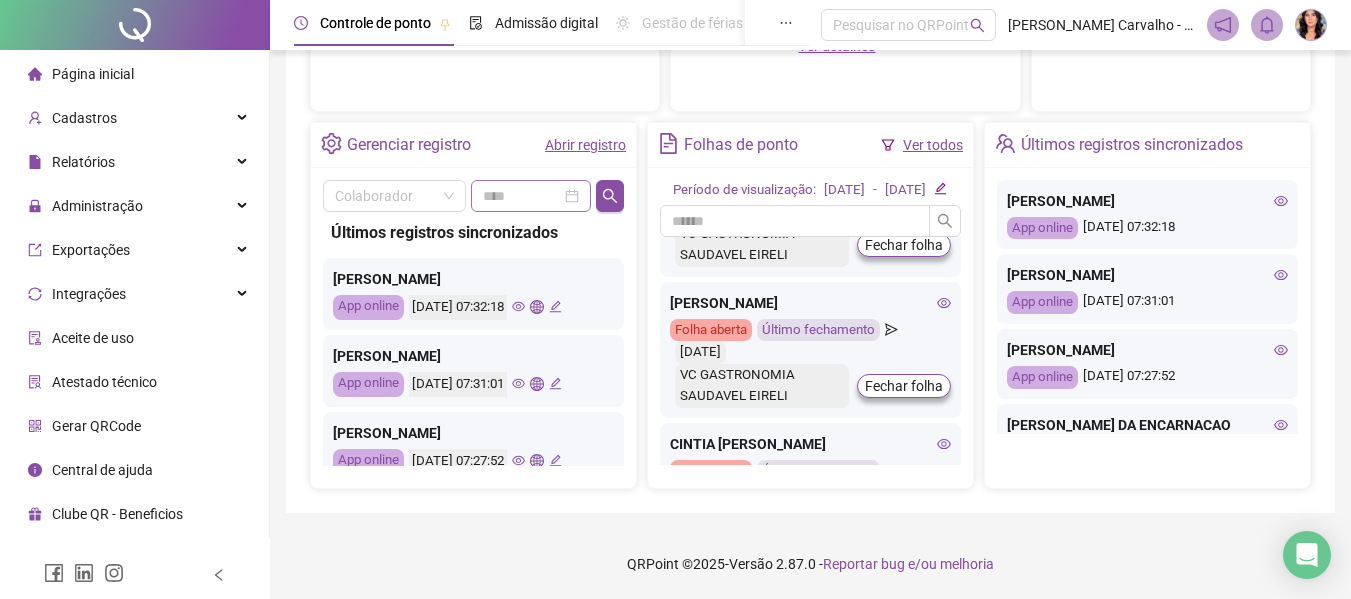 click at bounding box center [531, 196] 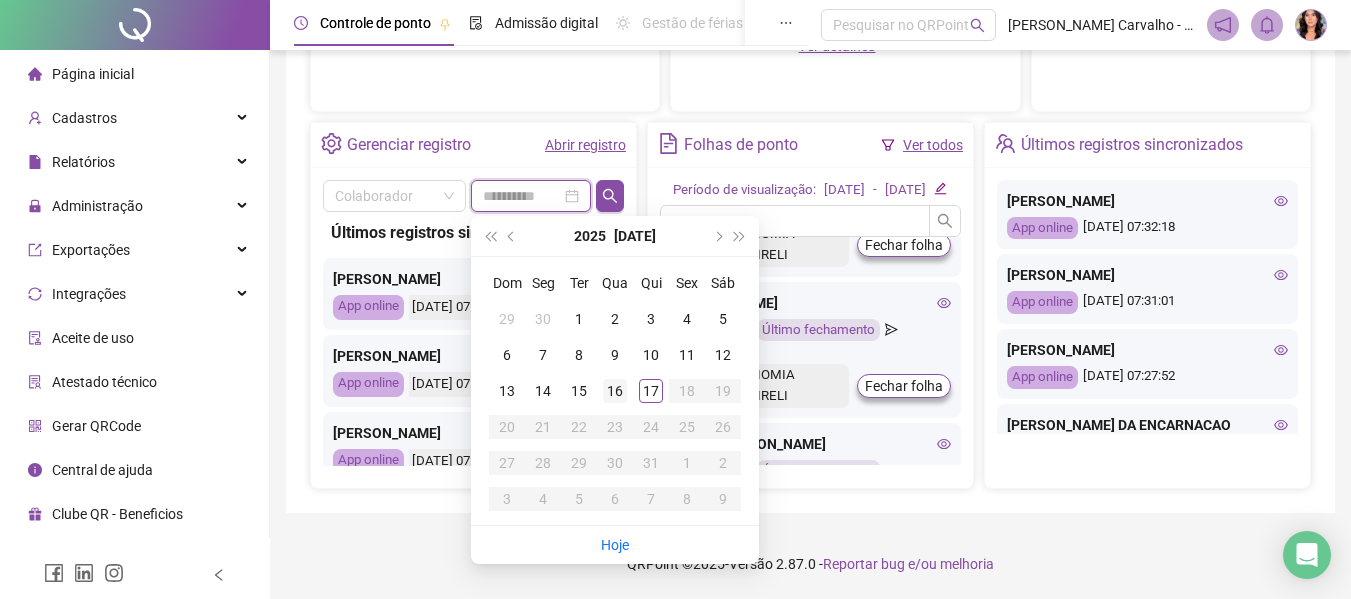 type on "**********" 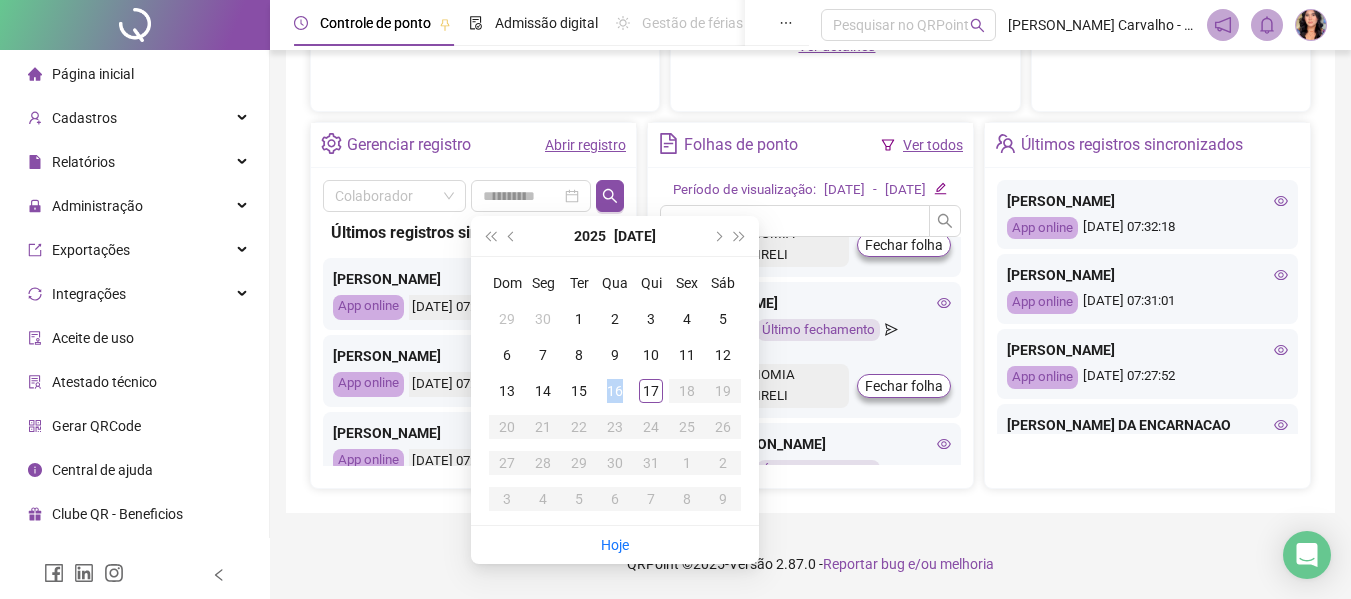 click on "16" at bounding box center (615, 391) 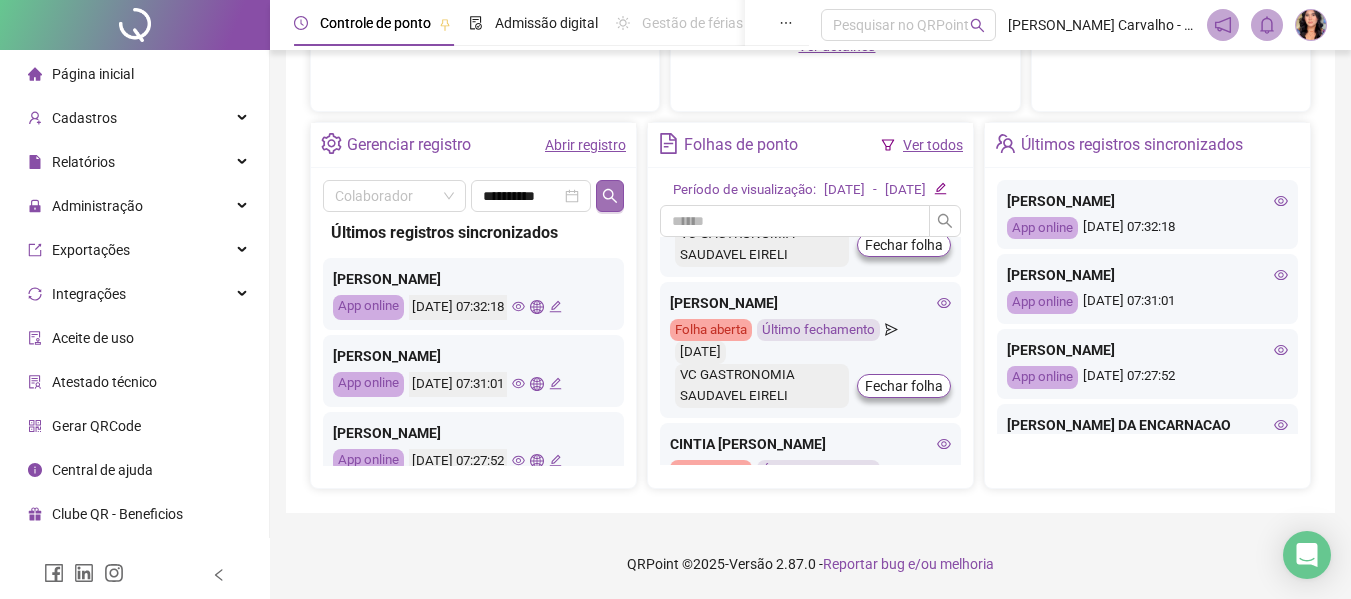 click 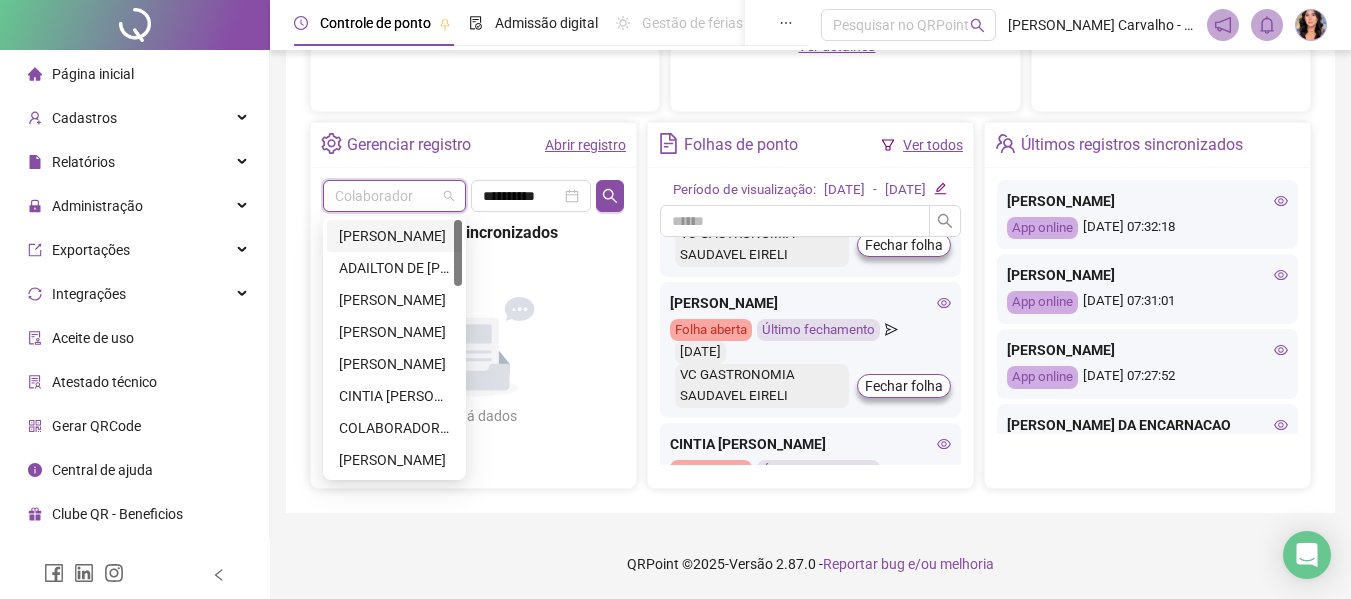 click at bounding box center [388, 196] 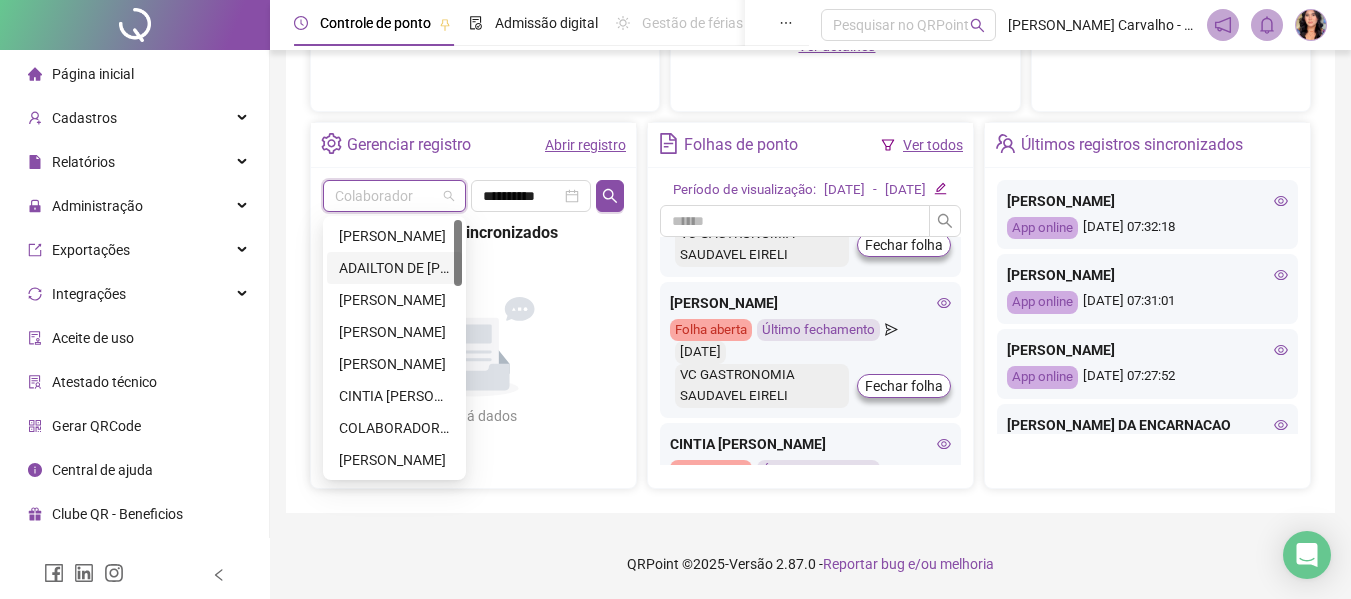 click on "ADAILTON DE [PERSON_NAME]" at bounding box center [394, 268] 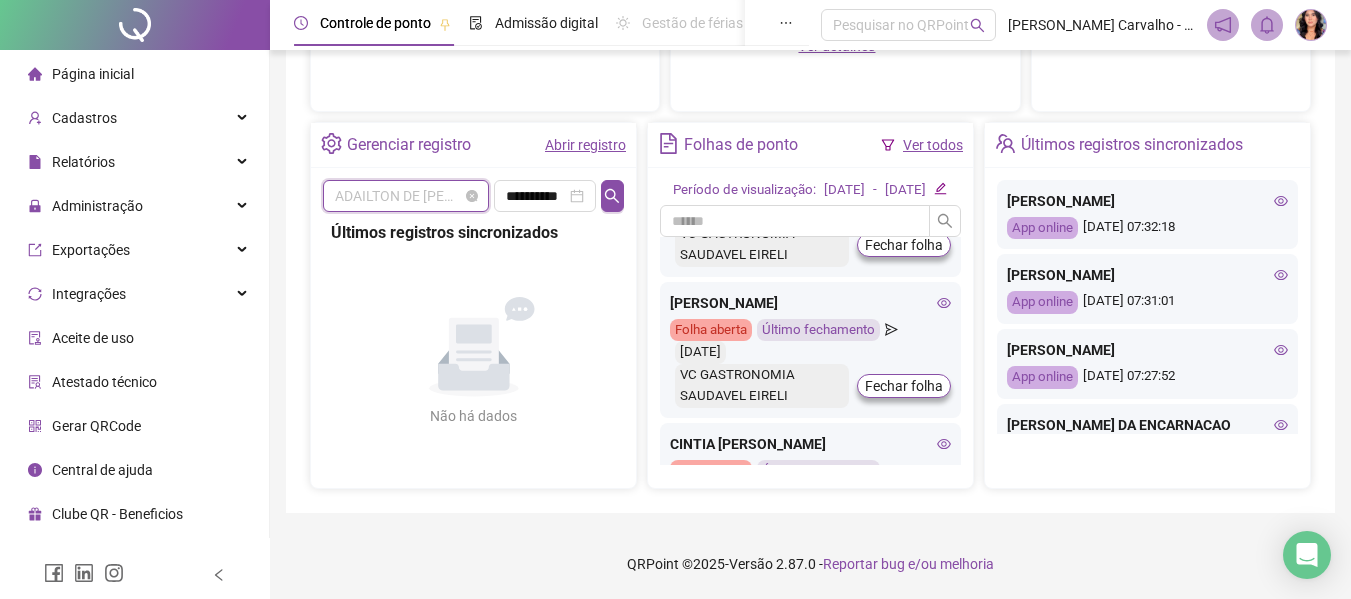 click on "ADAILTON DE [PERSON_NAME]" at bounding box center [406, 196] 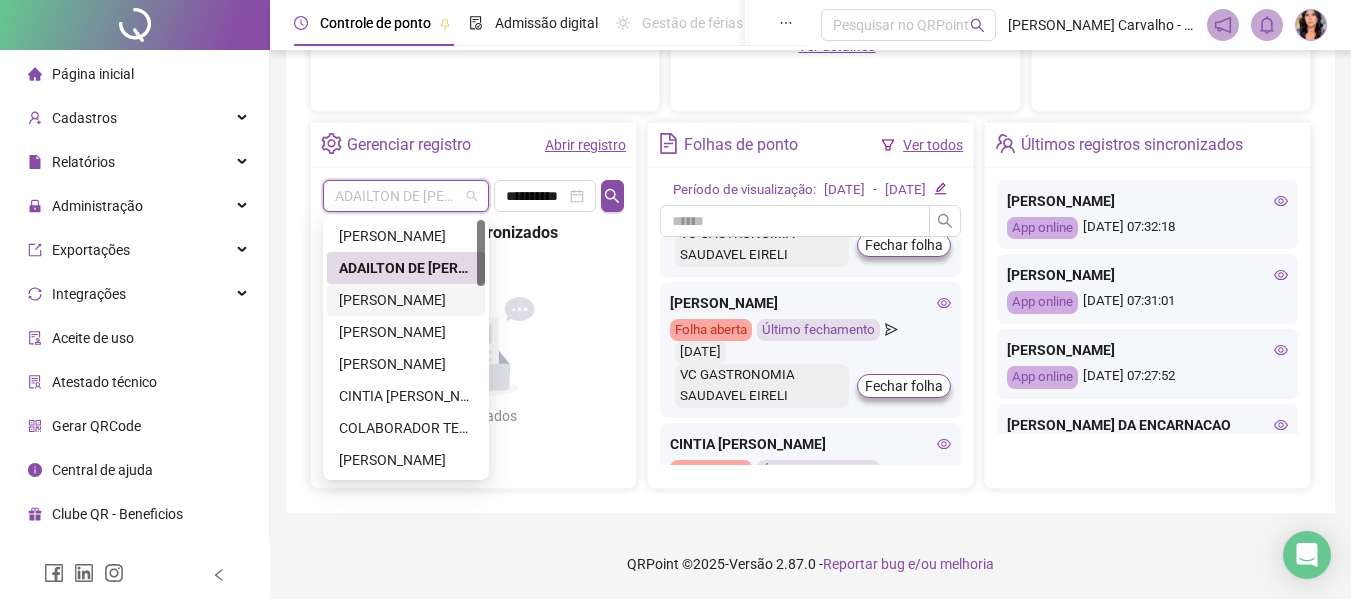 click on "[PERSON_NAME]" at bounding box center (406, 300) 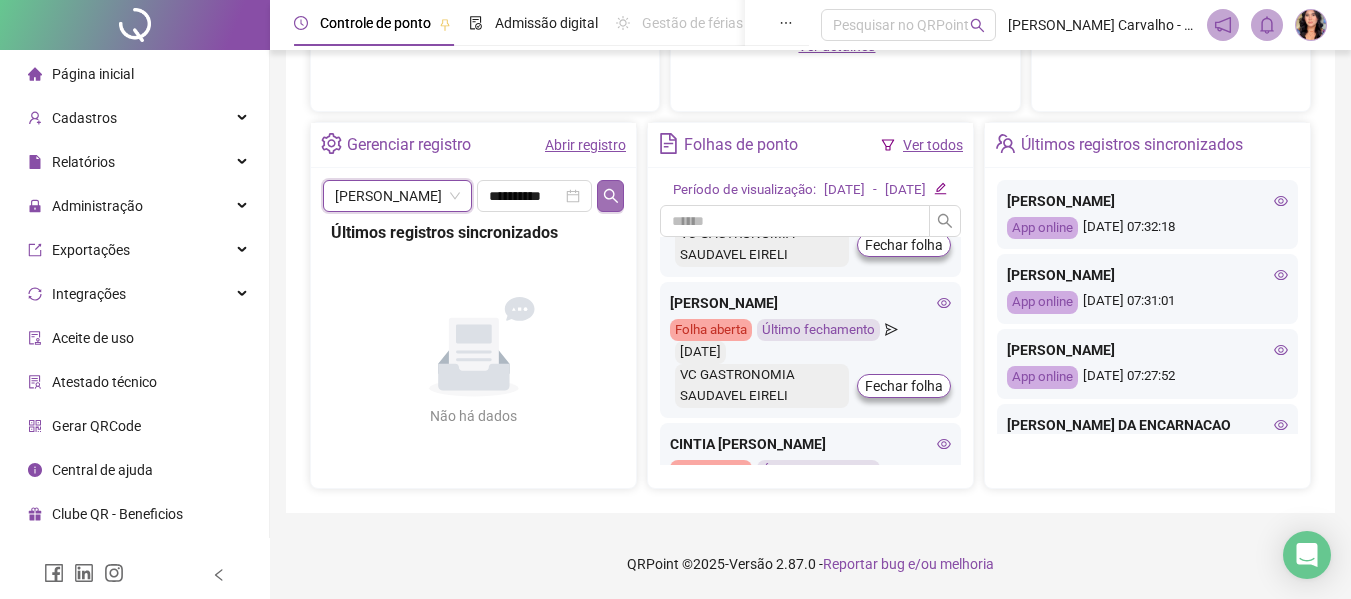 click 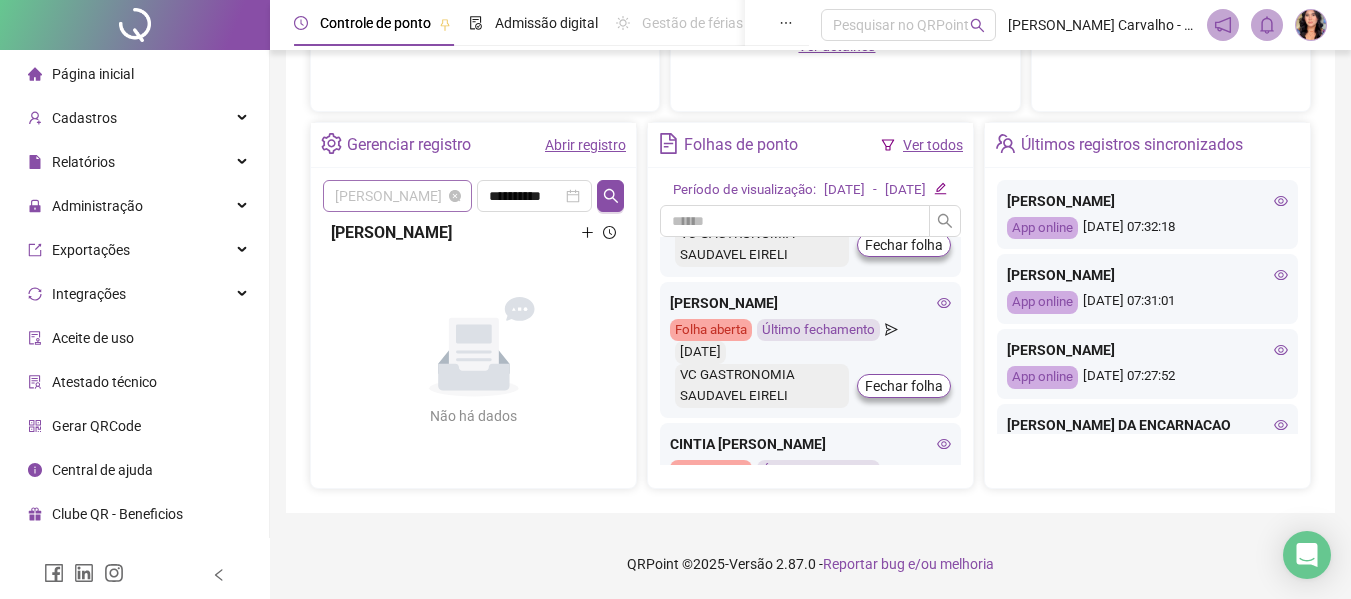 click on "[PERSON_NAME]" at bounding box center [397, 196] 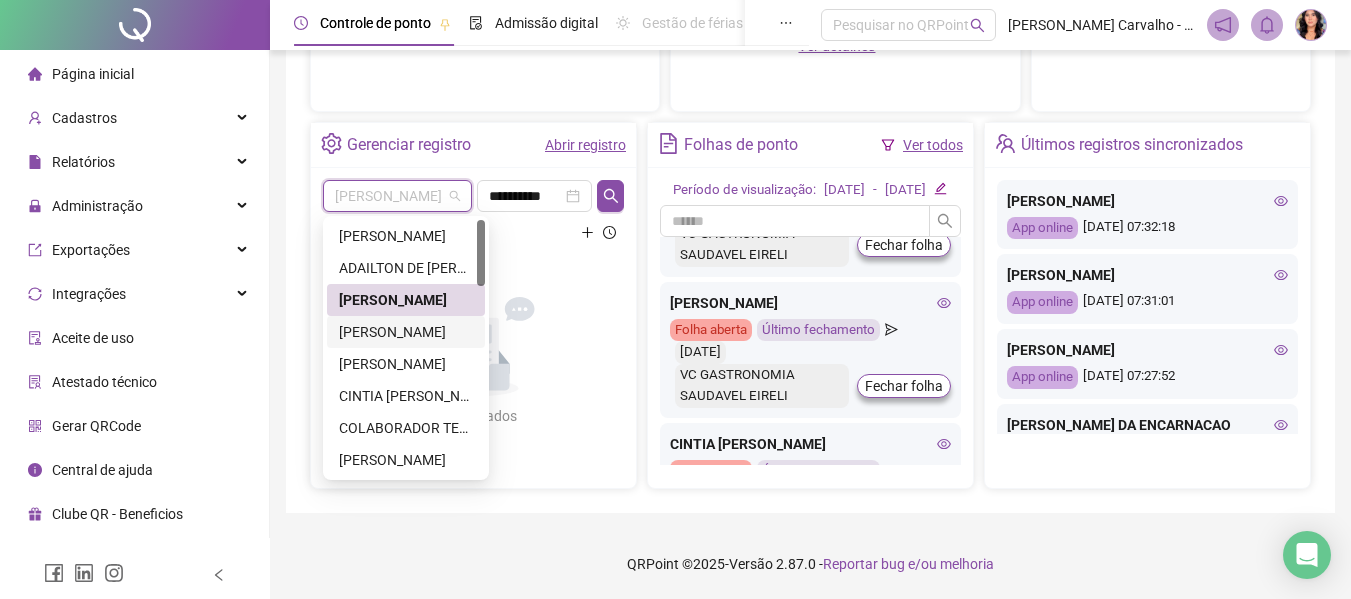click on "[PERSON_NAME]" at bounding box center (406, 332) 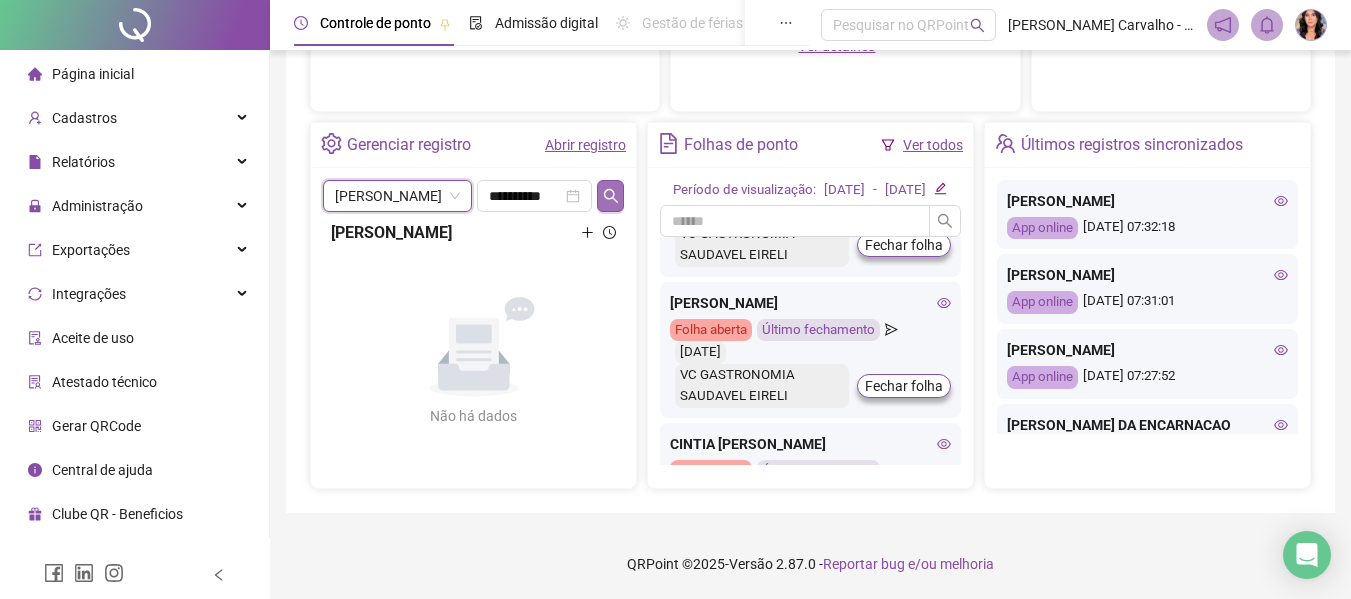 click 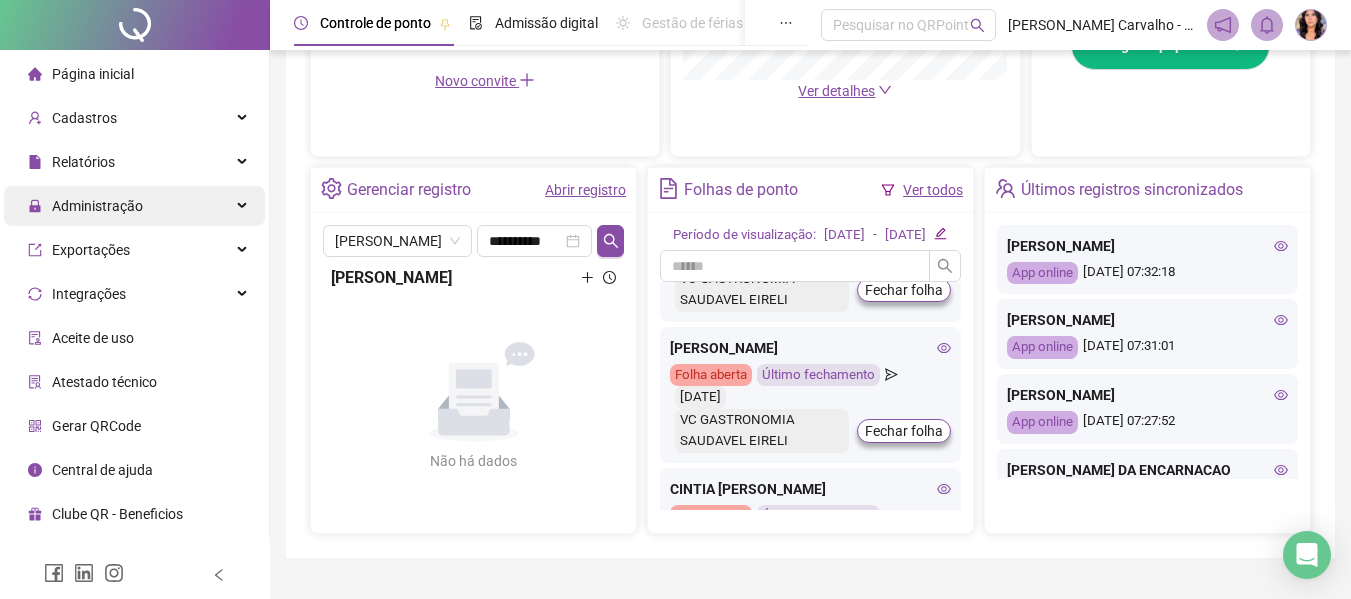 scroll, scrollTop: 623, scrollLeft: 0, axis: vertical 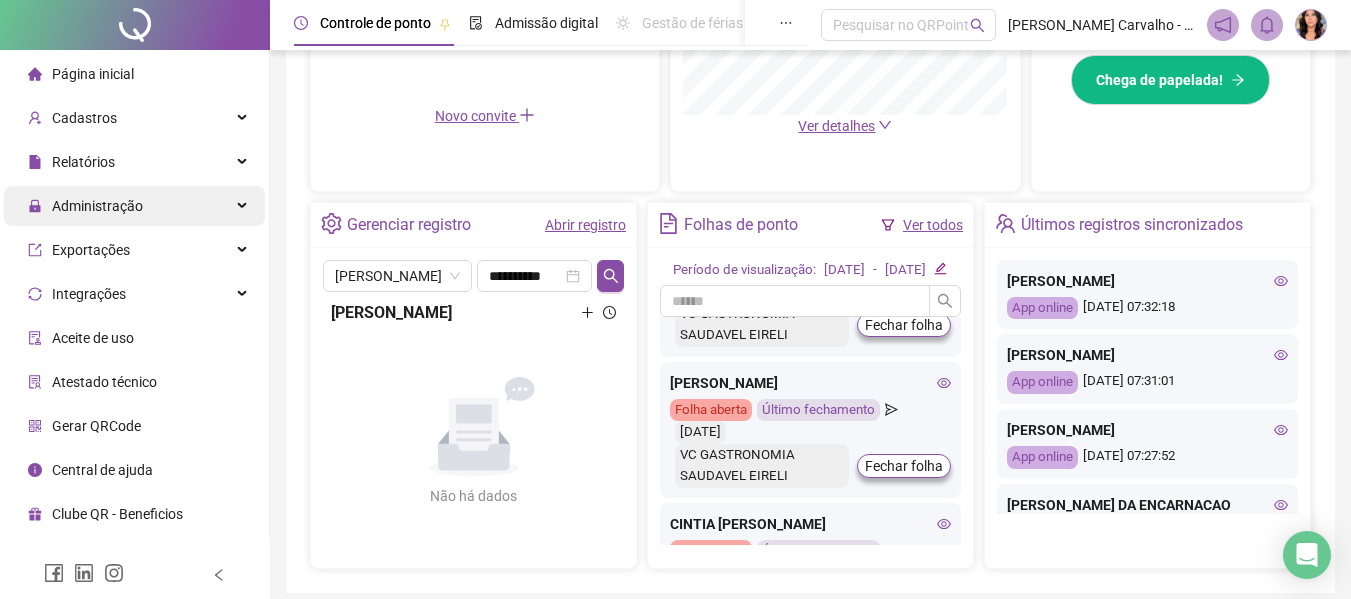click on "Administração" at bounding box center (134, 206) 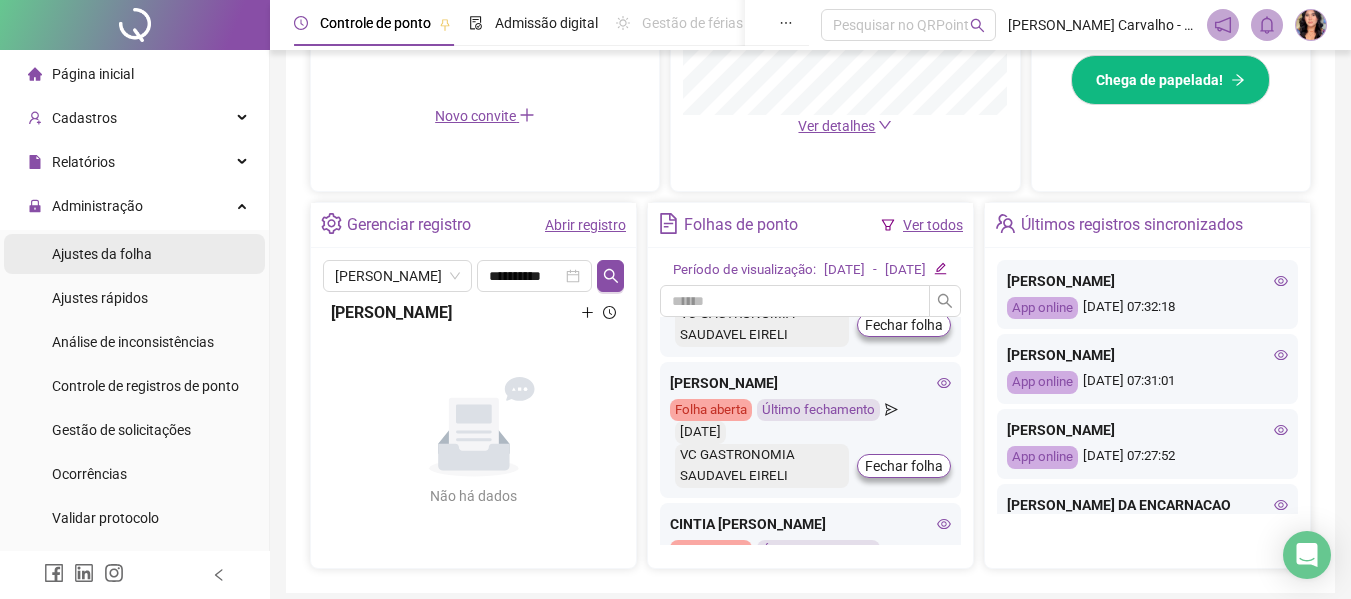 click on "Ajustes da folha" at bounding box center (102, 254) 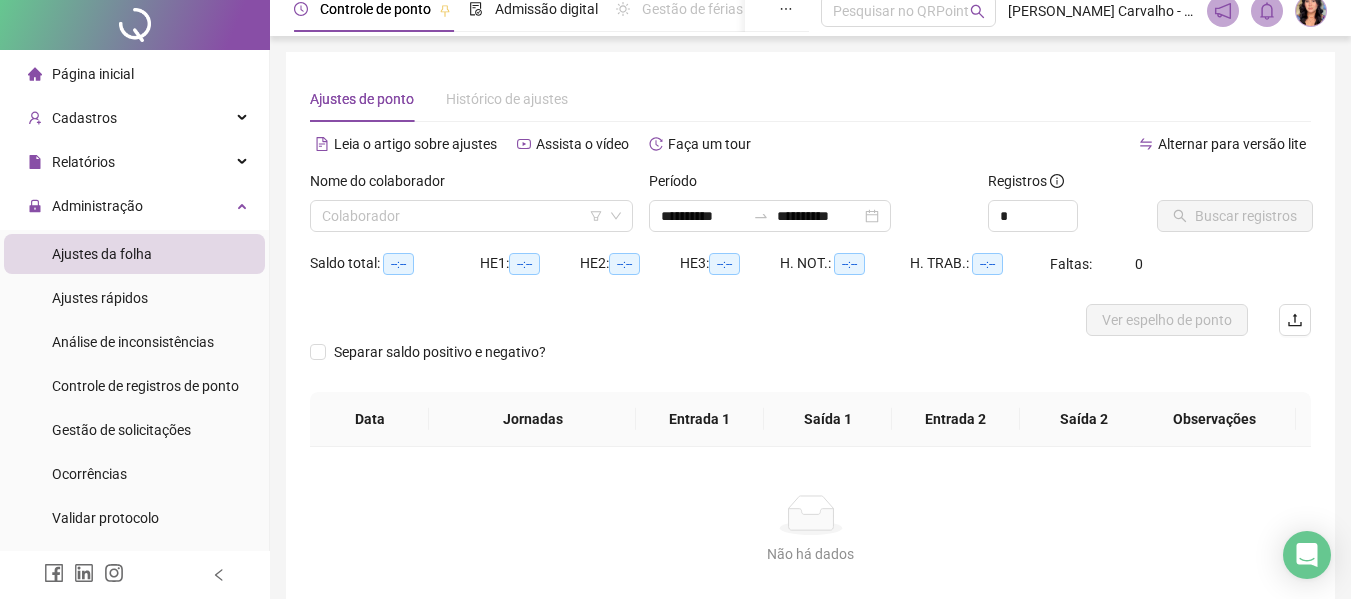 scroll, scrollTop: 0, scrollLeft: 0, axis: both 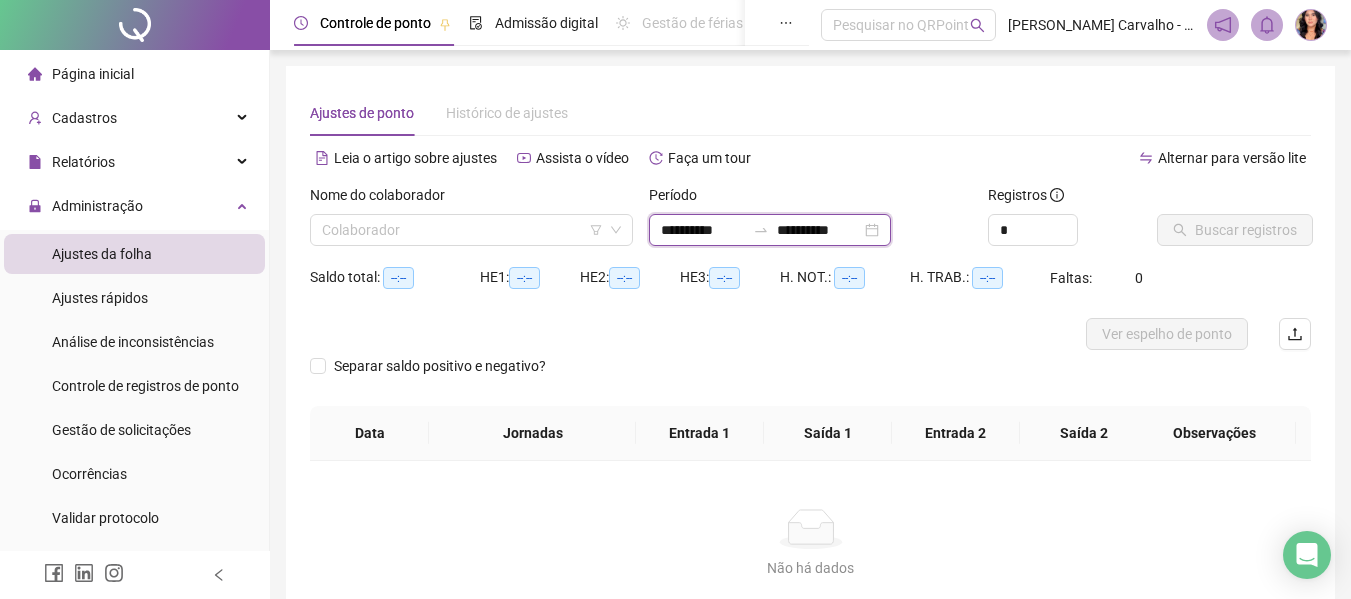 click on "**********" at bounding box center [819, 230] 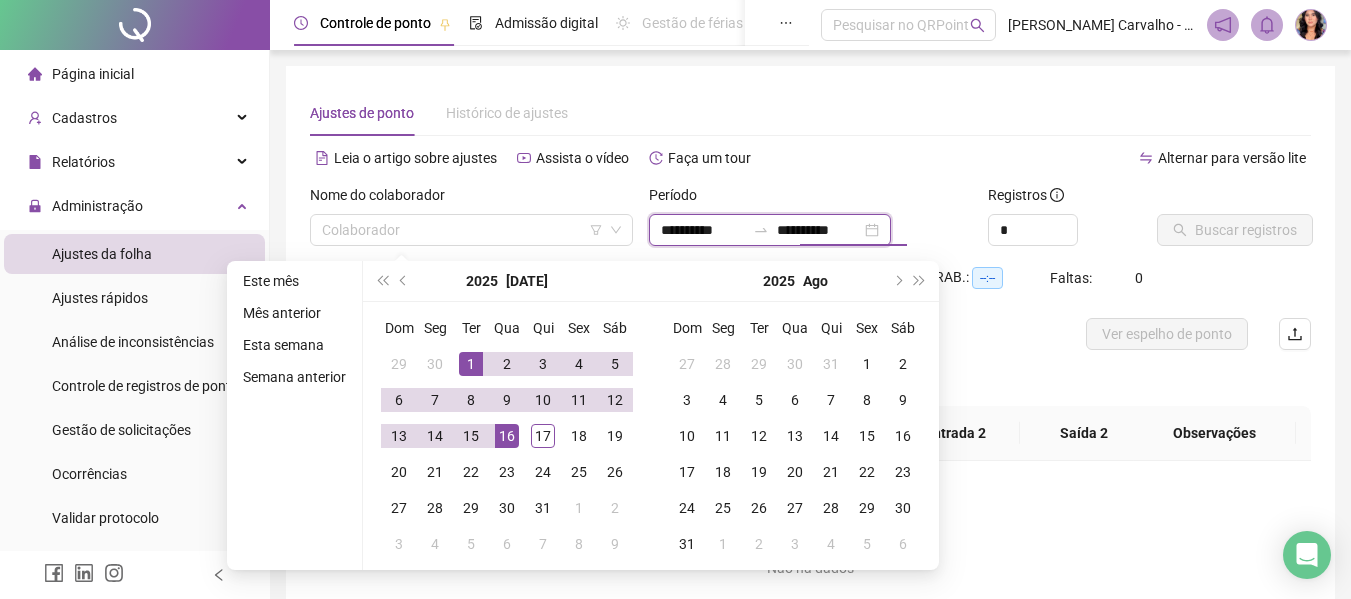click on "**********" at bounding box center [770, 230] 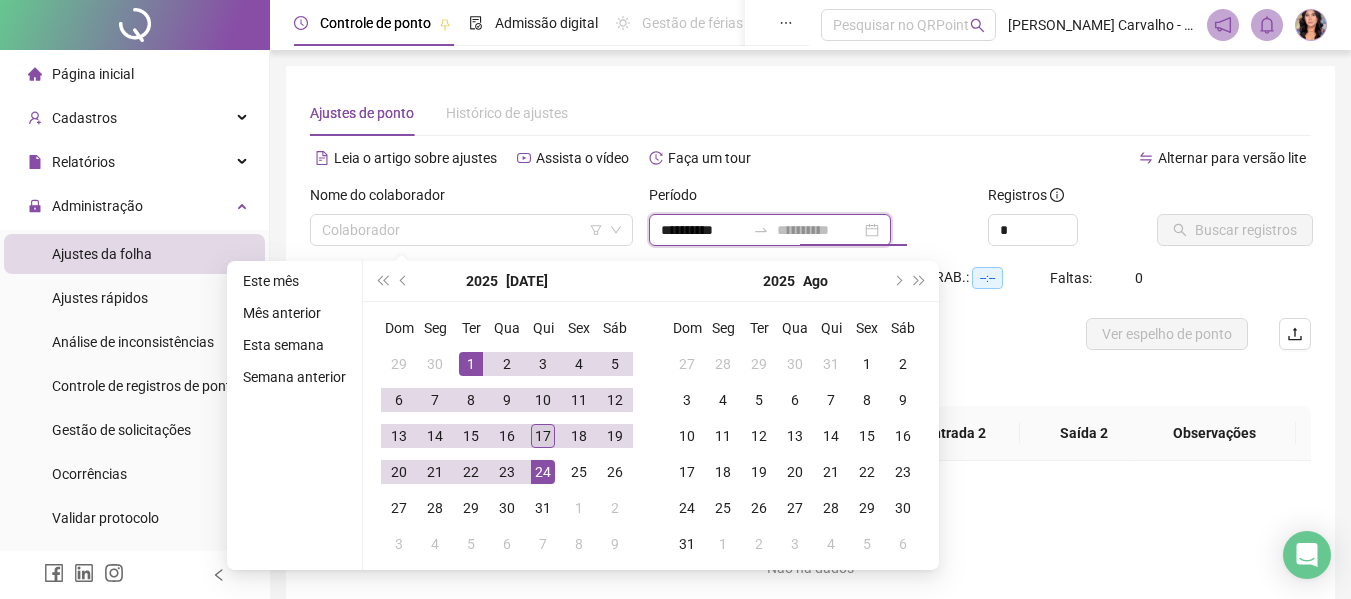 type on "**********" 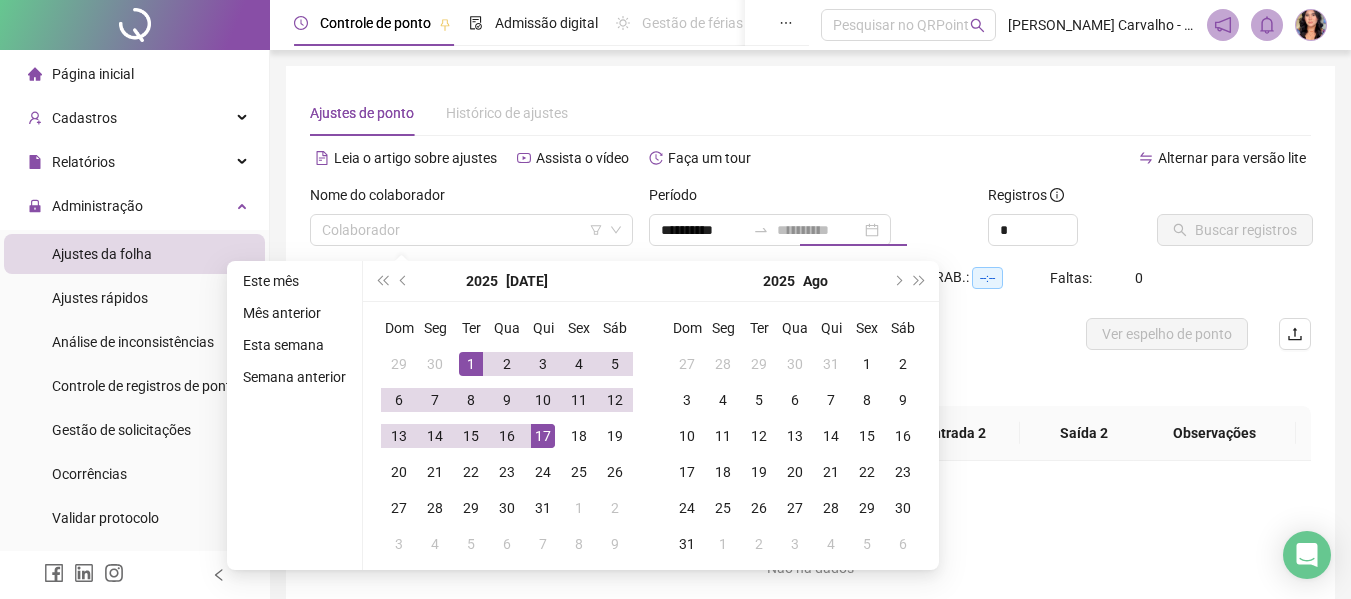 click on "17" at bounding box center (543, 436) 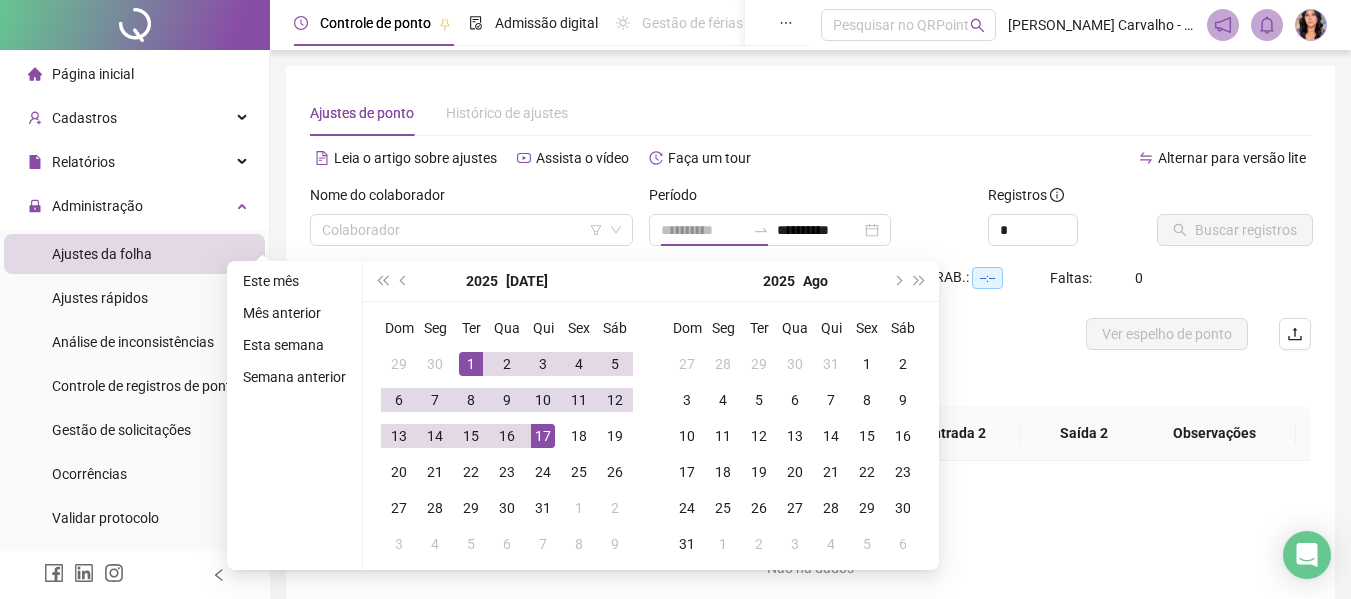 click on "17" at bounding box center [543, 436] 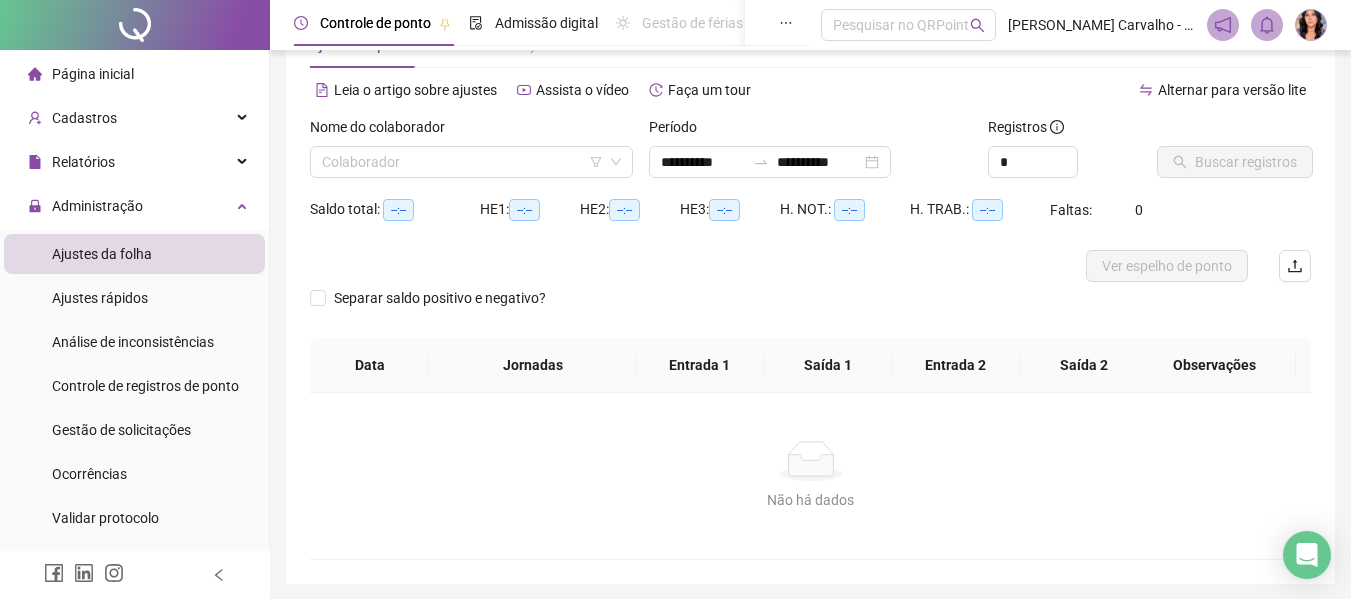 scroll, scrollTop: 0, scrollLeft: 0, axis: both 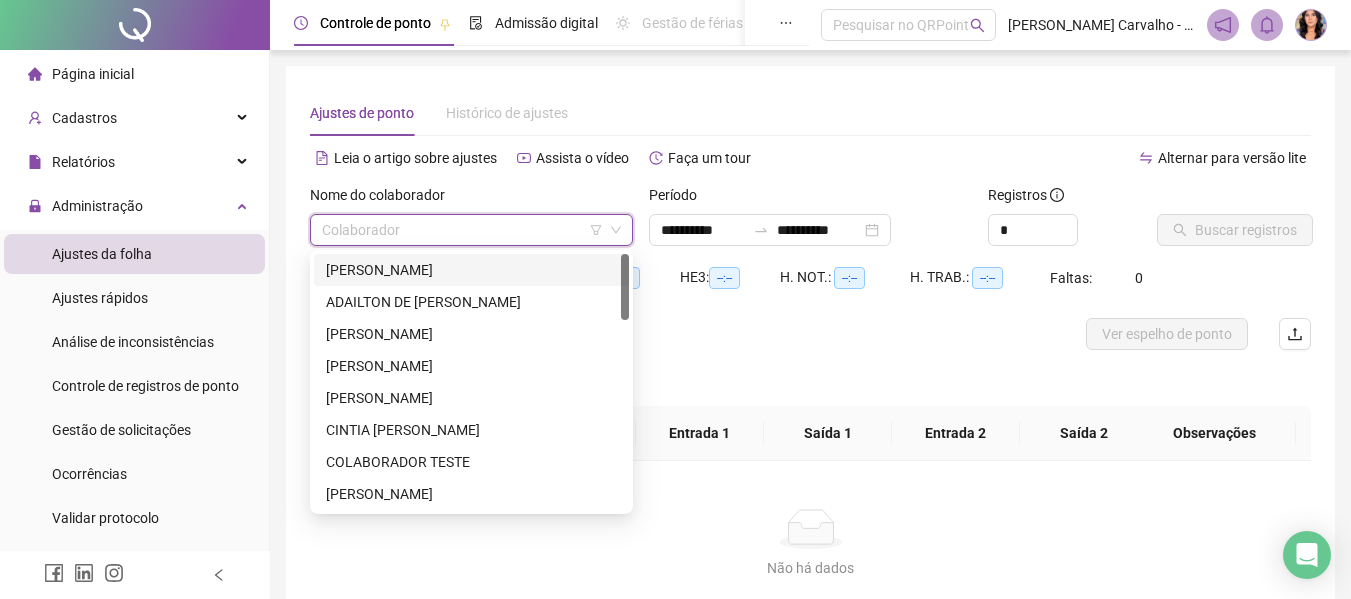 click at bounding box center (465, 230) 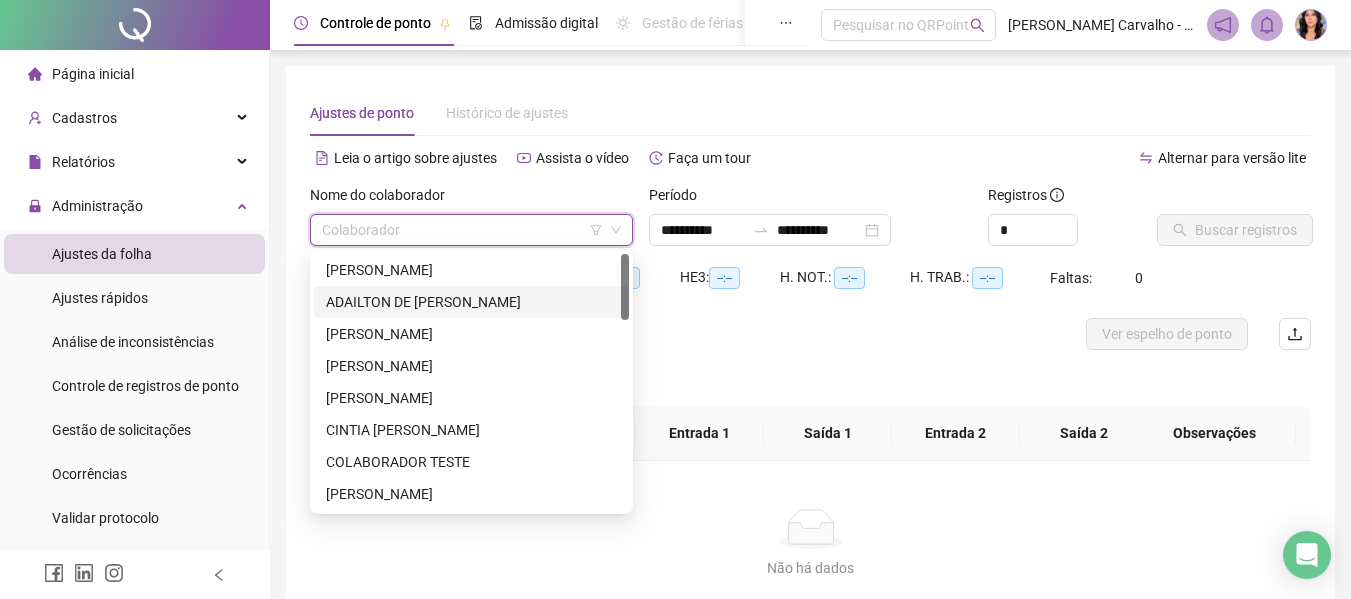 click on "ADAILTON DE [PERSON_NAME]" at bounding box center [471, 302] 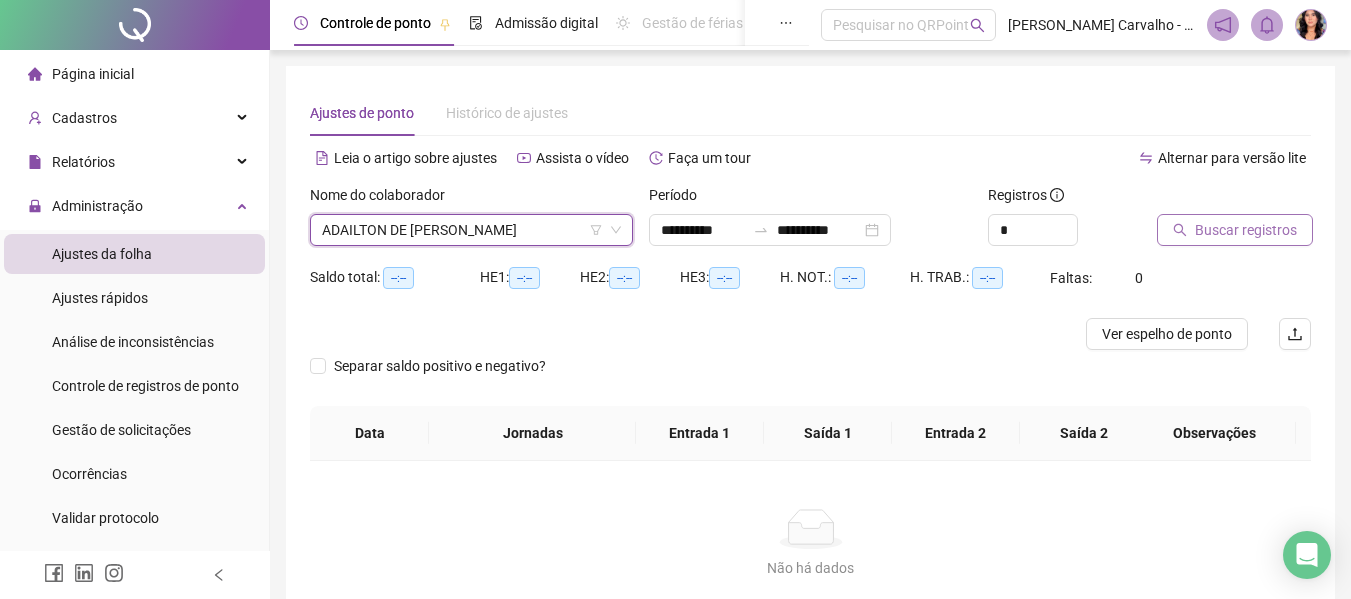 click on "Buscar registros" at bounding box center [1235, 230] 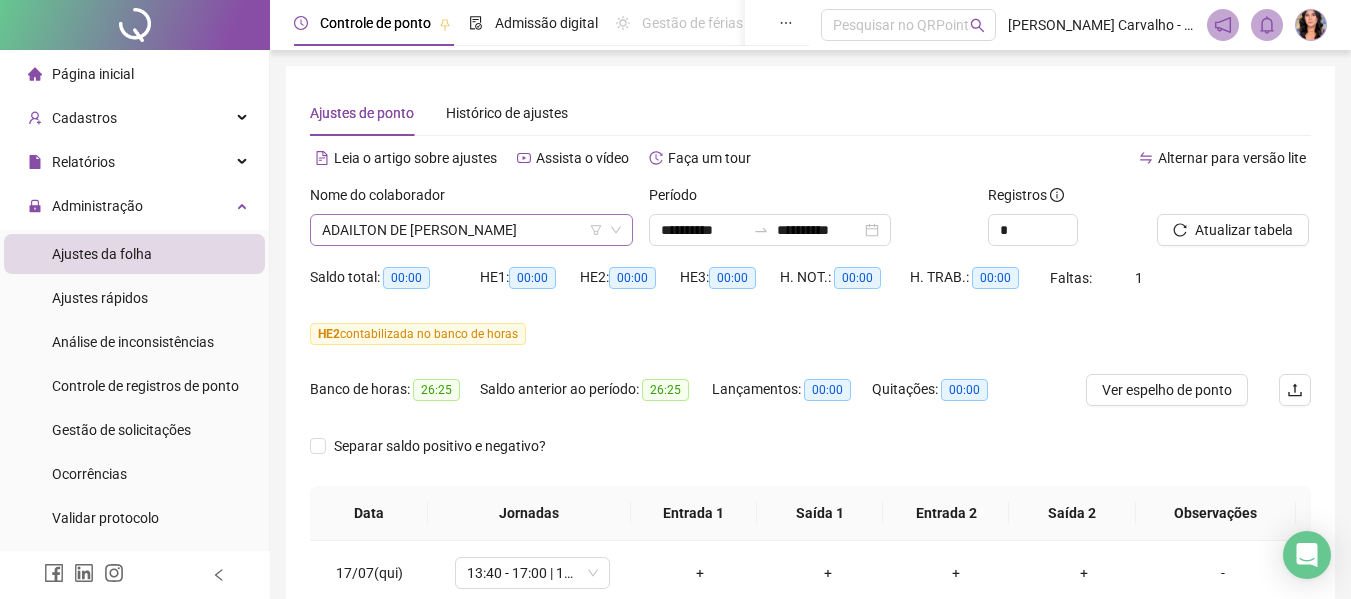 click on "ADAILTON DE [PERSON_NAME]" at bounding box center (471, 230) 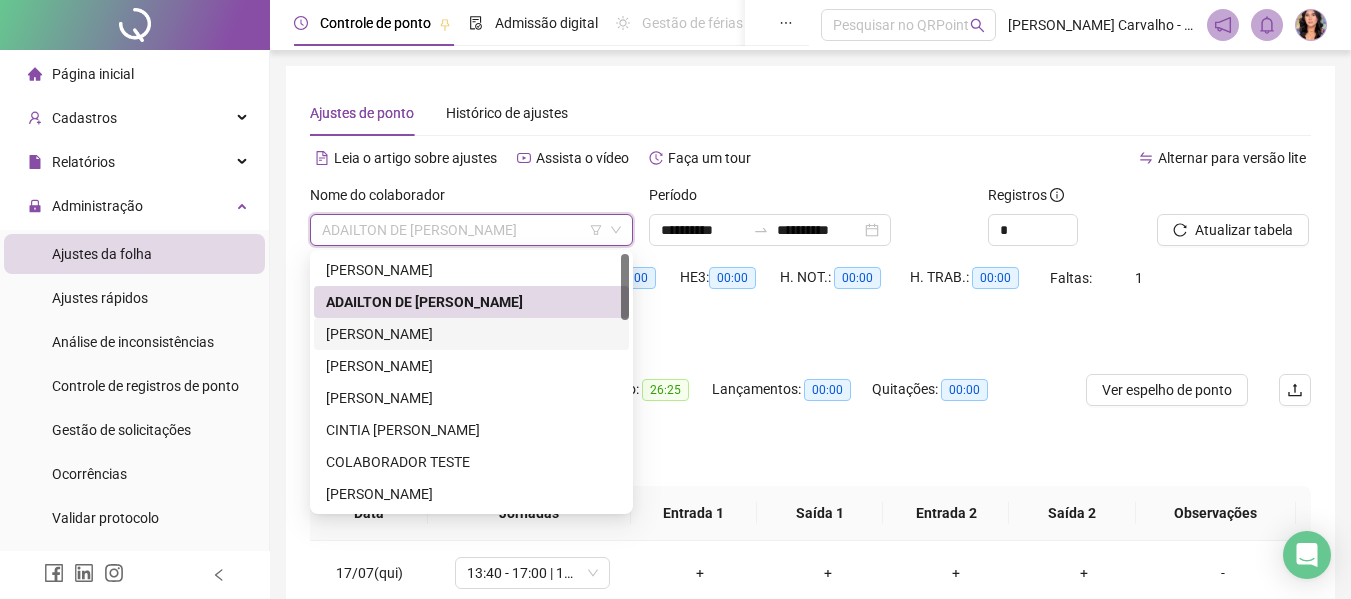 click on "[PERSON_NAME]" at bounding box center [471, 334] 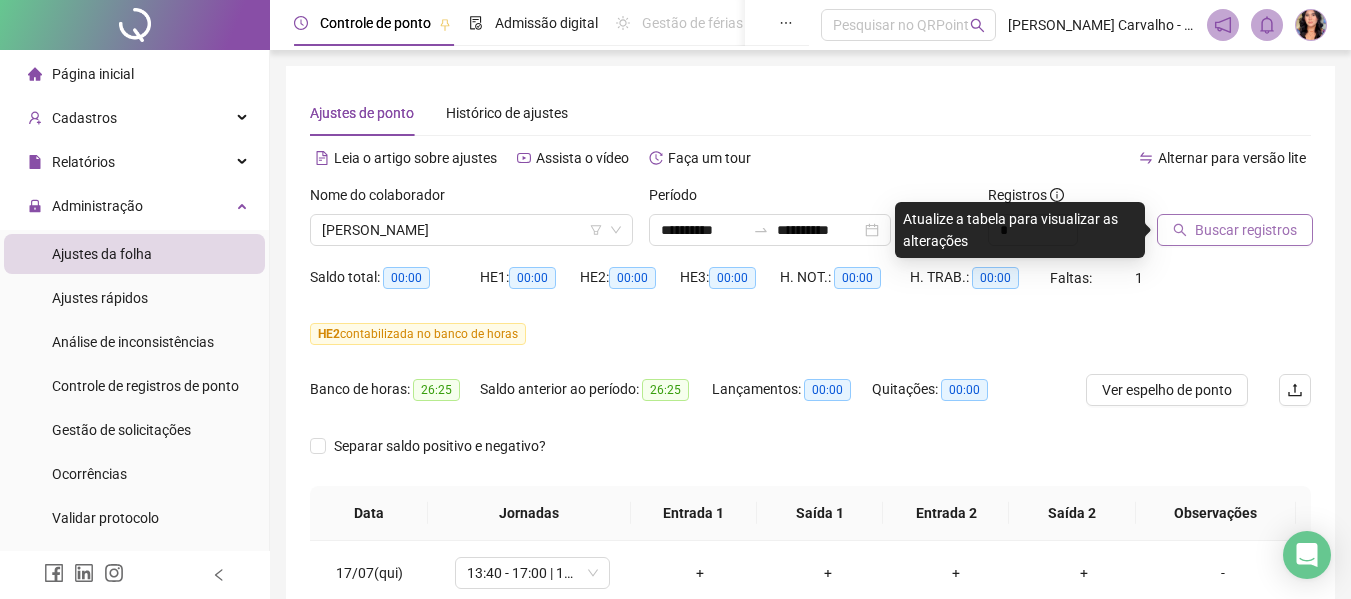 click on "Buscar registros" at bounding box center (1235, 230) 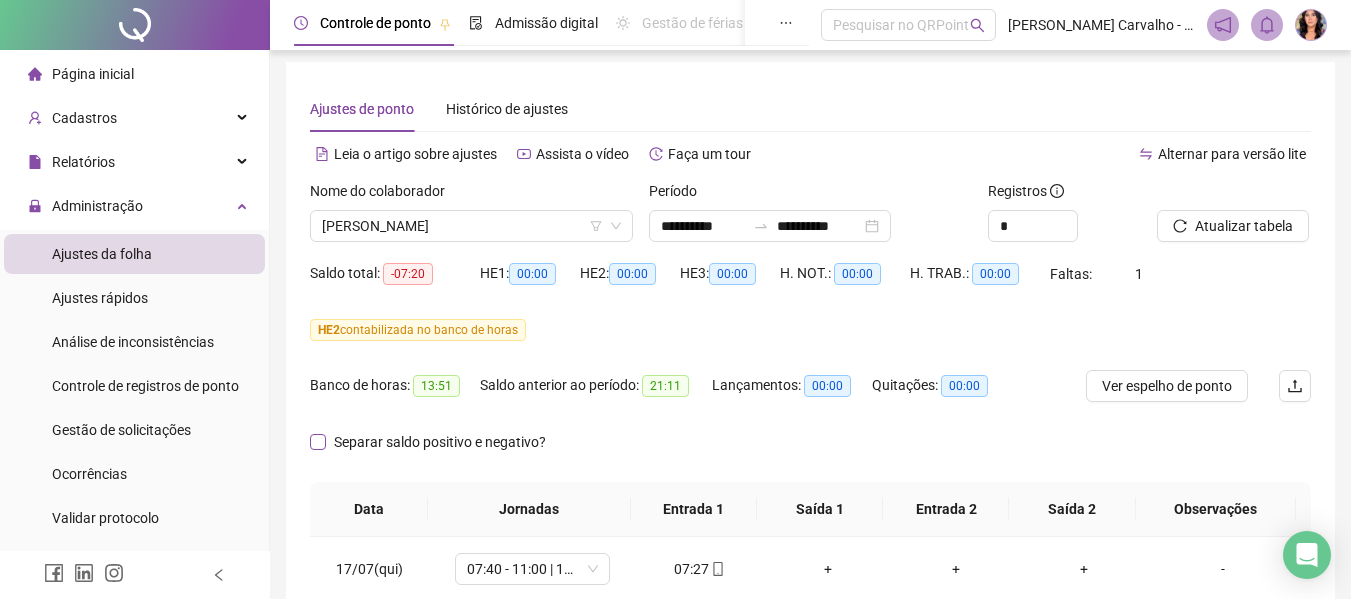 scroll, scrollTop: 0, scrollLeft: 0, axis: both 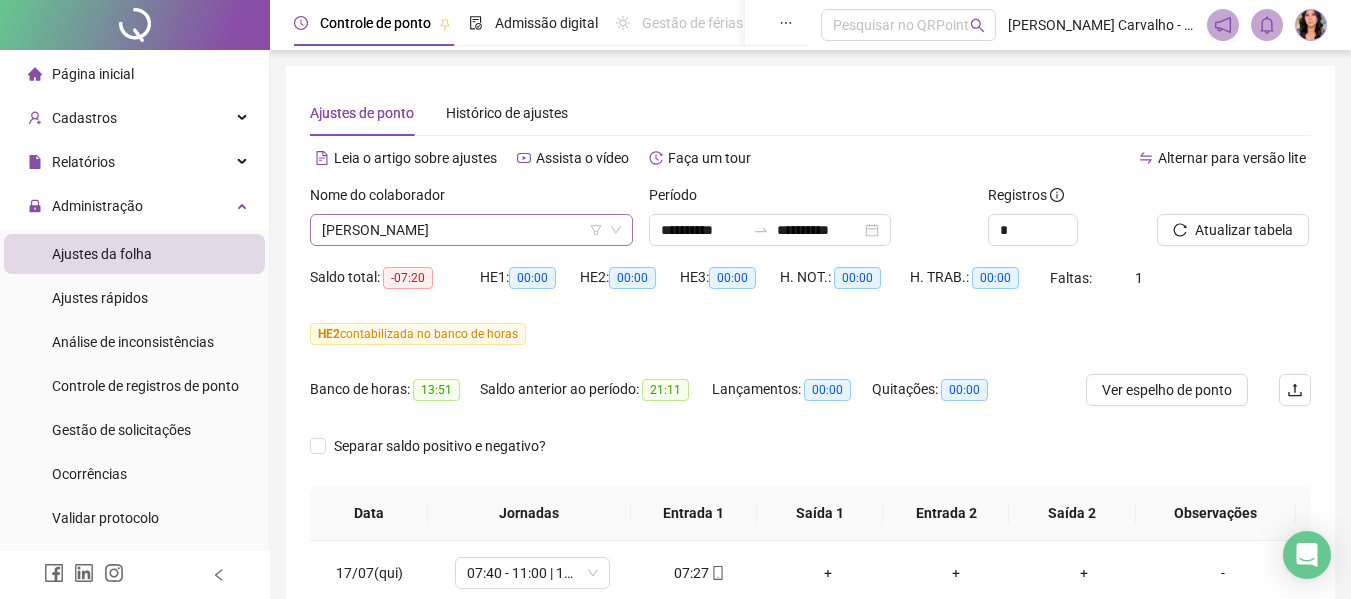 click on "[PERSON_NAME]" at bounding box center [471, 230] 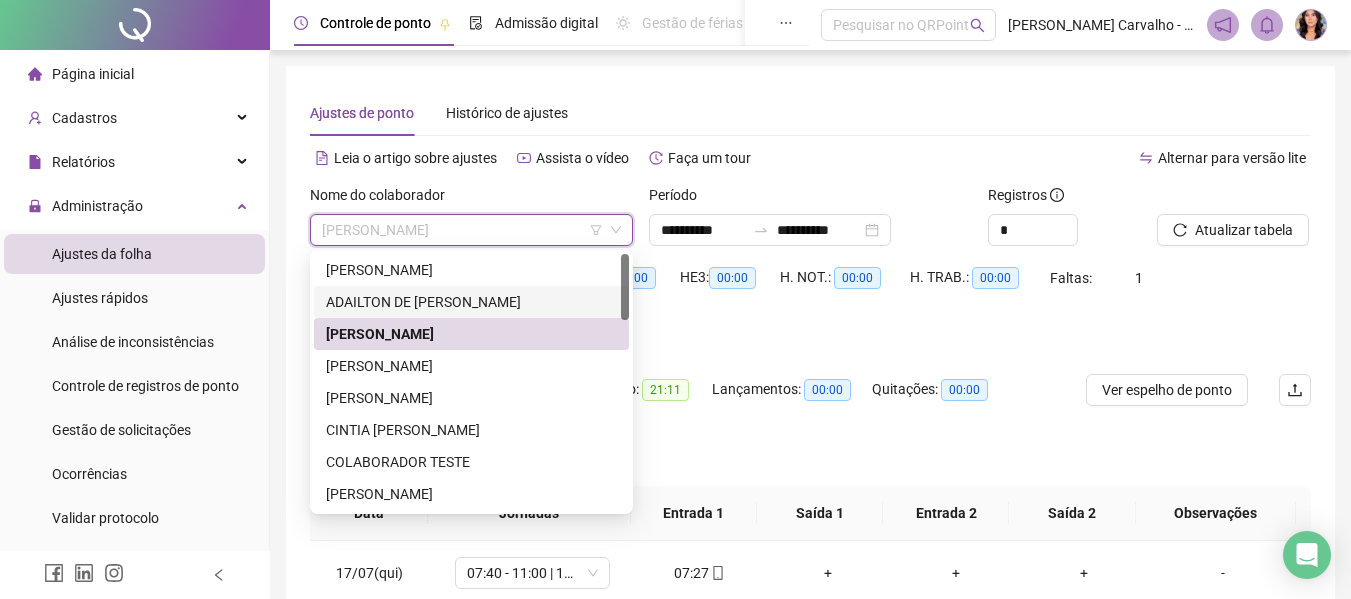 click on "ADAILTON DE [PERSON_NAME]" at bounding box center (471, 302) 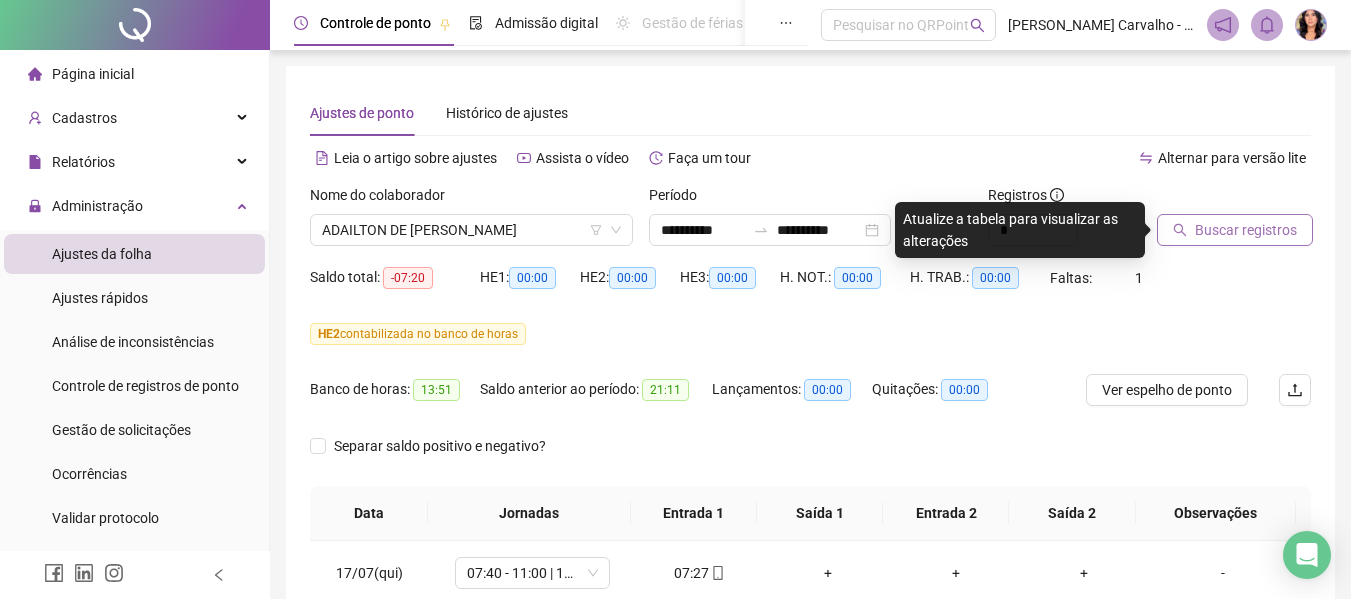click on "Buscar registros" at bounding box center (1246, 230) 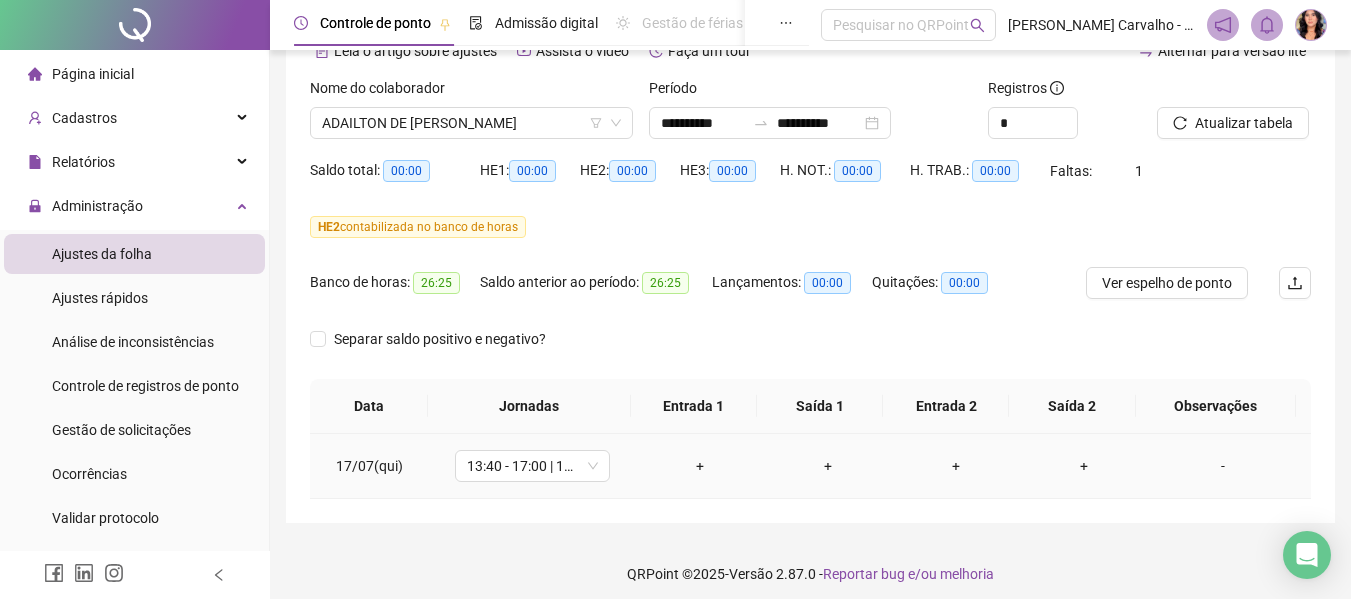 scroll, scrollTop: 117, scrollLeft: 0, axis: vertical 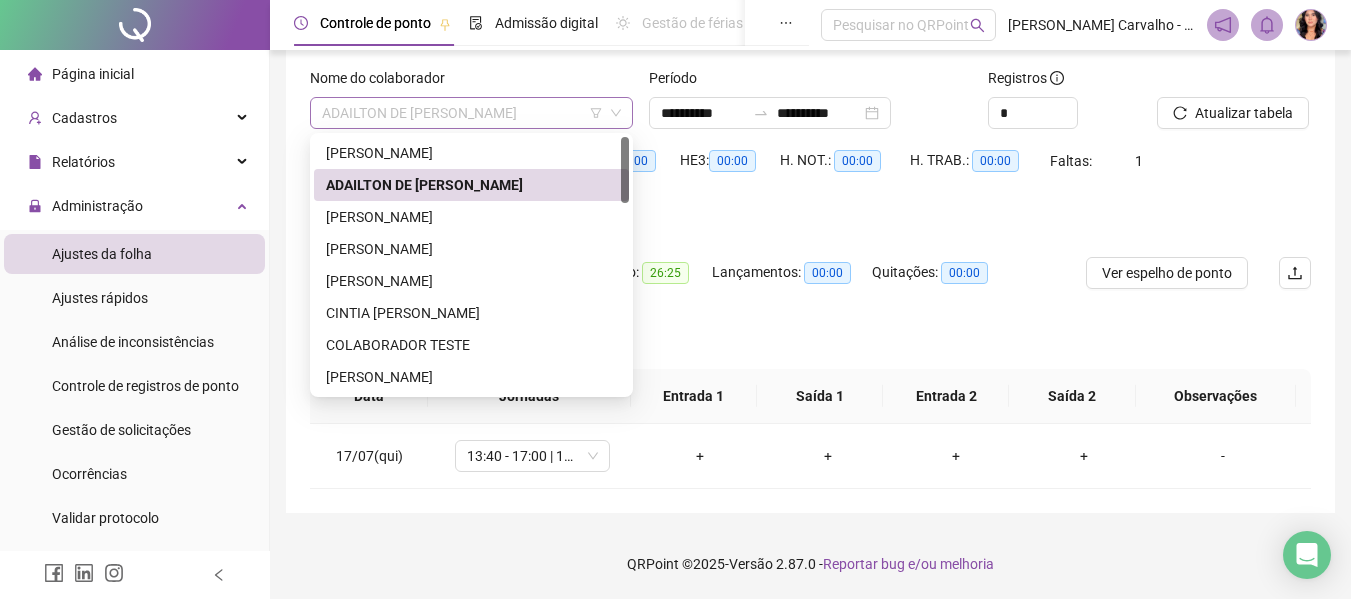 click on "ADAILTON DE [PERSON_NAME]" at bounding box center [471, 113] 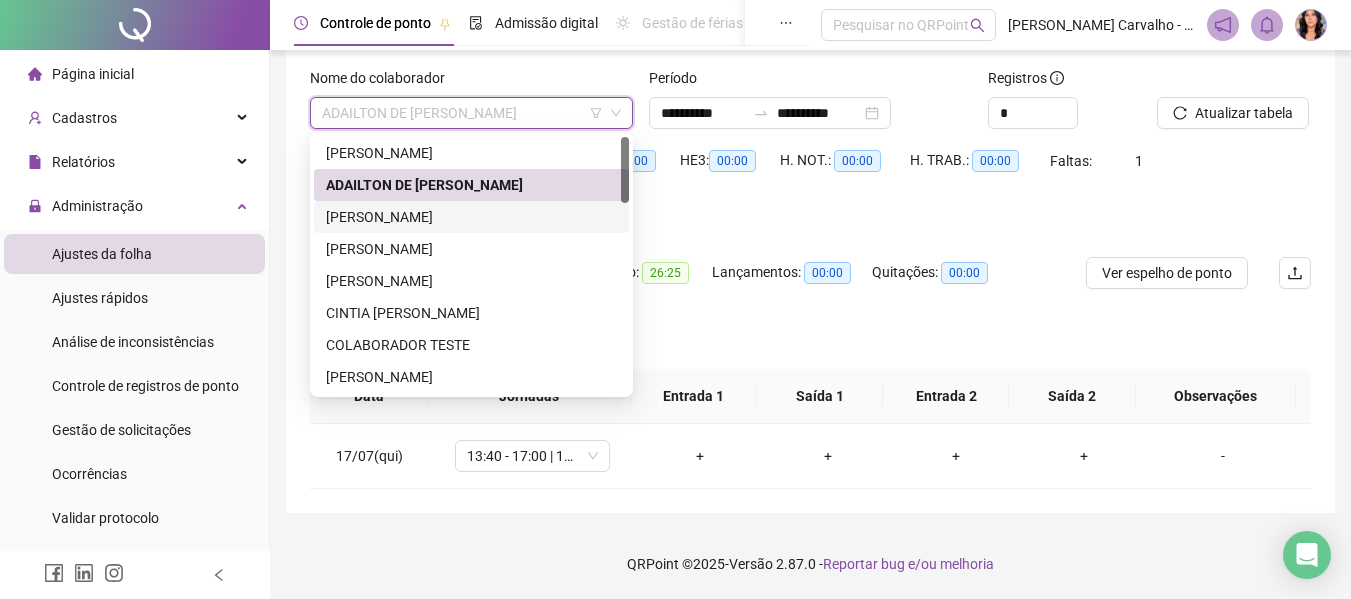 click on "[PERSON_NAME]" at bounding box center (471, 217) 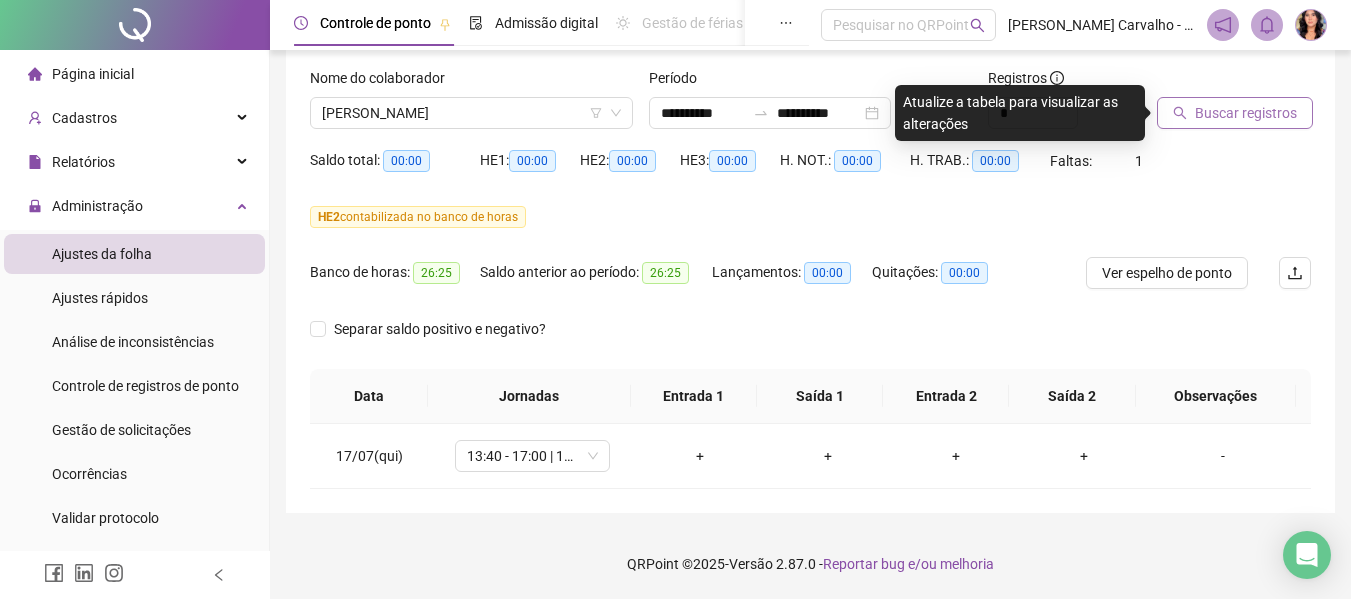 click on "Buscar registros" at bounding box center [1246, 113] 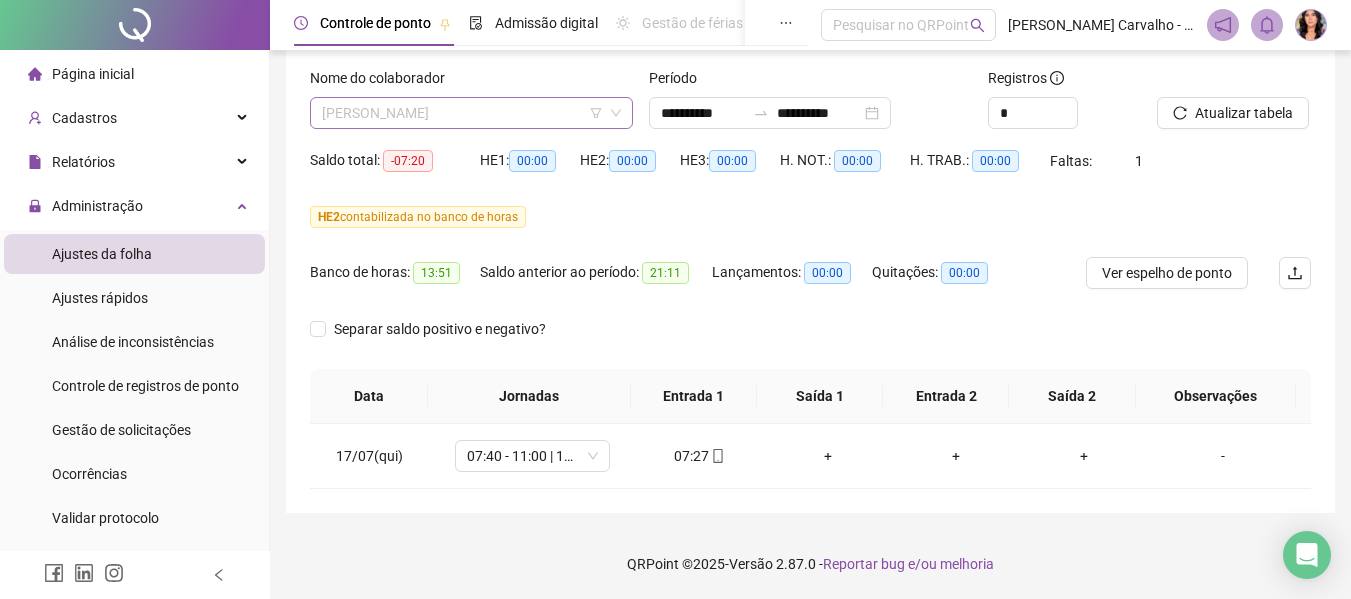 click on "[PERSON_NAME]" at bounding box center (471, 113) 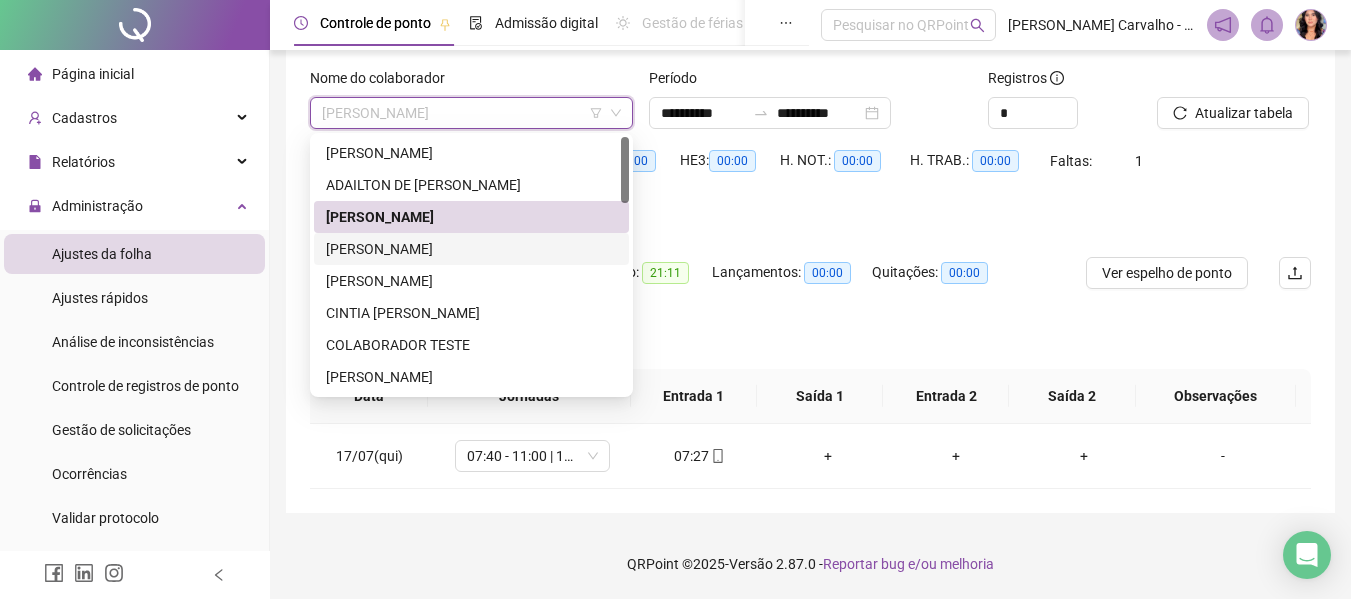 click on "[PERSON_NAME]" at bounding box center (471, 249) 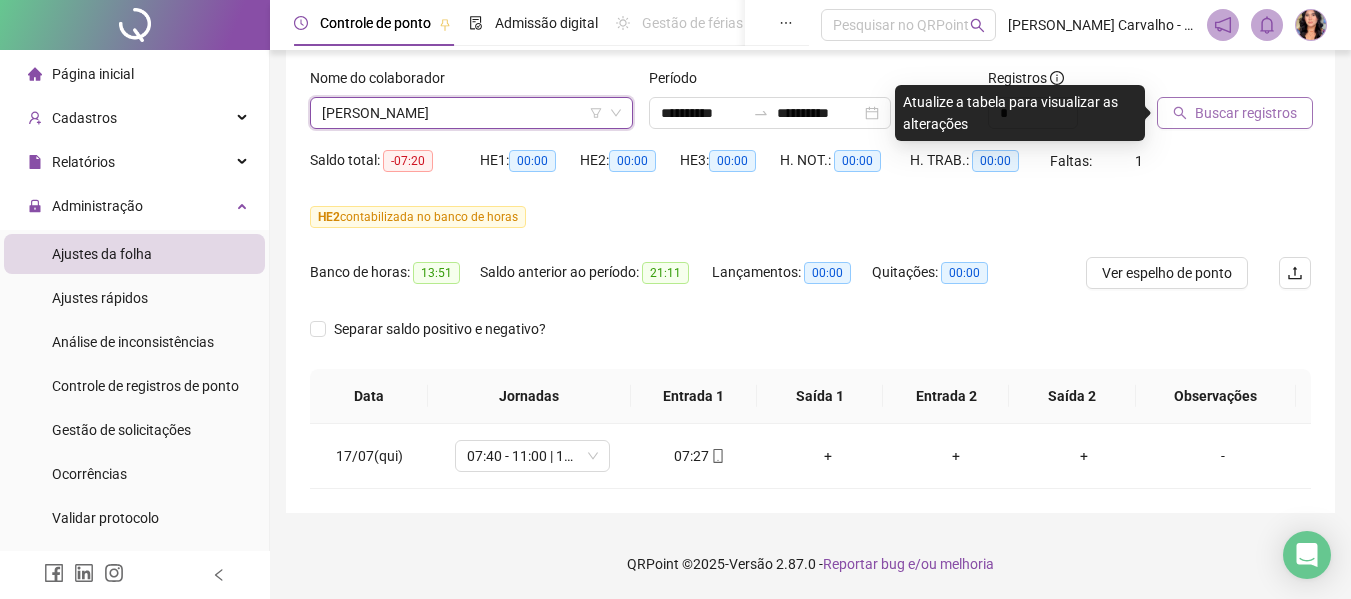 click on "Buscar registros" at bounding box center [1246, 113] 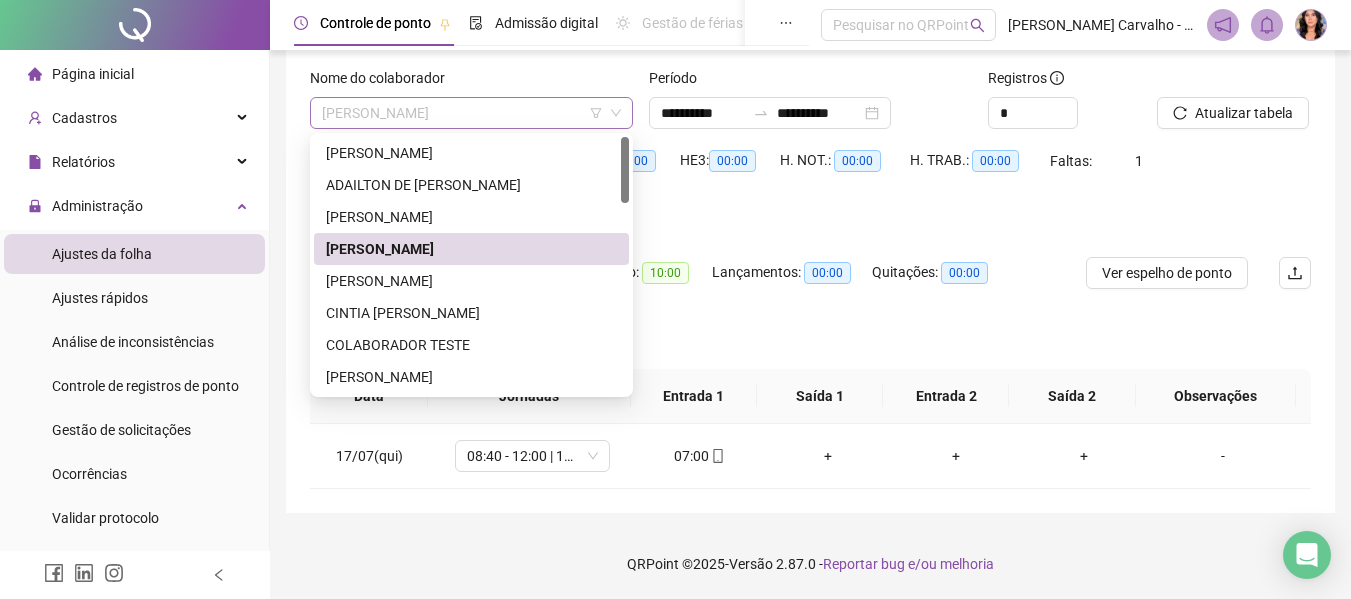 click on "[PERSON_NAME]" at bounding box center (471, 113) 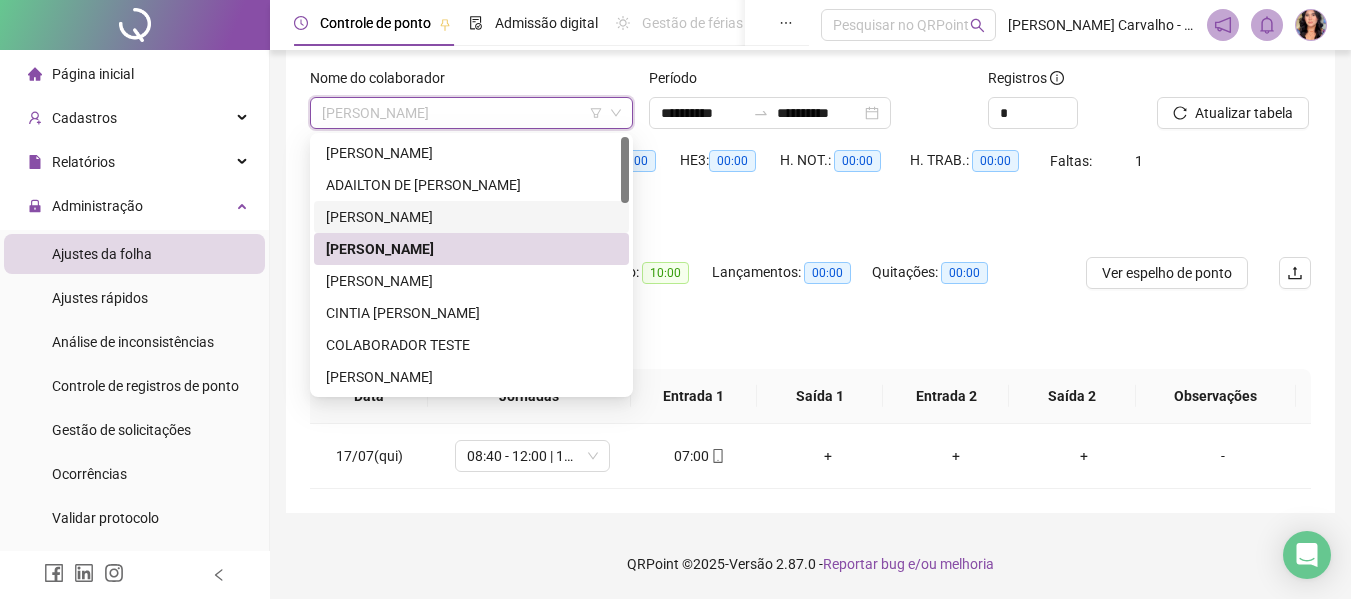 click on "[PERSON_NAME]" at bounding box center [471, 217] 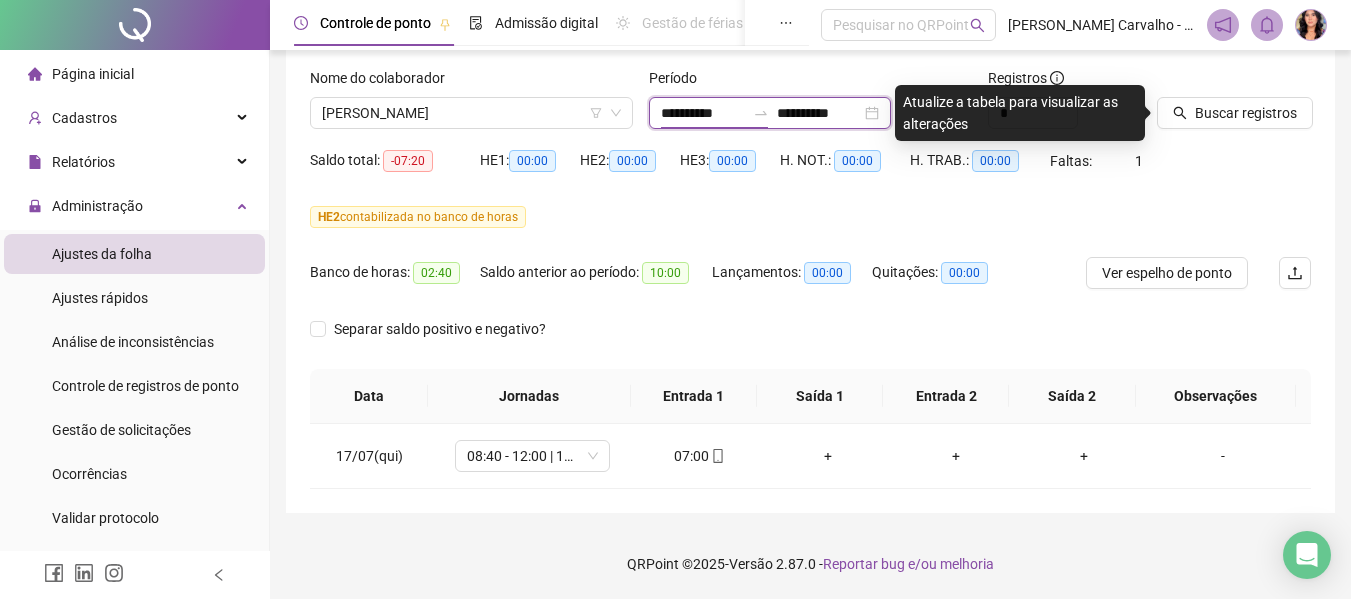 click on "**********" at bounding box center [703, 113] 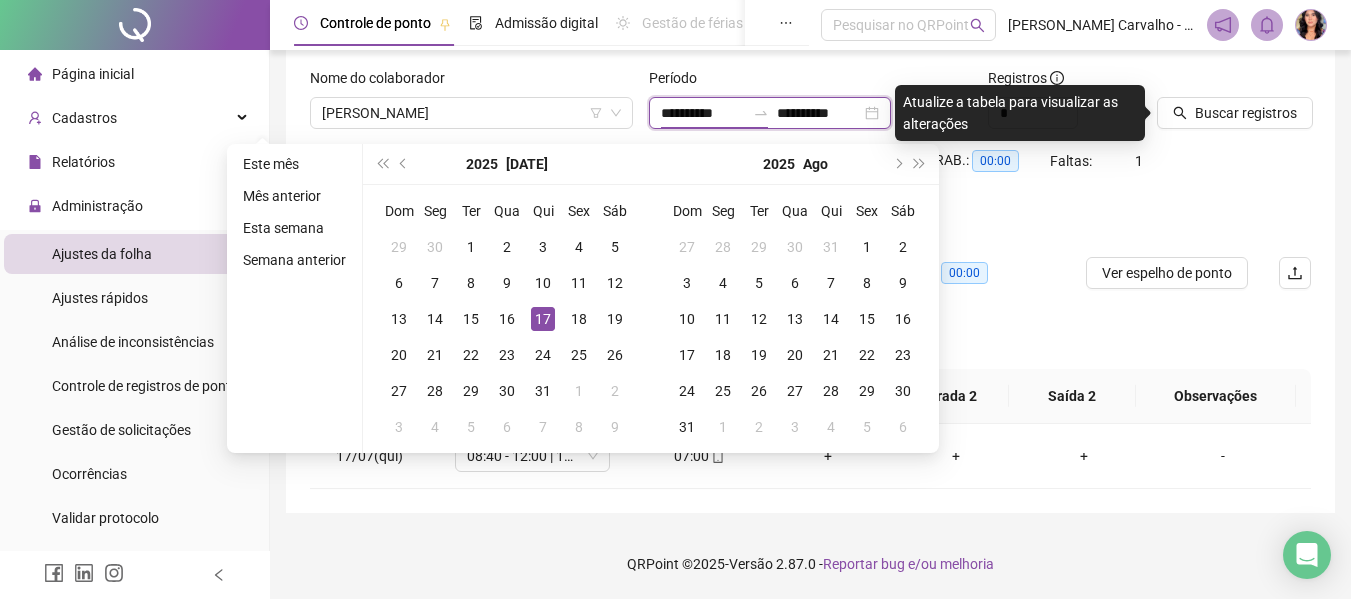click on "**********" at bounding box center [703, 113] 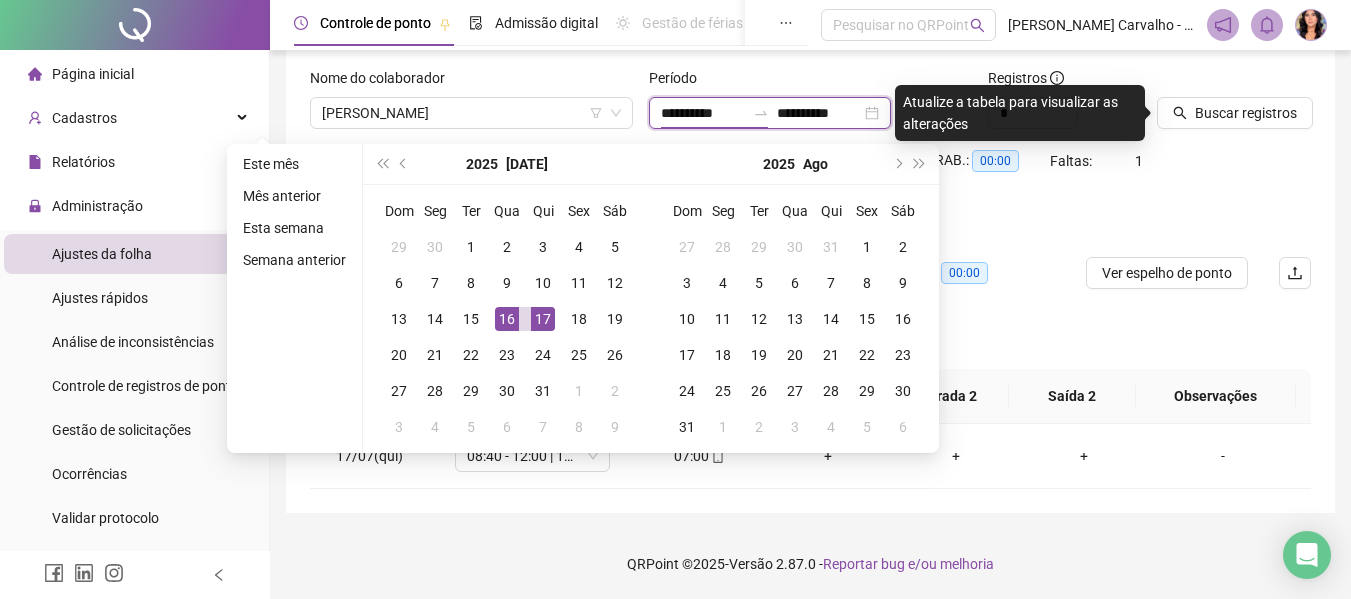 type on "**********" 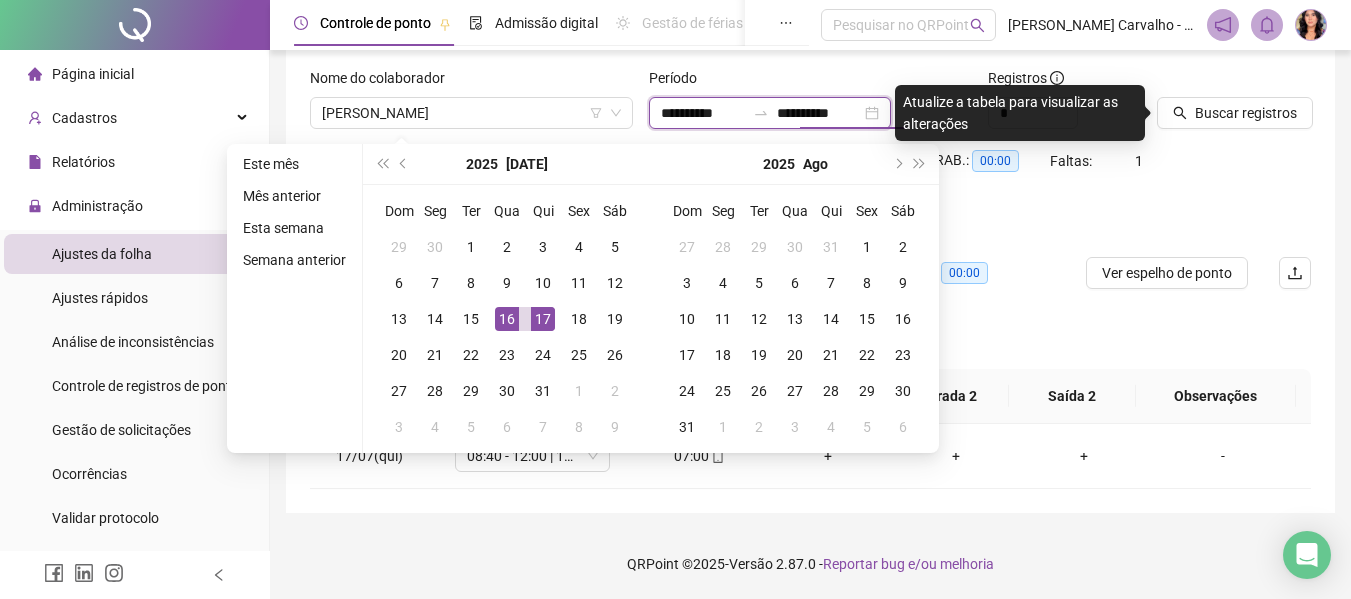 click on "**********" at bounding box center (819, 113) 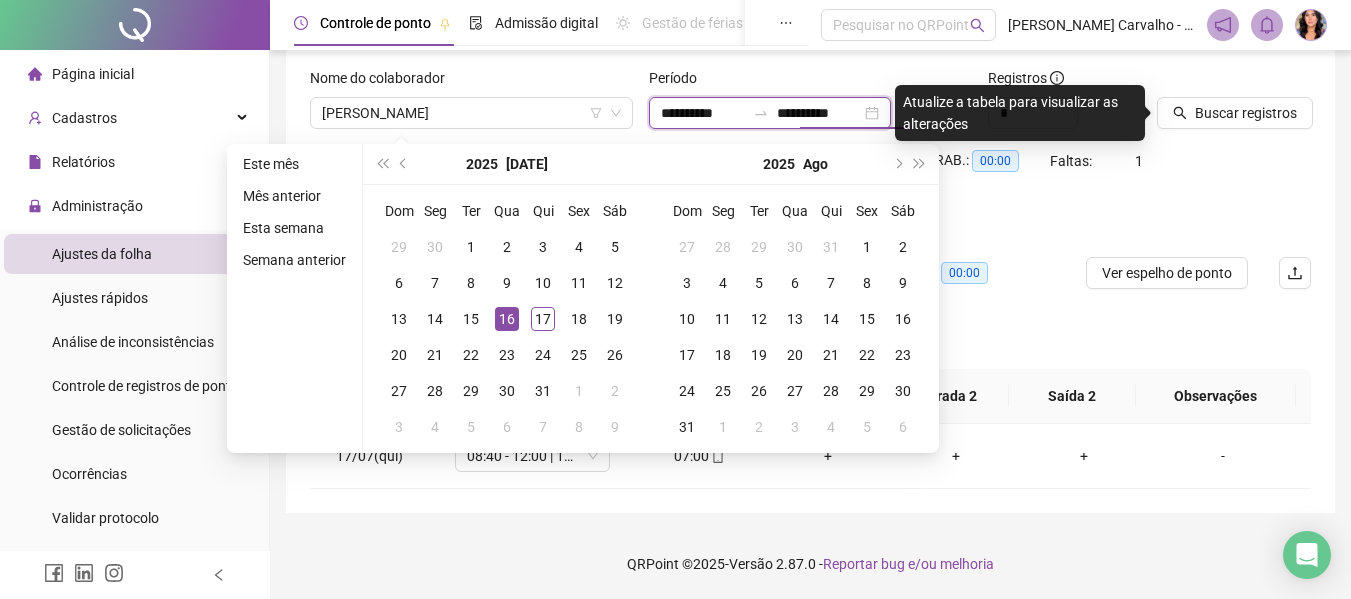 type on "**********" 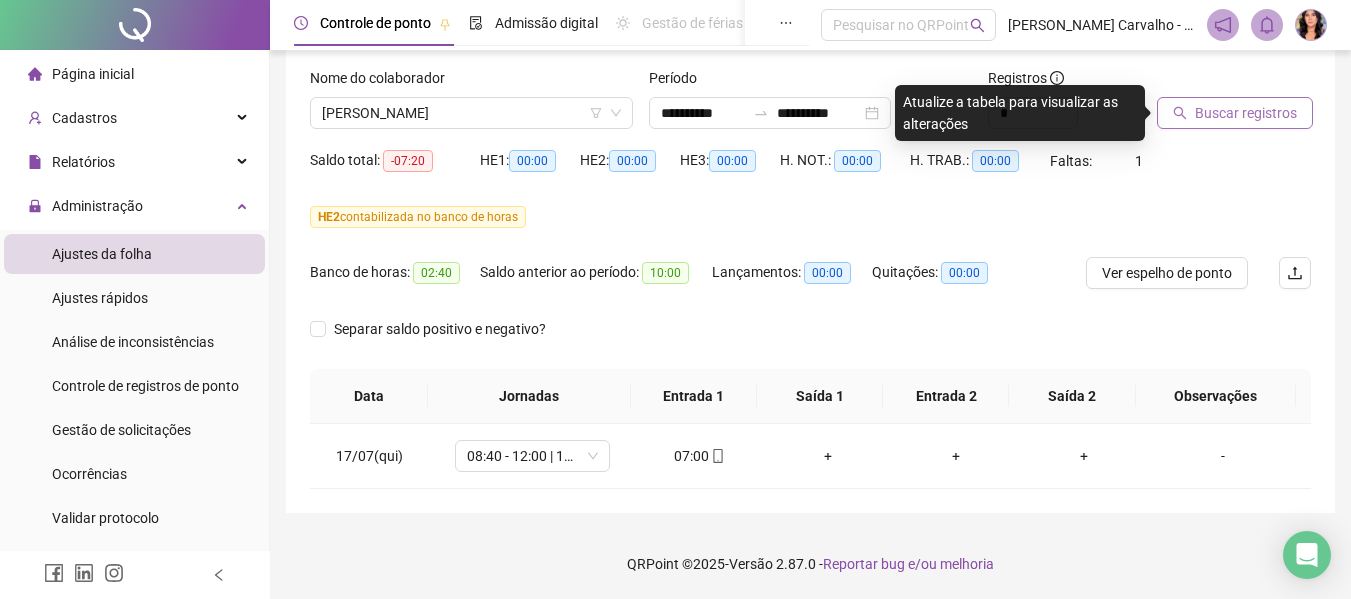 click on "Buscar registros" at bounding box center [1246, 113] 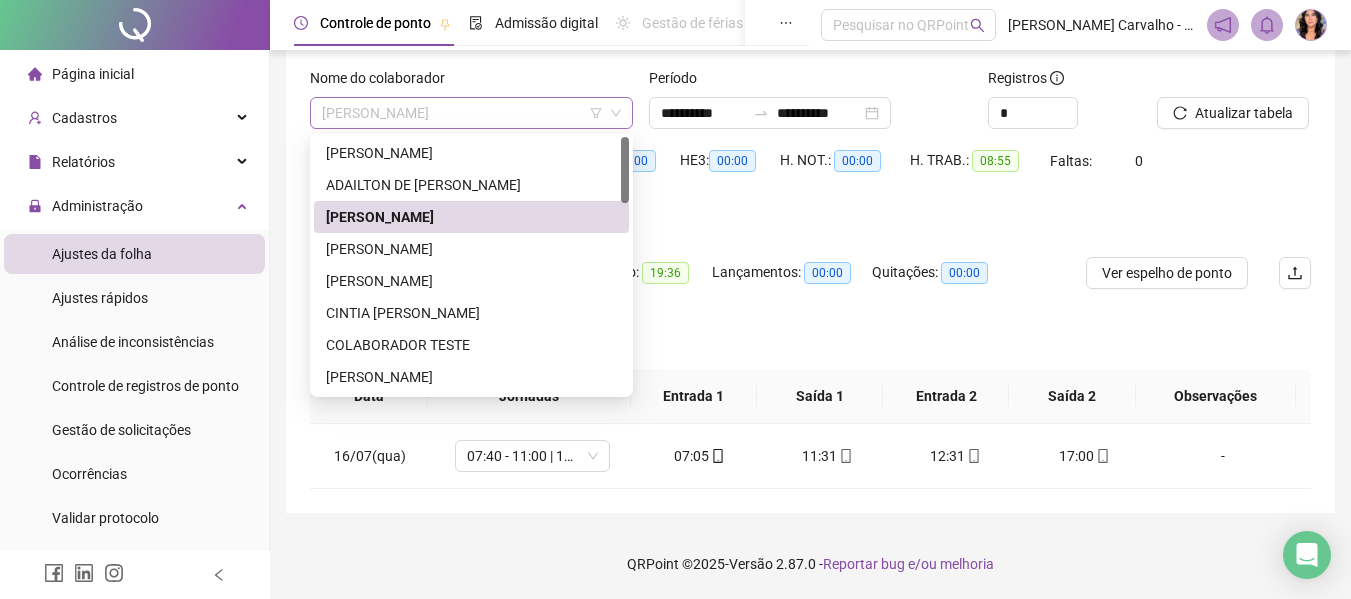 click on "[PERSON_NAME]" at bounding box center (471, 113) 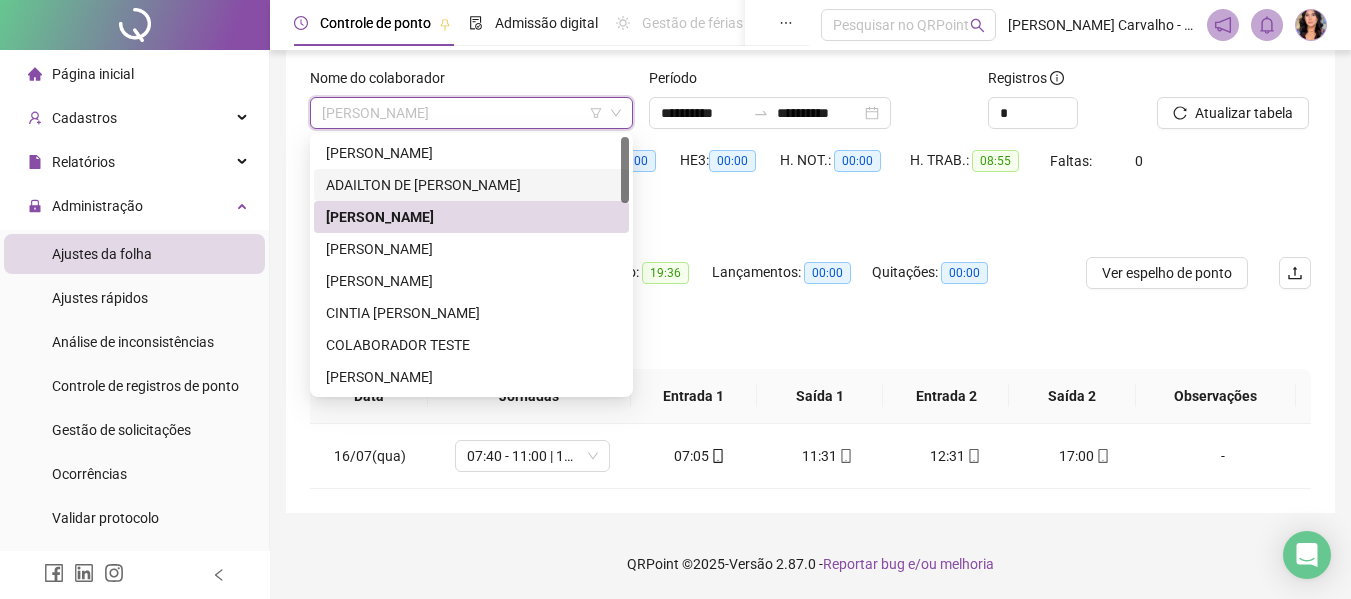 click on "ADAILTON DE [PERSON_NAME]" at bounding box center (471, 185) 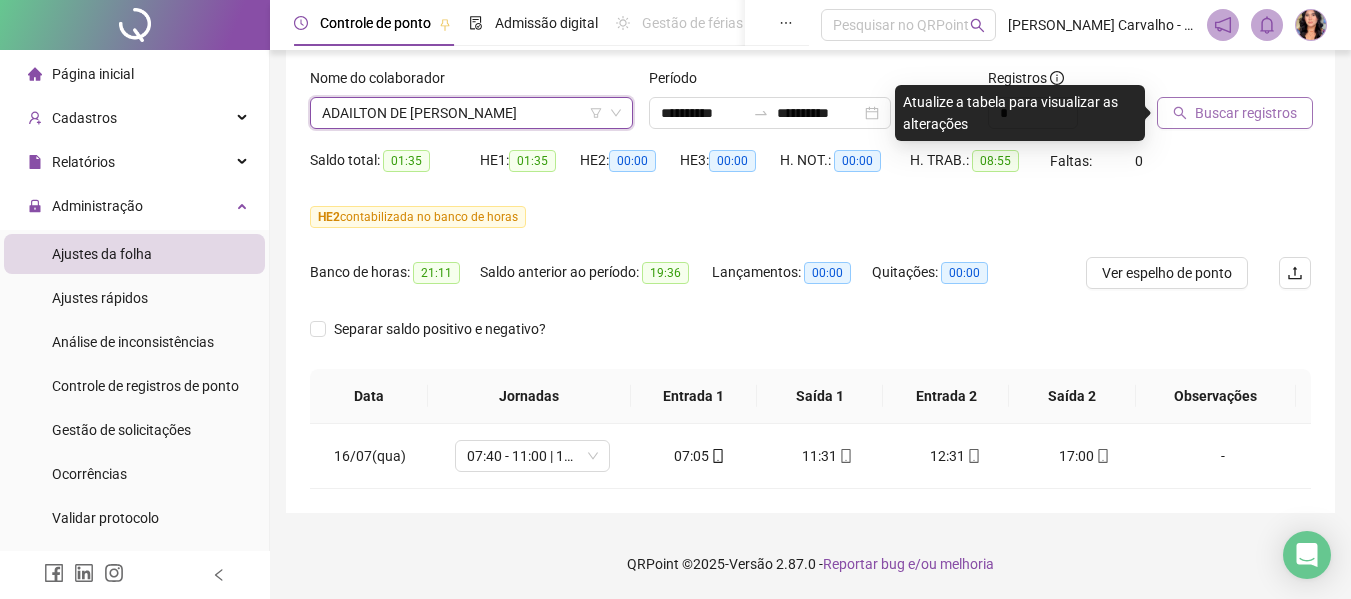 click on "Buscar registros" at bounding box center [1246, 113] 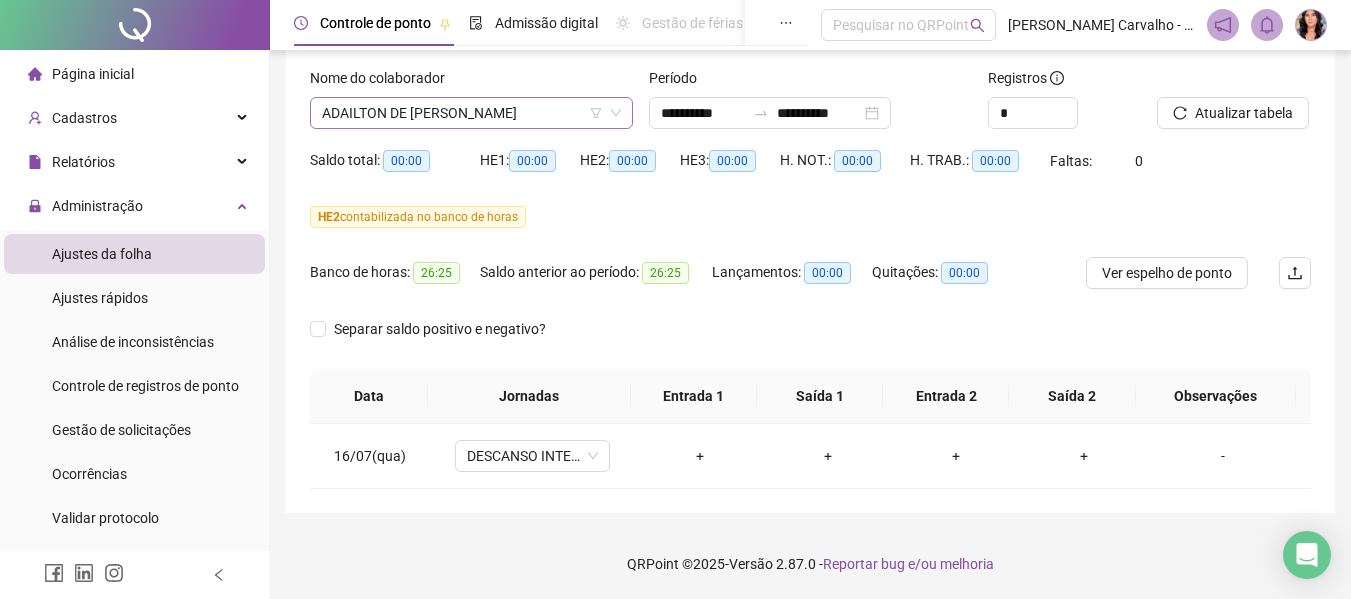 click on "ADAILTON DE [PERSON_NAME]" at bounding box center [471, 113] 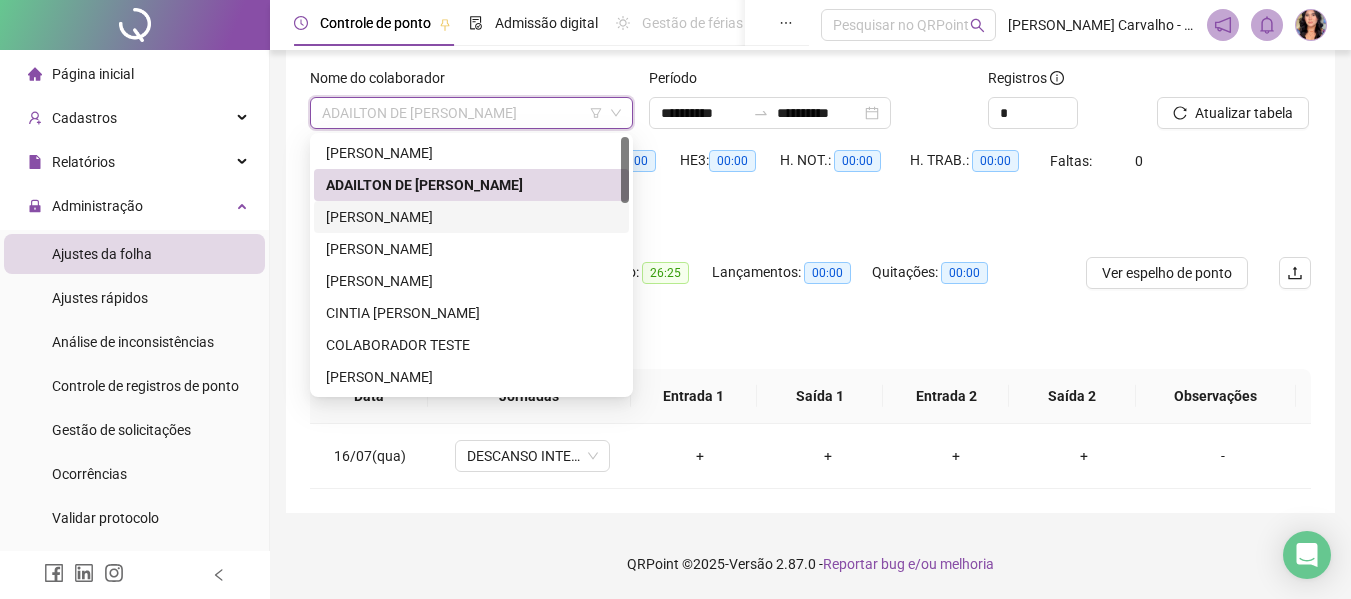 click on "[PERSON_NAME]" at bounding box center (471, 217) 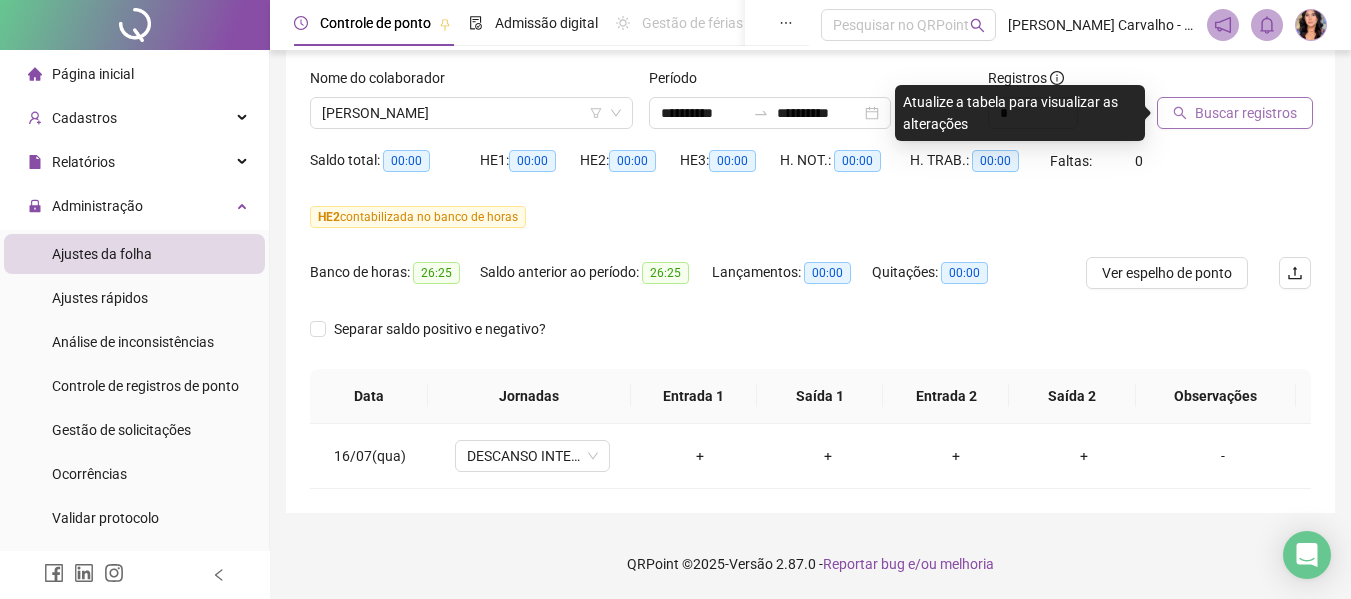 click on "Buscar registros" at bounding box center [1246, 113] 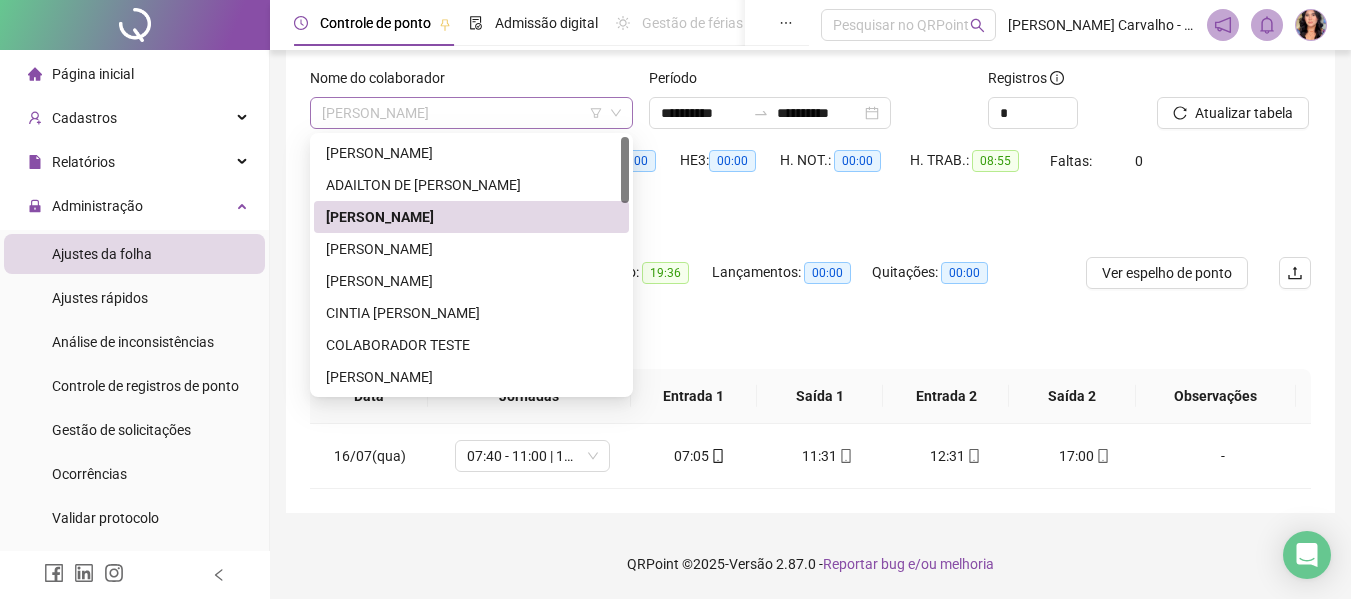 click on "[PERSON_NAME]" at bounding box center (471, 113) 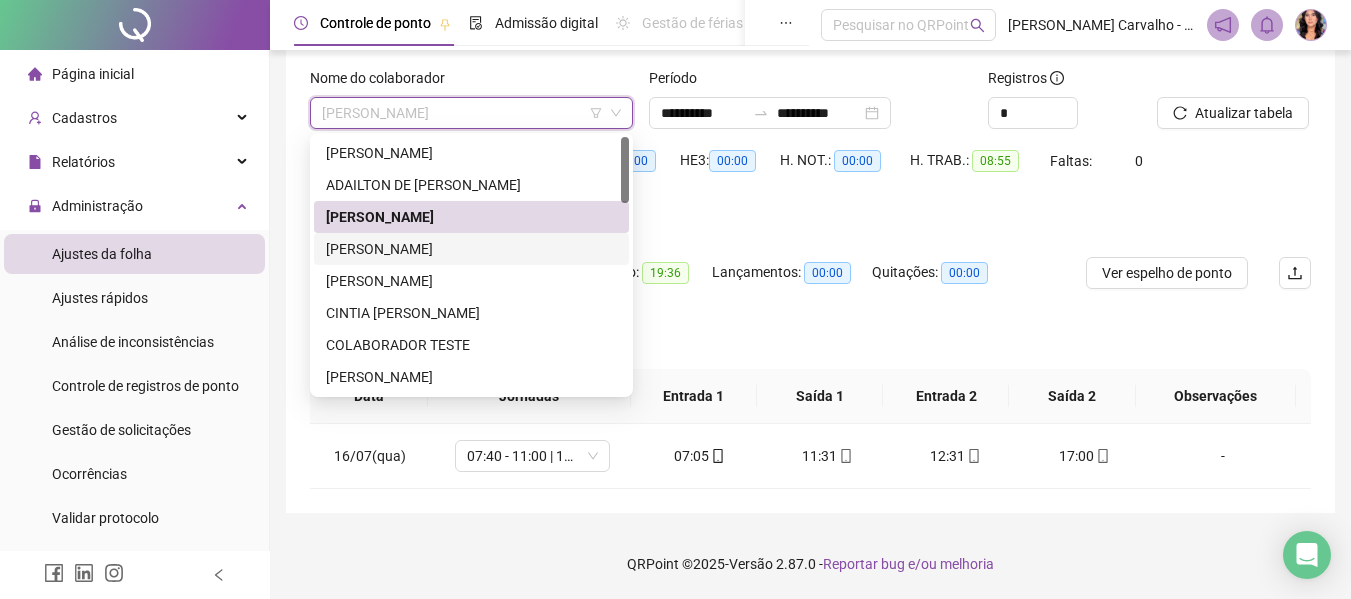 click on "[PERSON_NAME]" at bounding box center [471, 249] 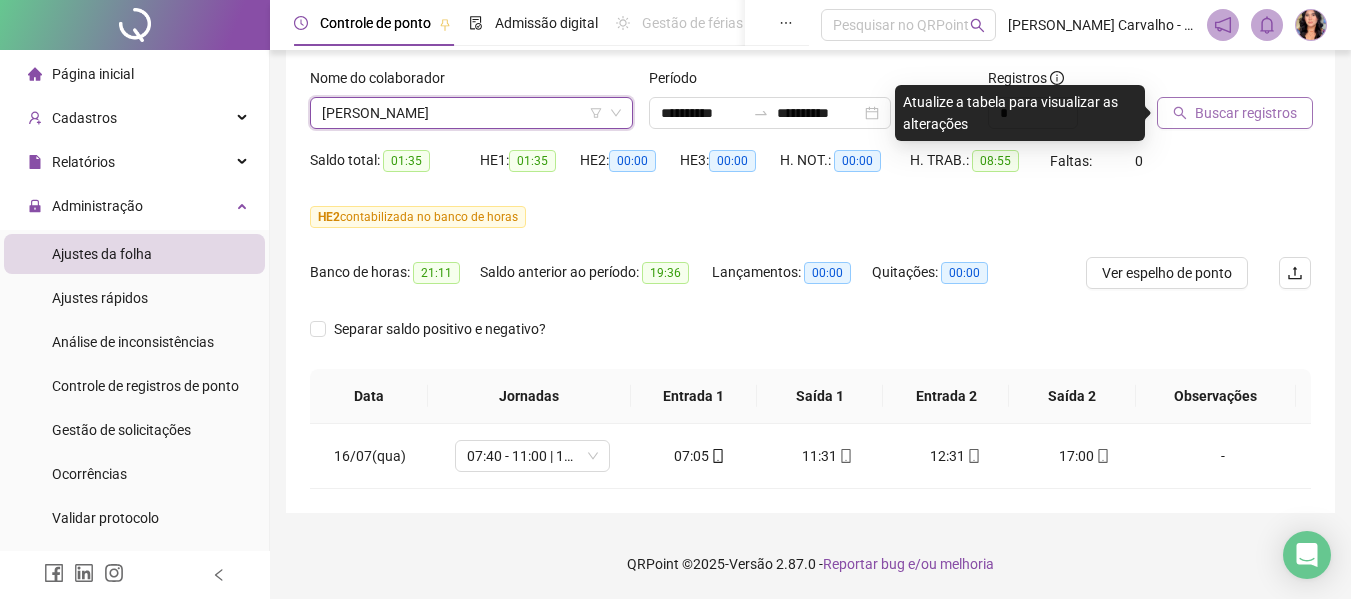 click 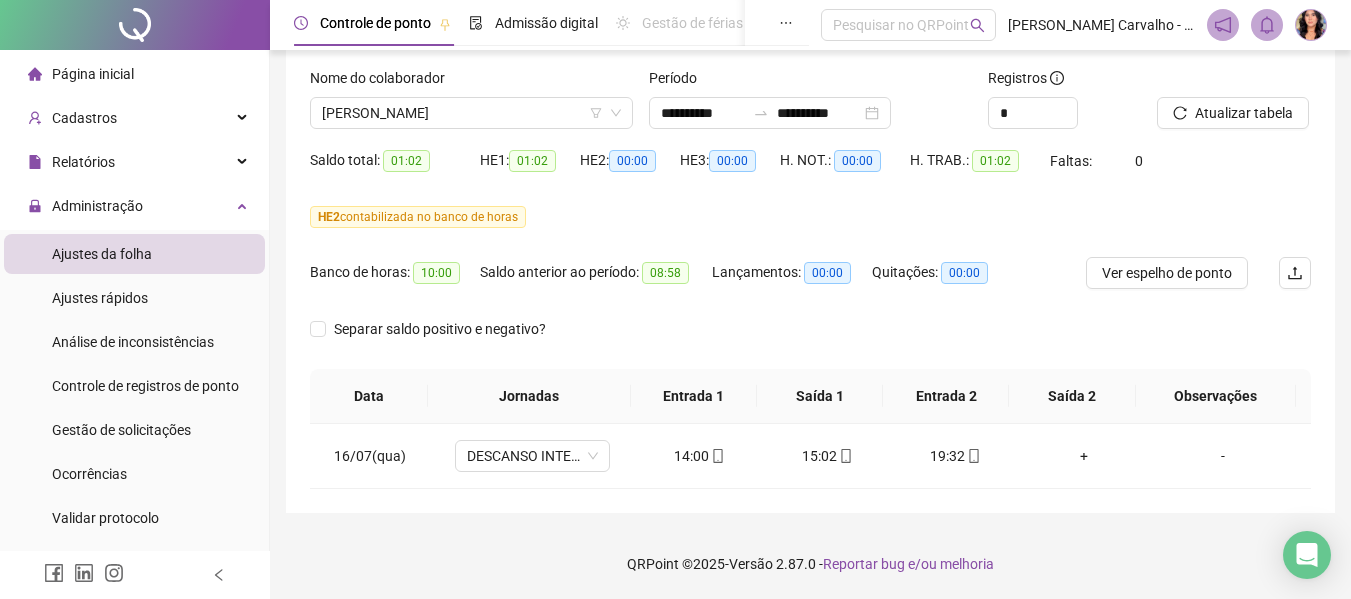 type 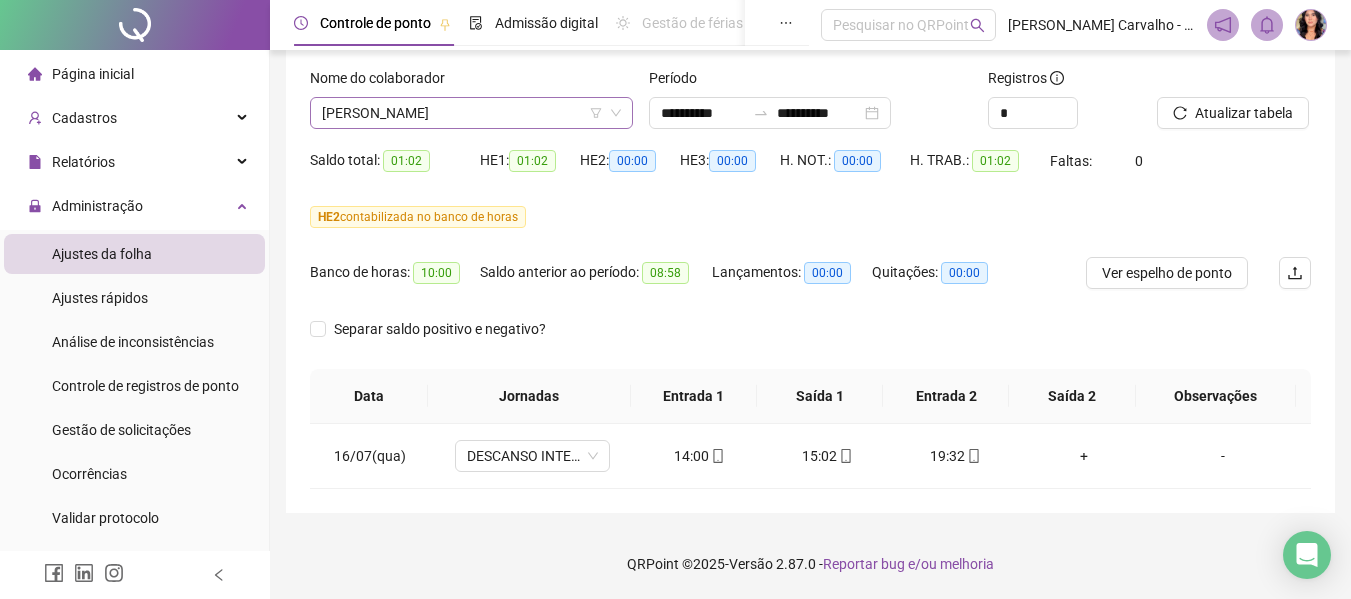 click on "[PERSON_NAME]" at bounding box center (471, 113) 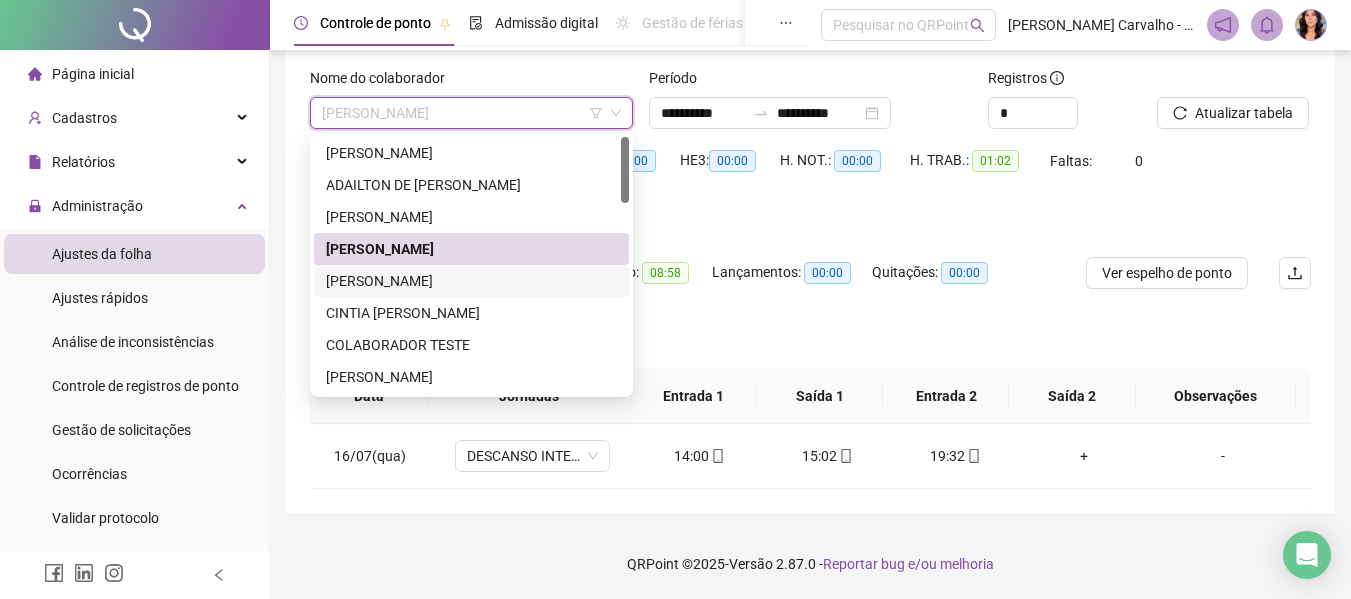click on "[PERSON_NAME]" at bounding box center [471, 281] 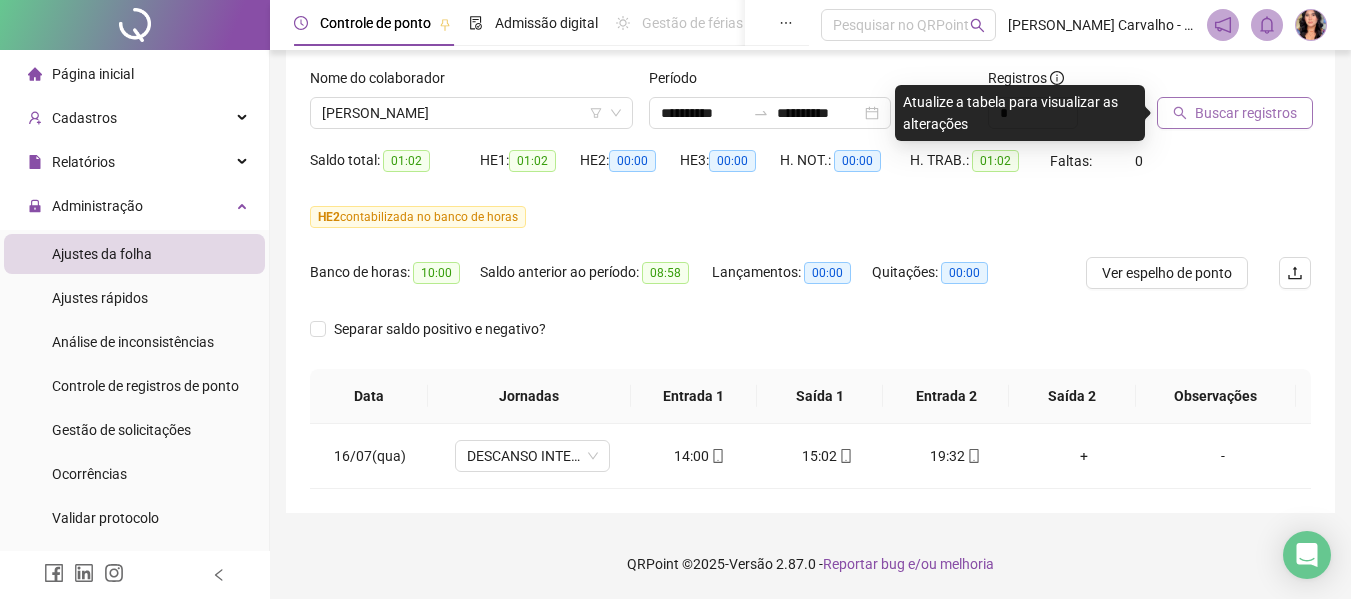 click on "Buscar registros" at bounding box center [1235, 113] 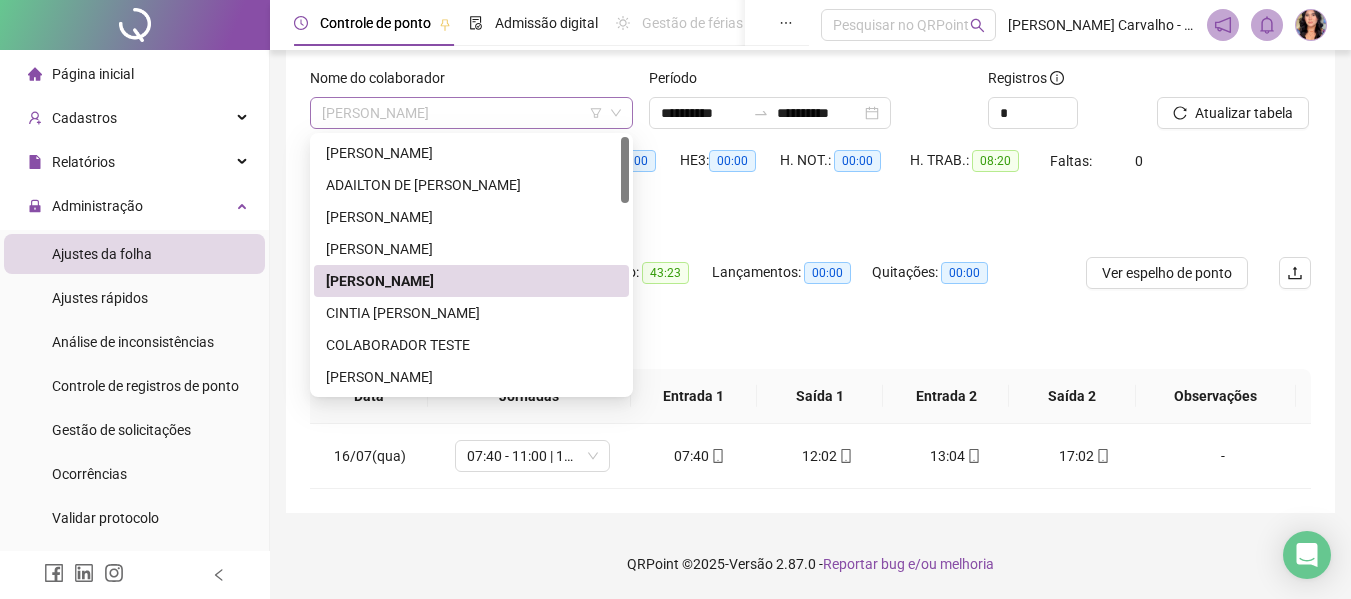 click on "[PERSON_NAME]" at bounding box center [471, 113] 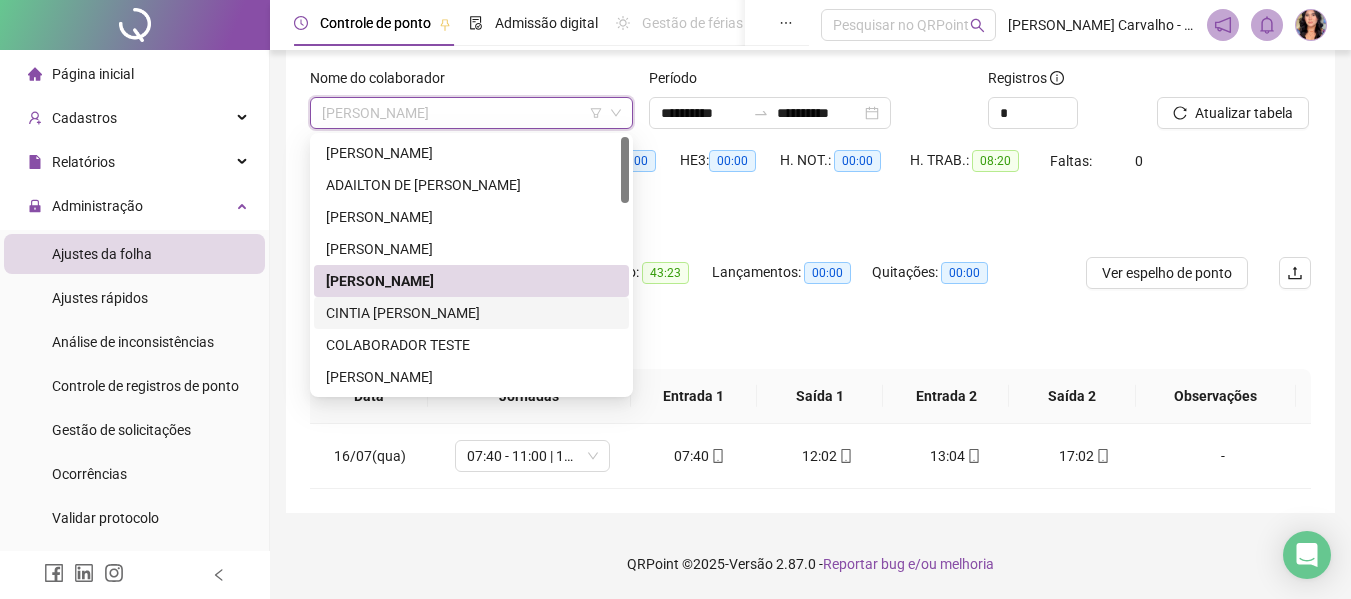 click on "CINTIA [PERSON_NAME]" at bounding box center (471, 313) 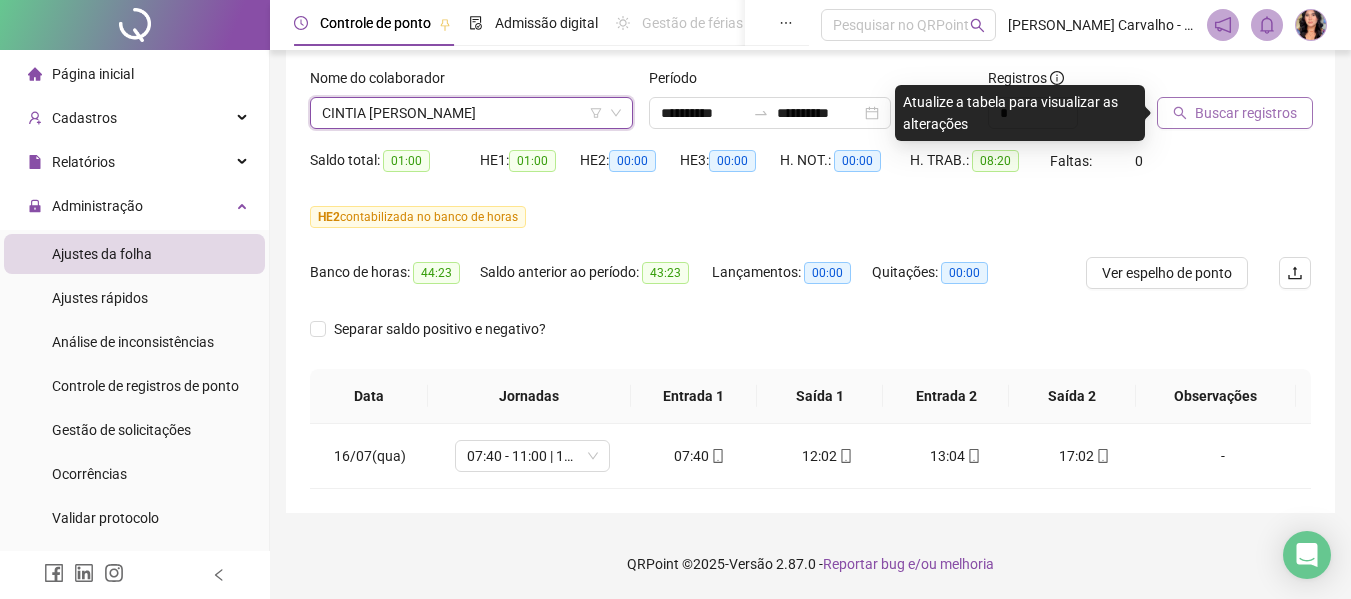 click on "Buscar registros" at bounding box center [1246, 113] 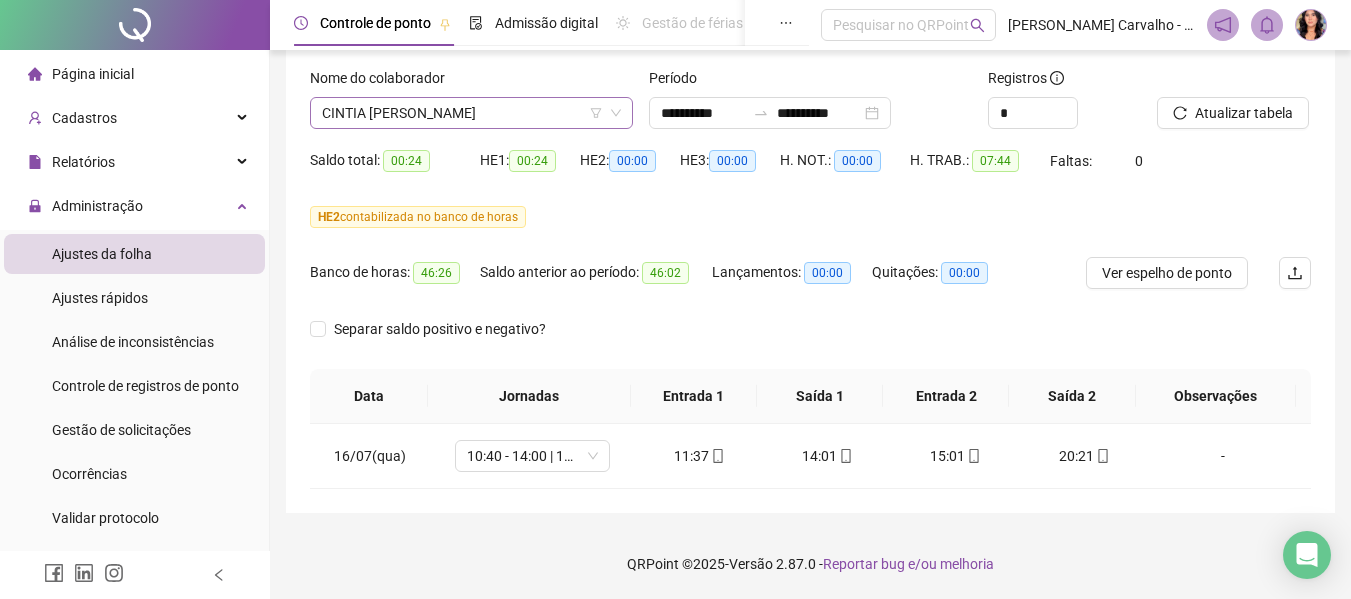 click on "CINTIA [PERSON_NAME]" at bounding box center (471, 113) 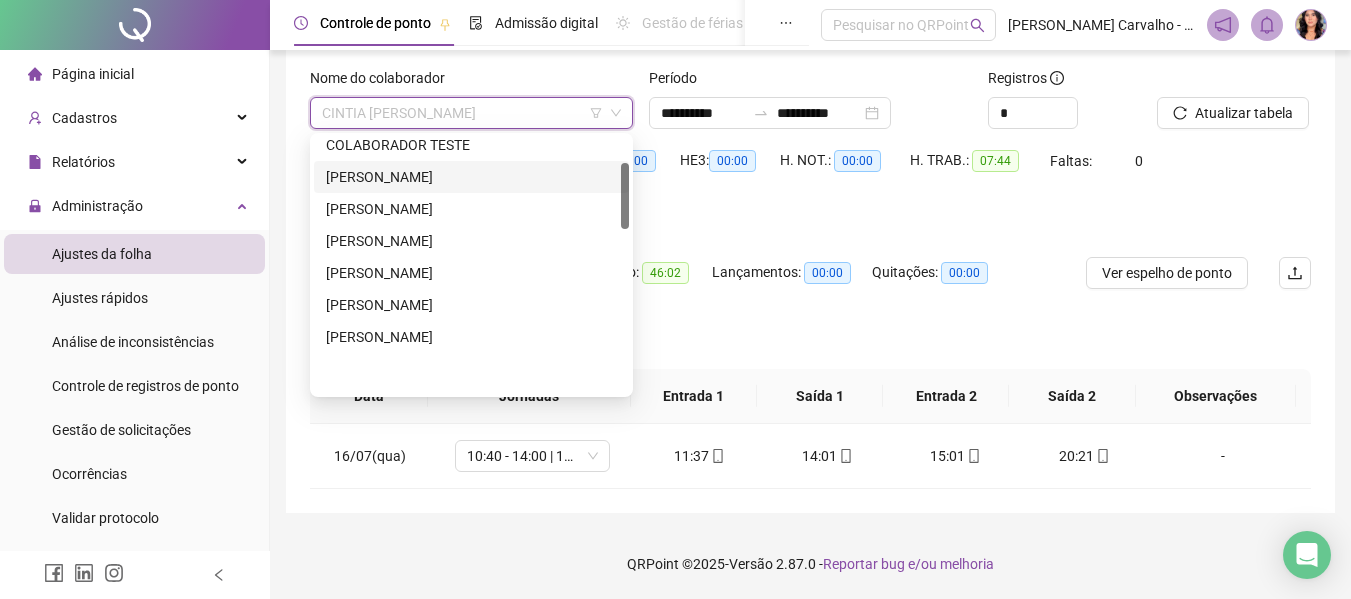 scroll, scrollTop: 100, scrollLeft: 0, axis: vertical 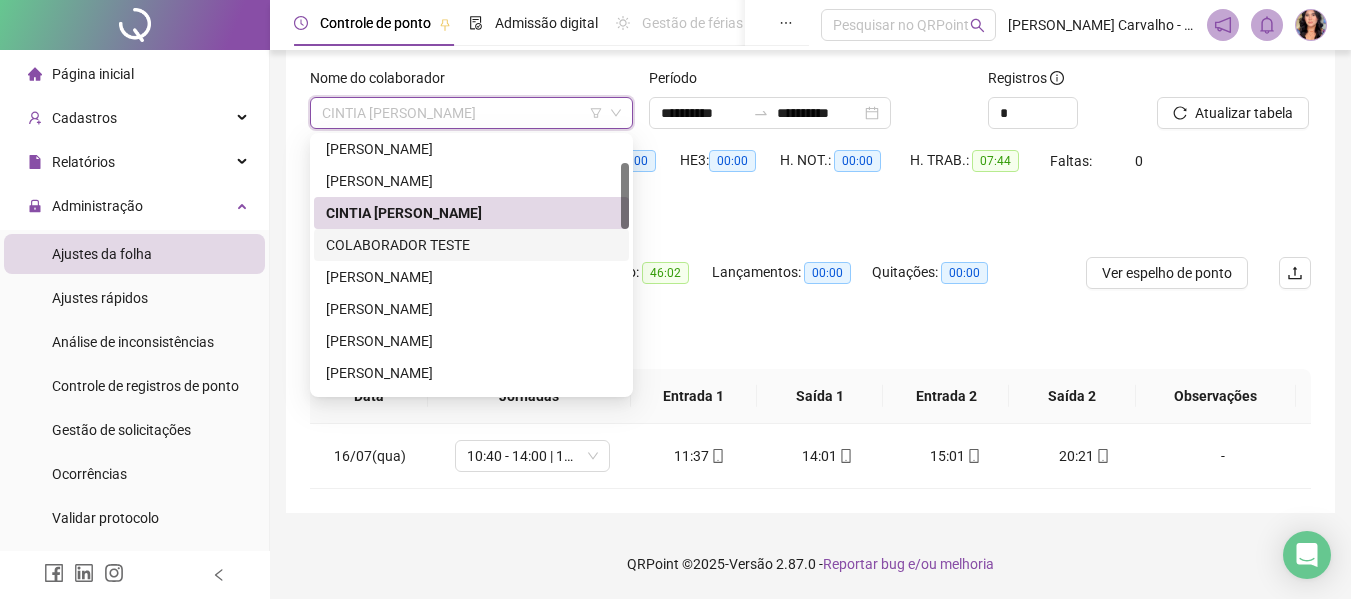 click on "COLABORADOR TESTE" at bounding box center (471, 245) 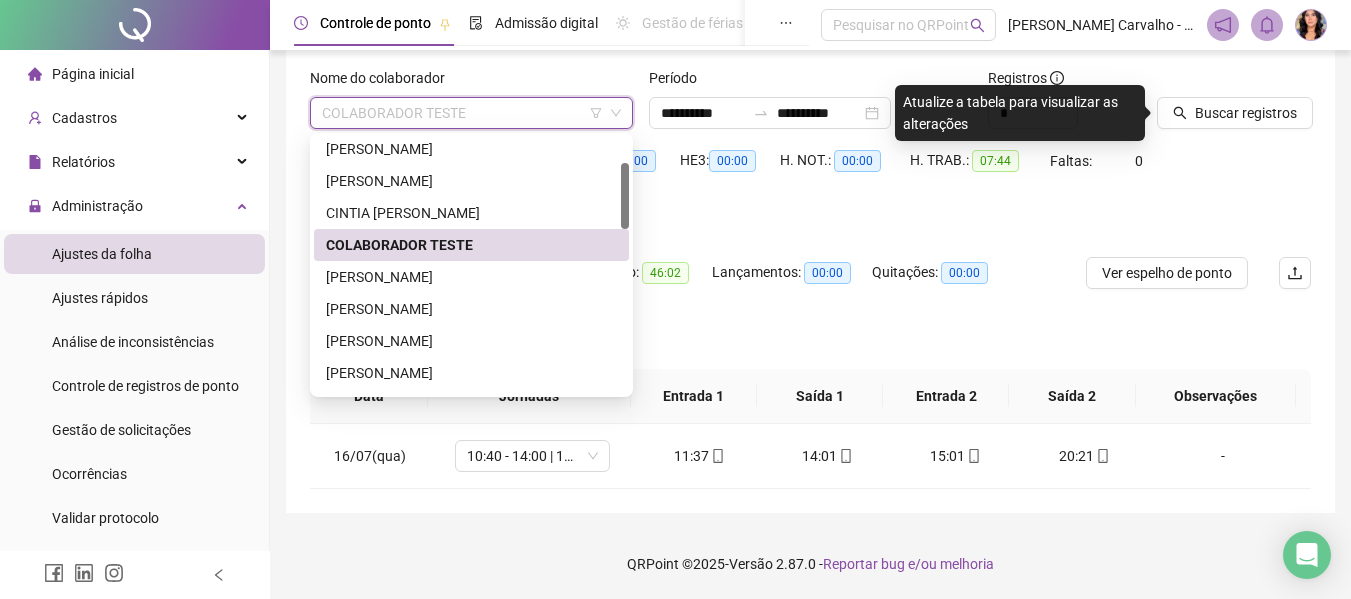 click on "COLABORADOR TESTE" at bounding box center (471, 113) 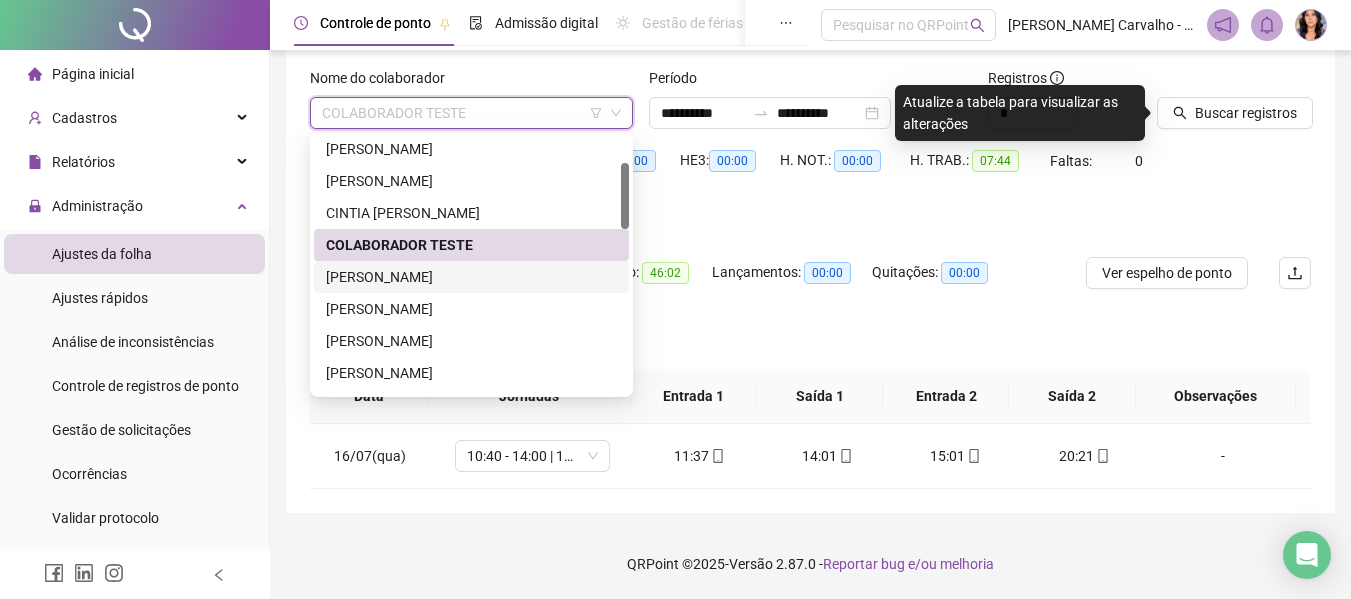 click on "[PERSON_NAME]" at bounding box center [471, 277] 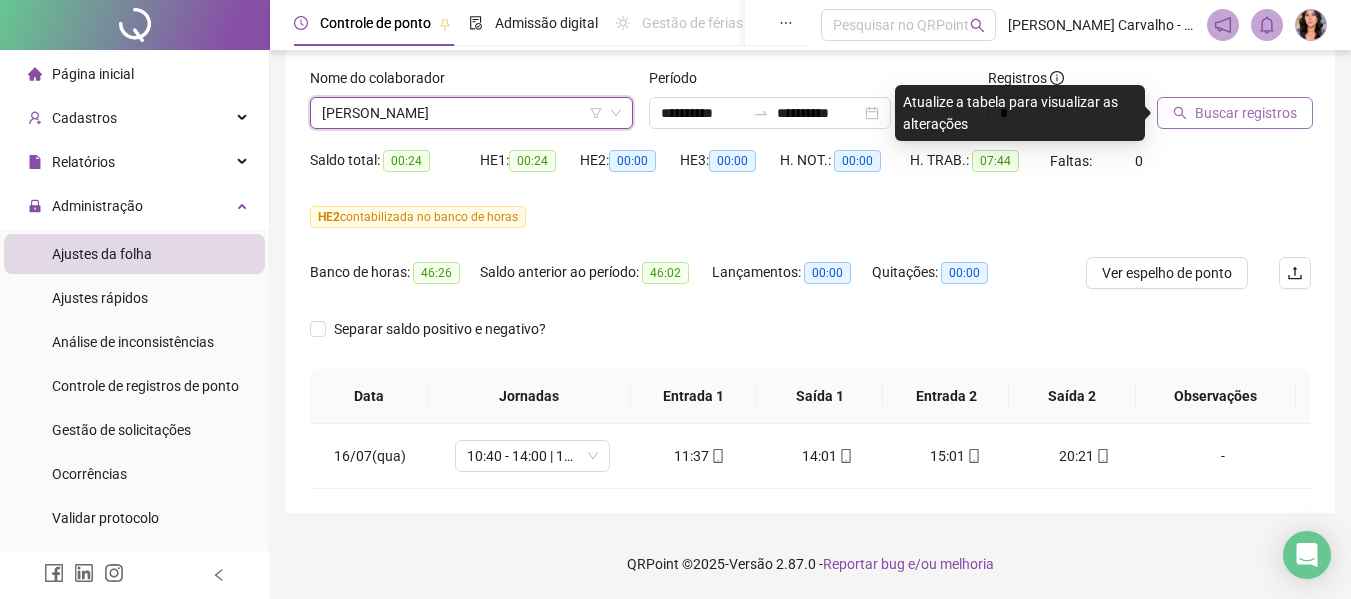 click on "Buscar registros" at bounding box center [1235, 113] 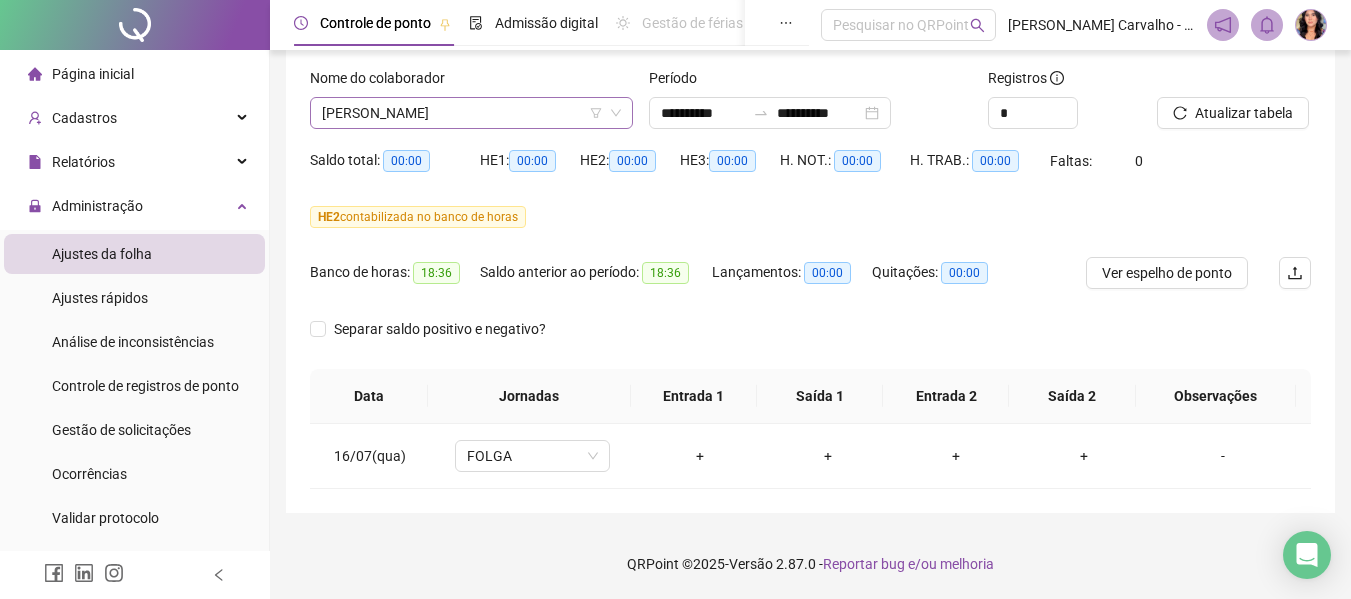 click on "[PERSON_NAME]" at bounding box center (471, 113) 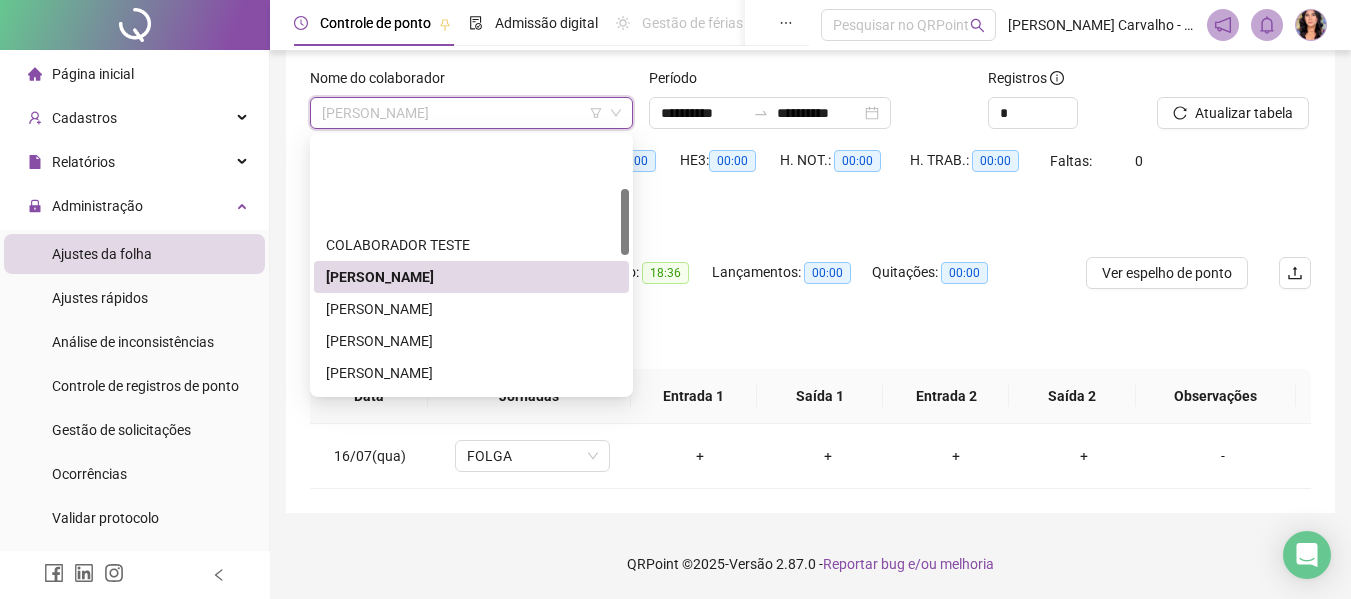 scroll, scrollTop: 200, scrollLeft: 0, axis: vertical 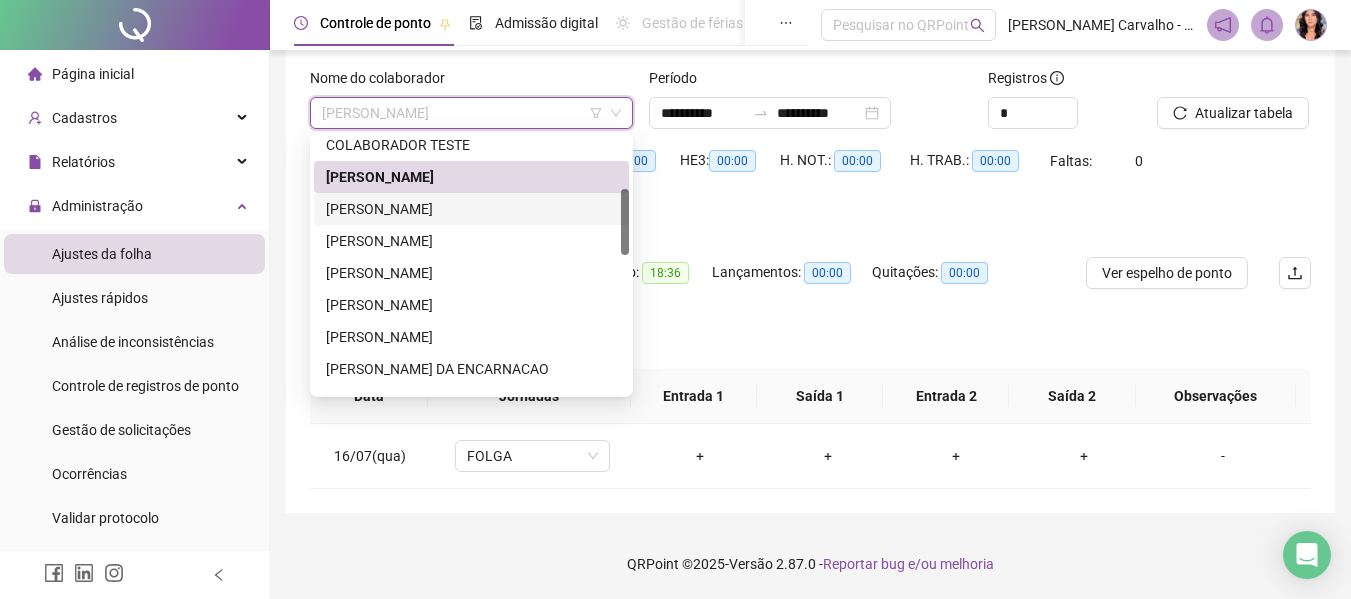 click on "[PERSON_NAME]" at bounding box center [471, 209] 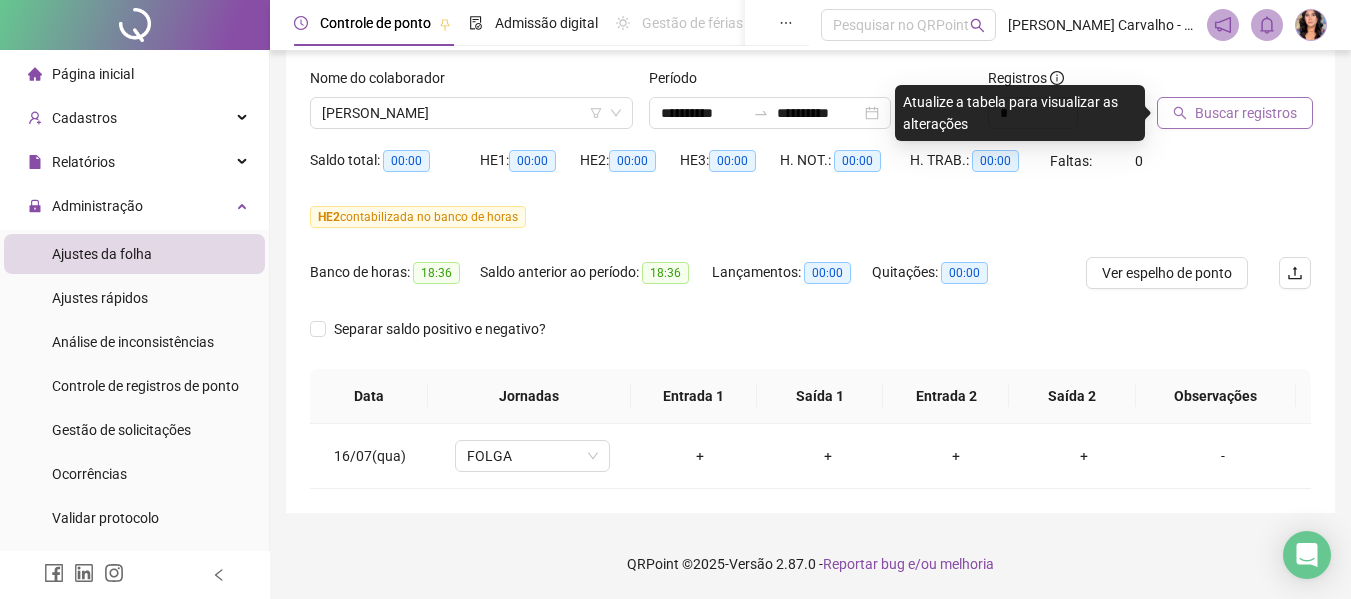 click on "Buscar registros" at bounding box center (1246, 113) 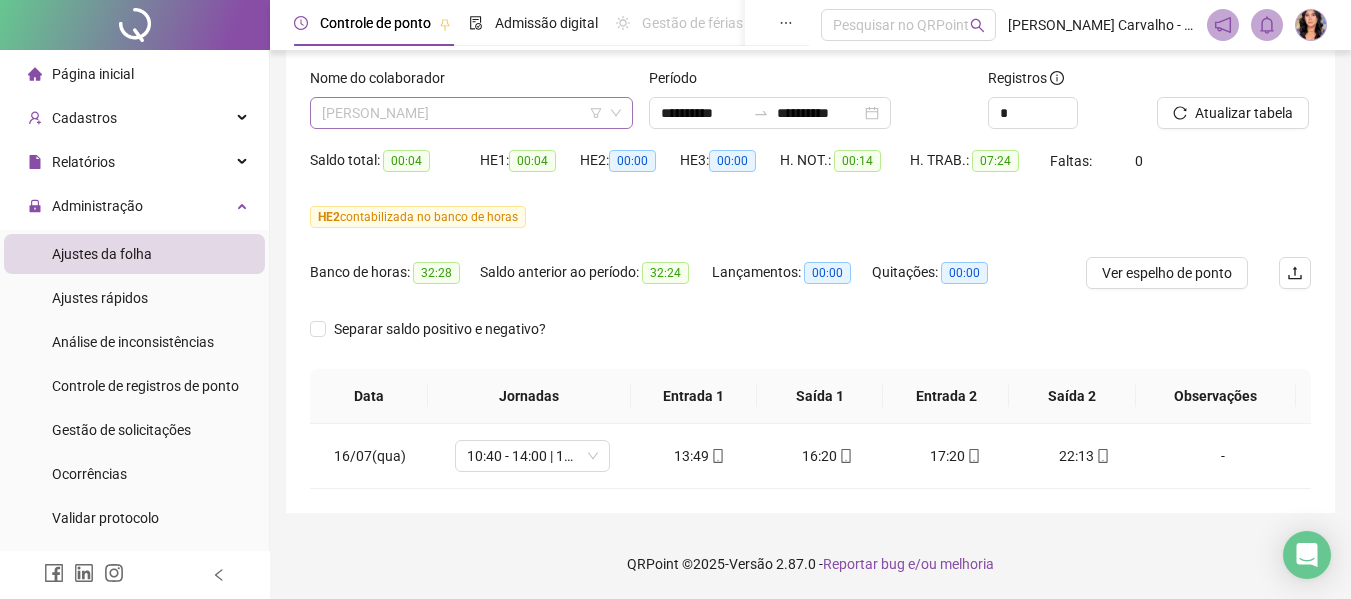 click on "[PERSON_NAME]" at bounding box center (471, 113) 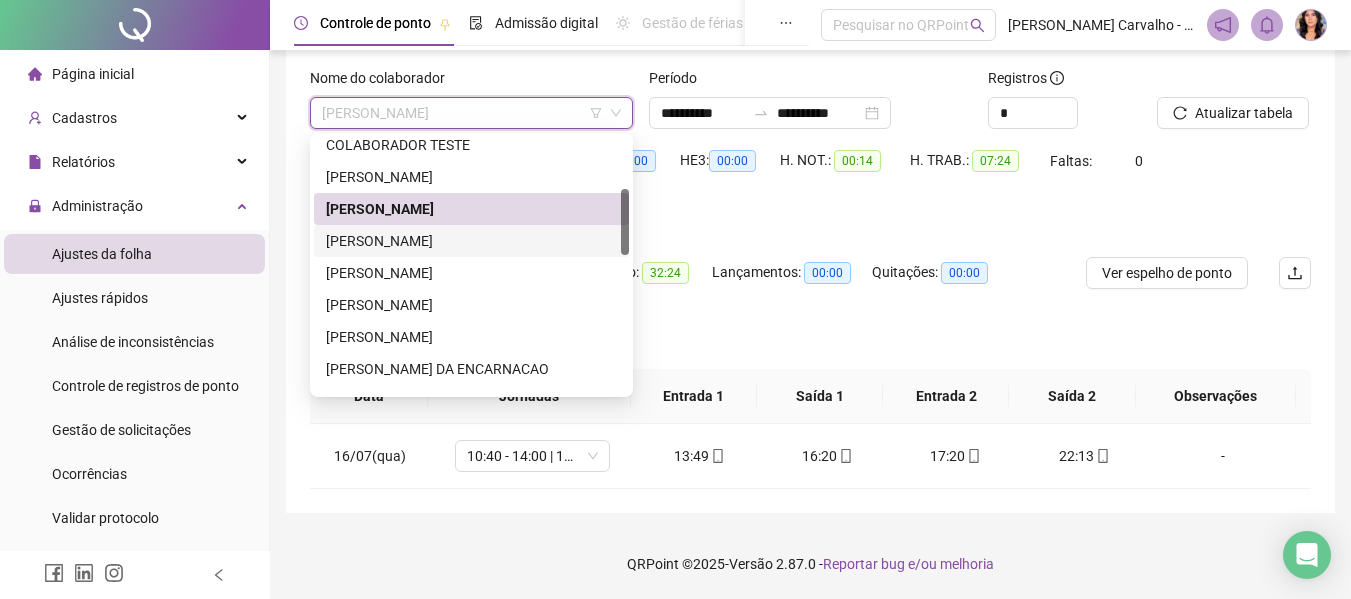 click on "[PERSON_NAME]" at bounding box center [471, 241] 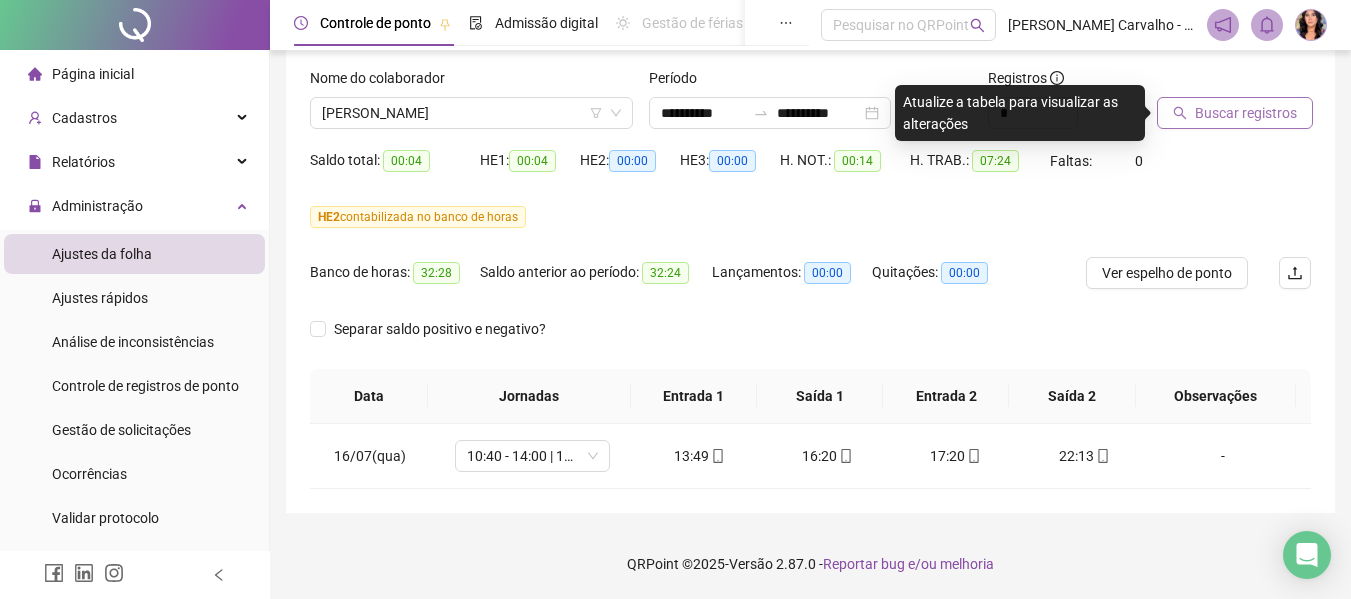 click on "Buscar registros" at bounding box center (1246, 113) 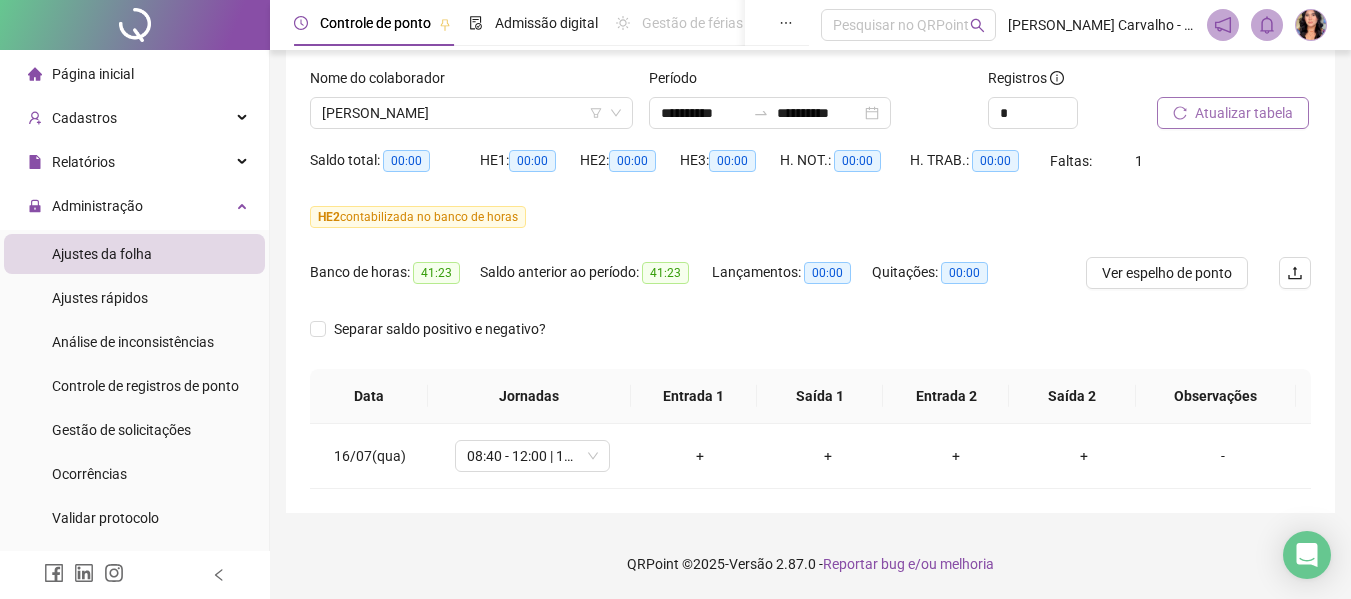click on "Atualizar tabela" at bounding box center (1233, 113) 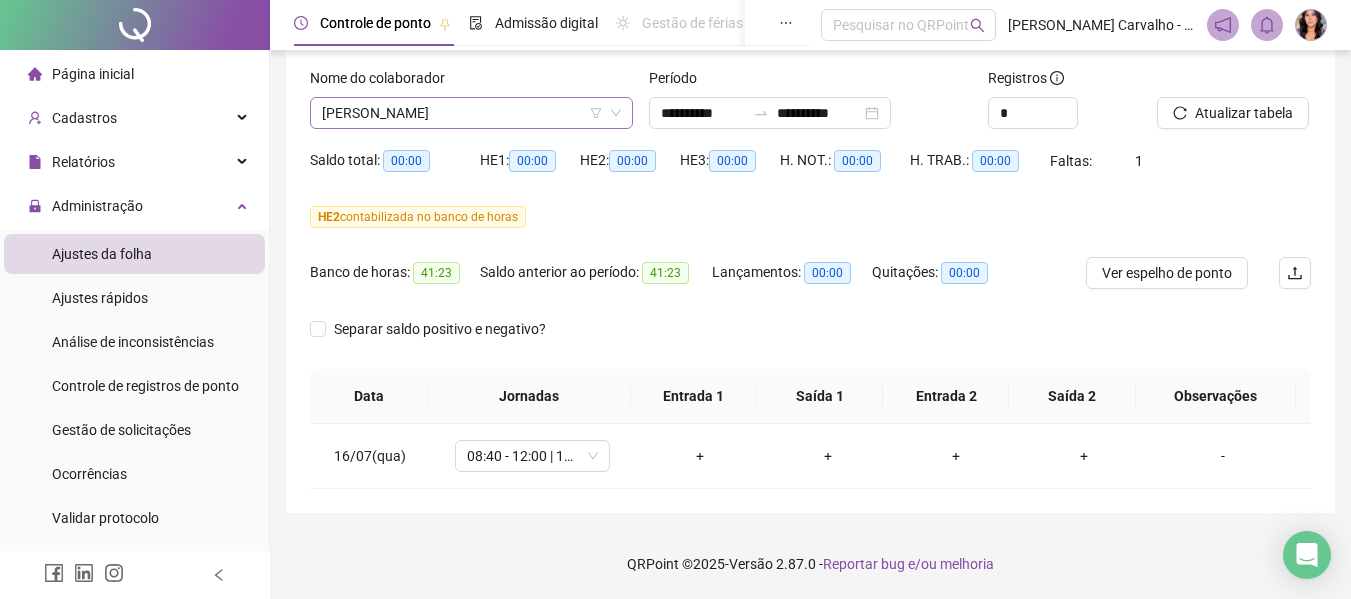 click on "[PERSON_NAME]" at bounding box center (471, 113) 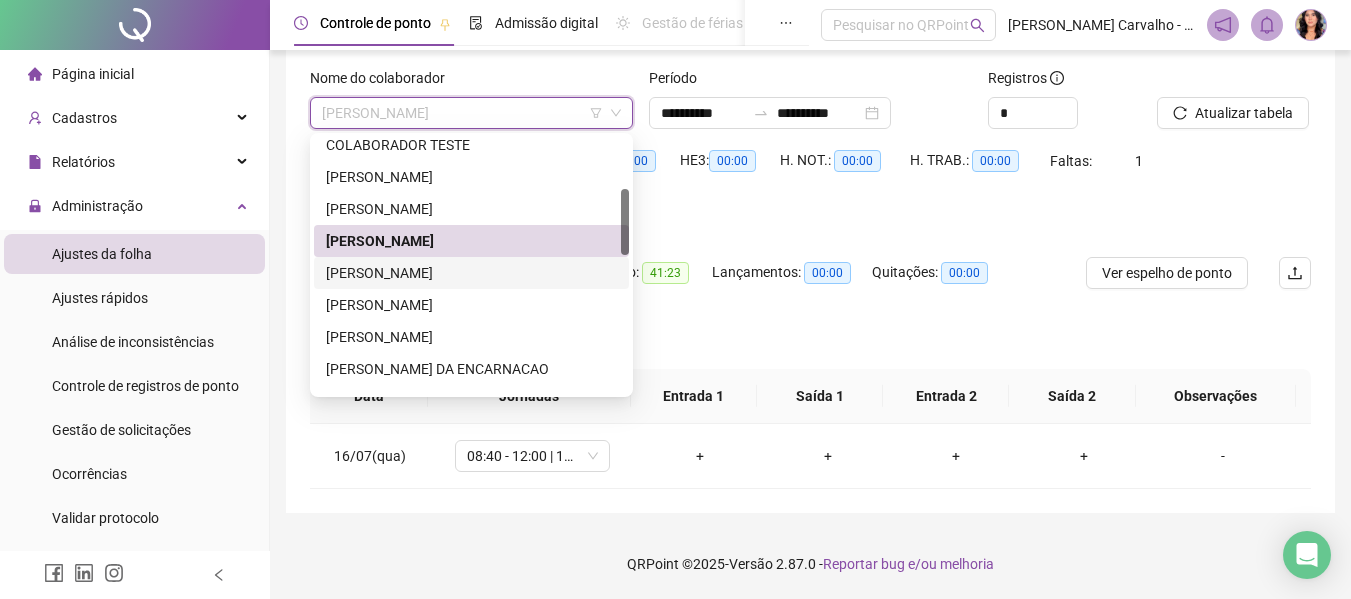 click on "[PERSON_NAME]" at bounding box center [471, 273] 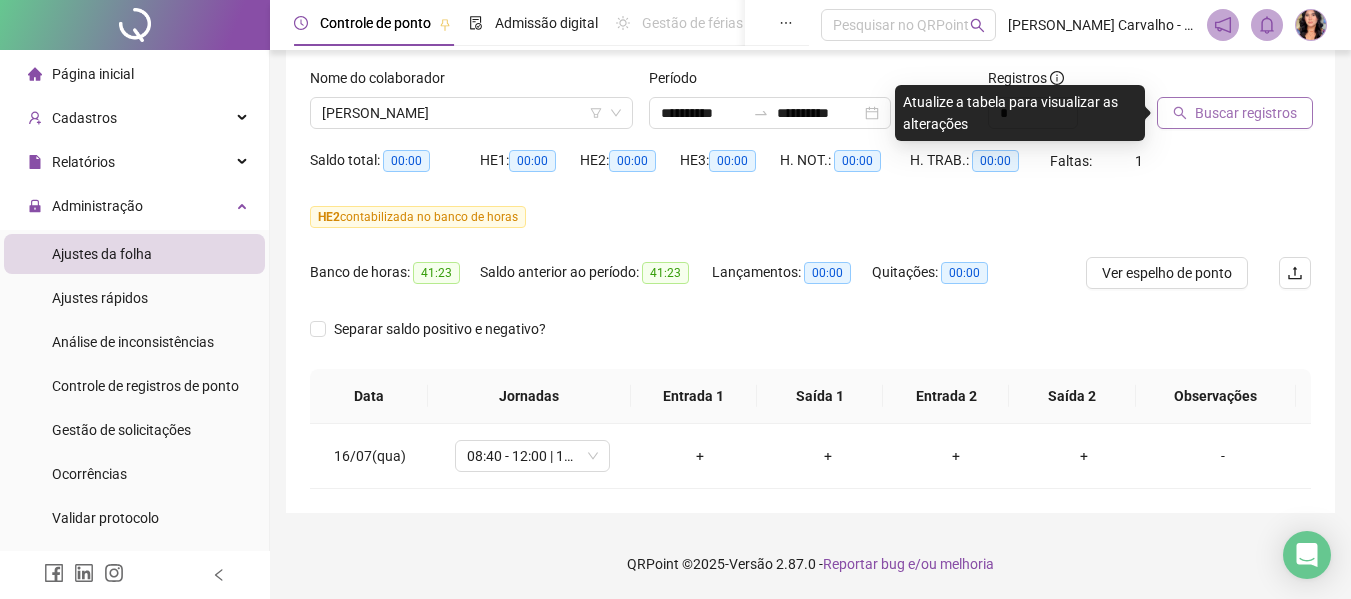 click on "Buscar registros" at bounding box center [1246, 113] 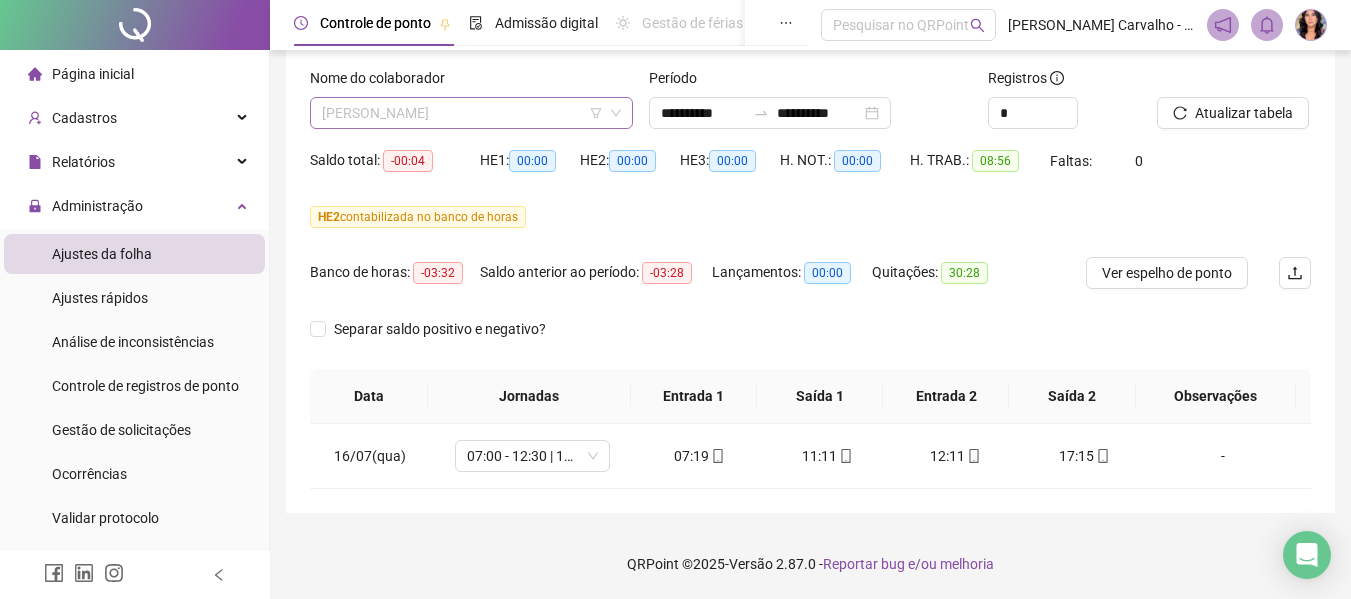 click on "[PERSON_NAME]" at bounding box center (471, 113) 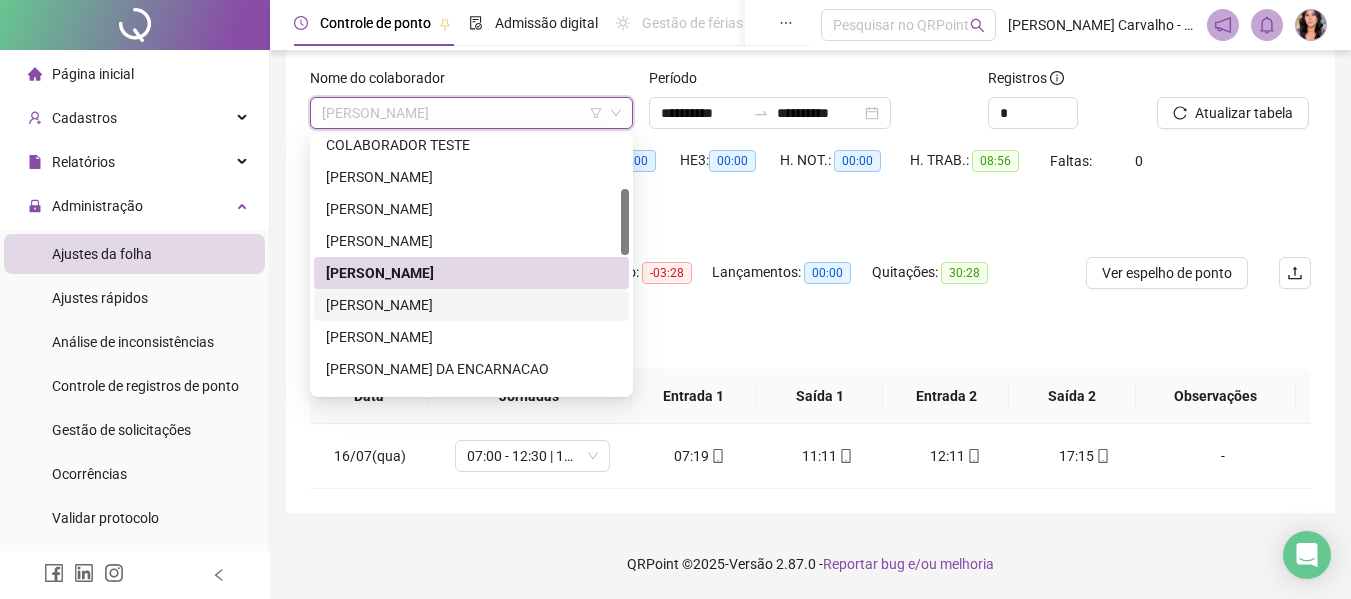 click on "[PERSON_NAME]" at bounding box center [471, 305] 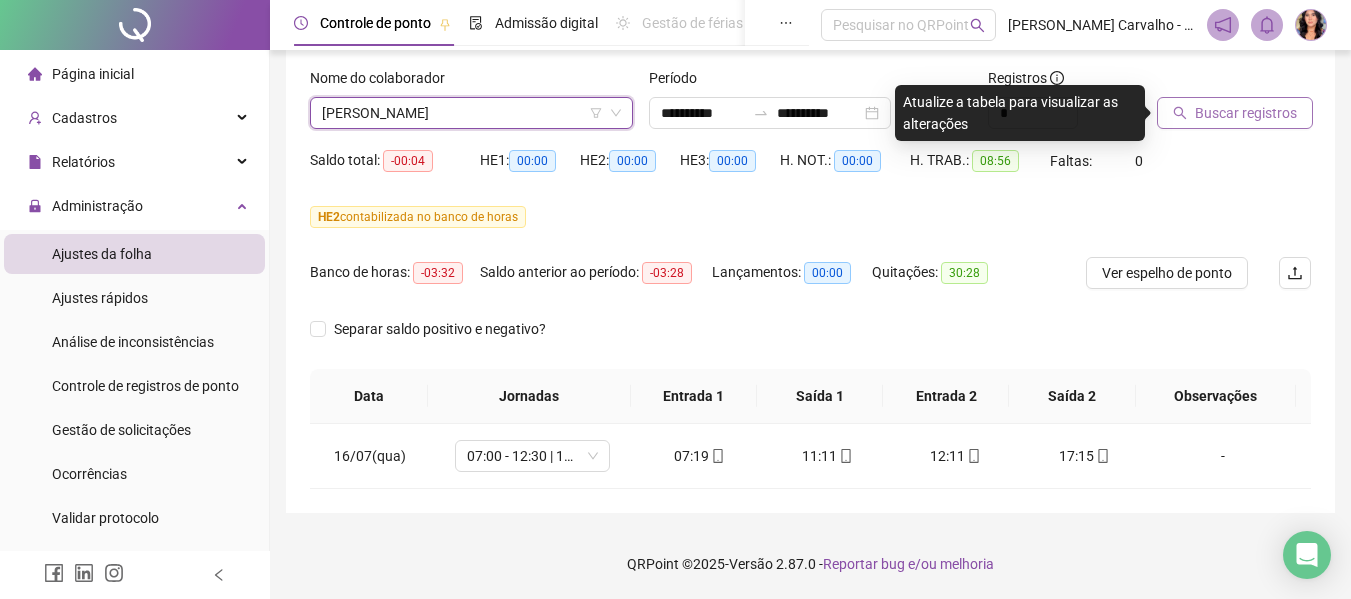 click on "Buscar registros" at bounding box center (1246, 113) 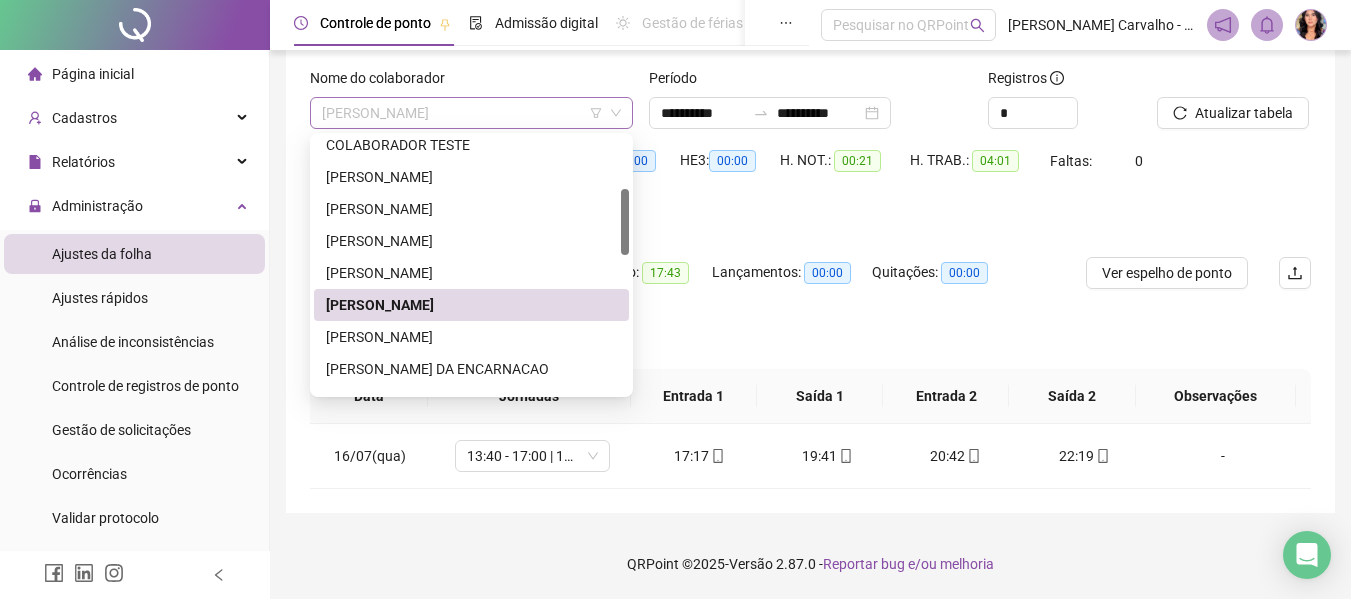 click on "[PERSON_NAME]" at bounding box center [471, 113] 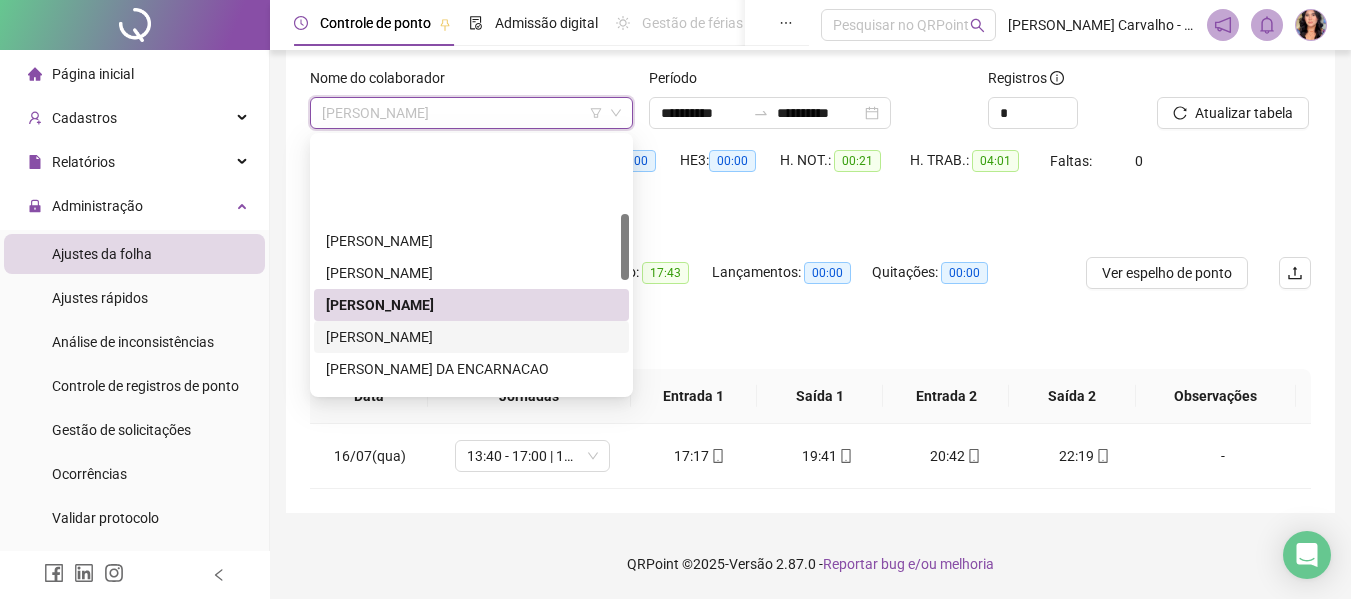 scroll, scrollTop: 300, scrollLeft: 0, axis: vertical 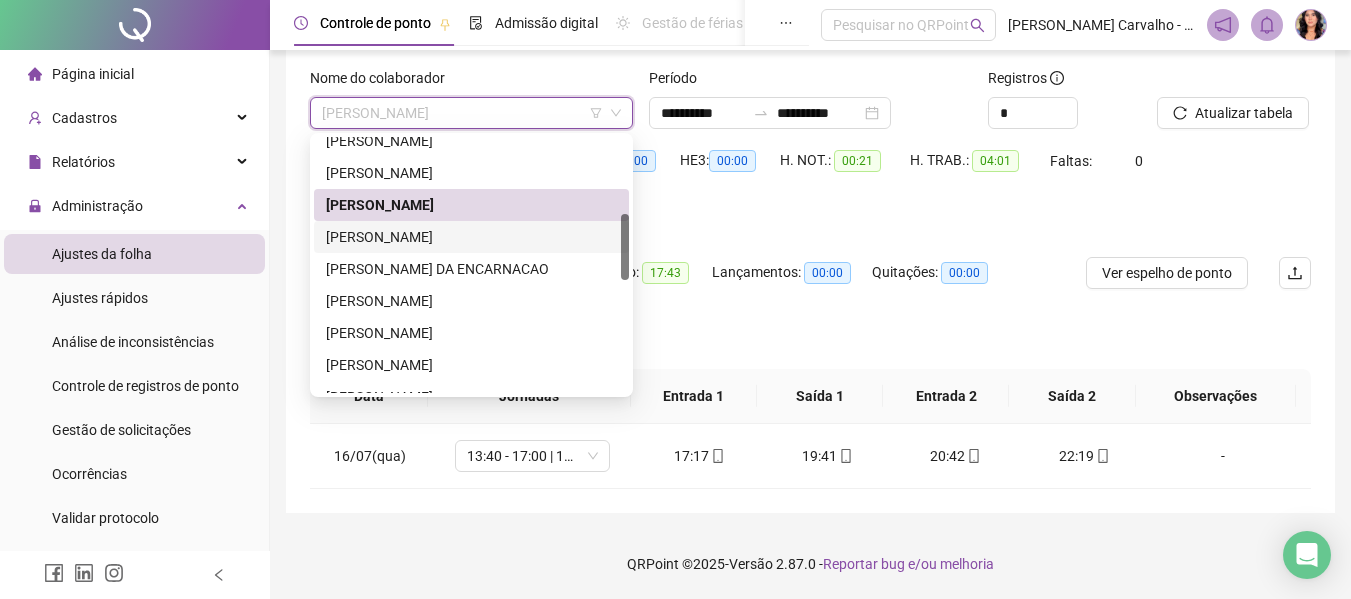 click on "[PERSON_NAME]" at bounding box center [471, 237] 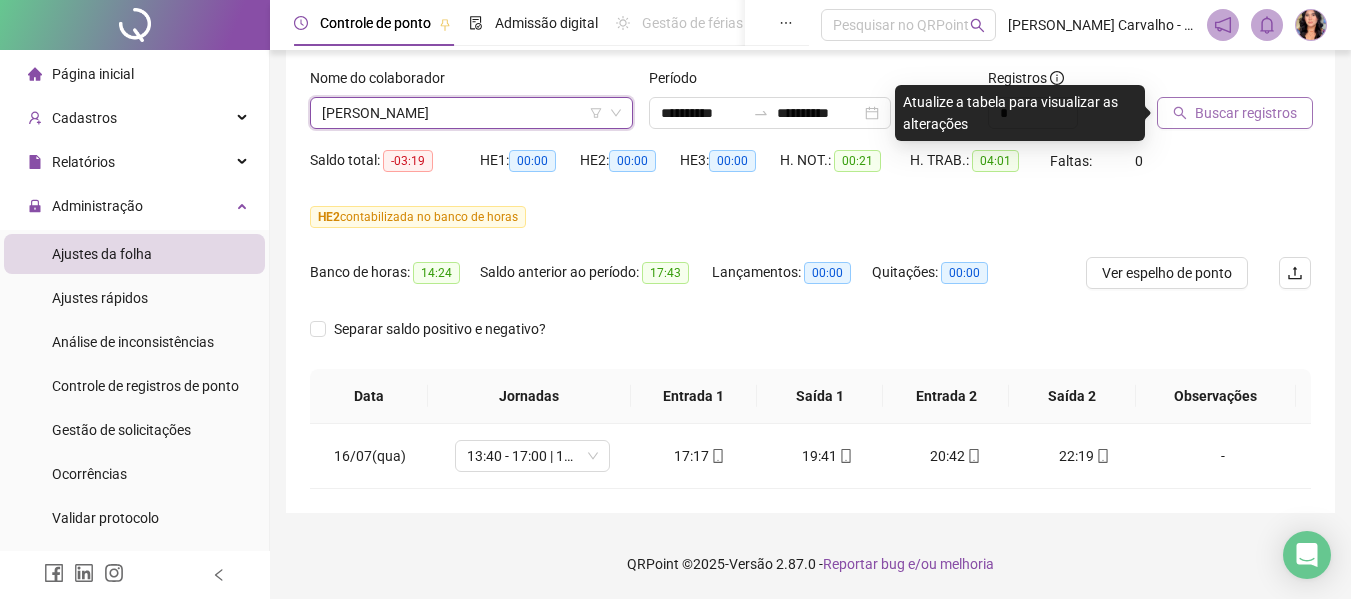 click on "Buscar registros" at bounding box center [1235, 113] 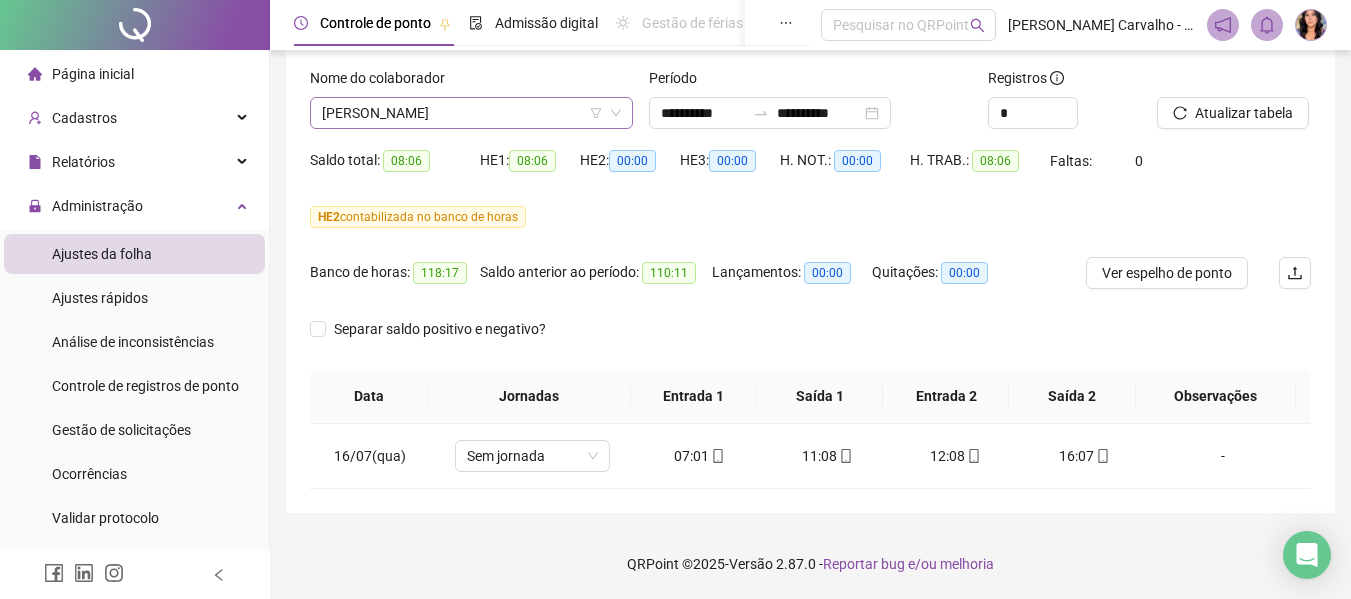 click on "[PERSON_NAME]" at bounding box center (471, 113) 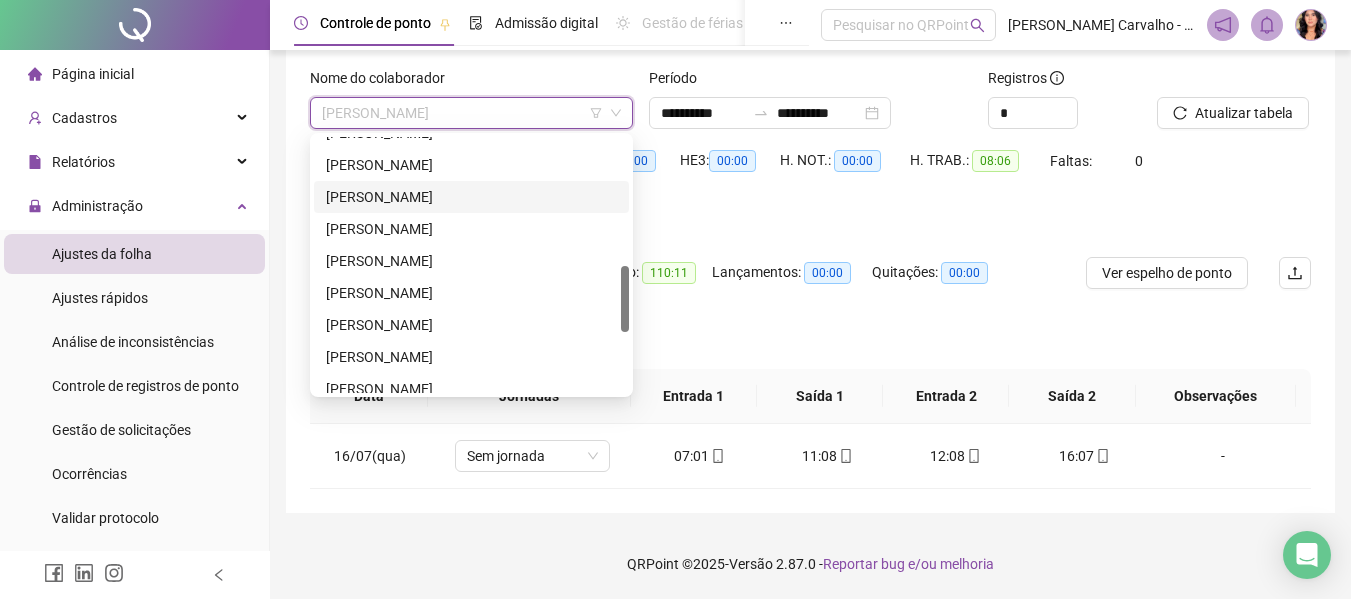 scroll, scrollTop: 400, scrollLeft: 0, axis: vertical 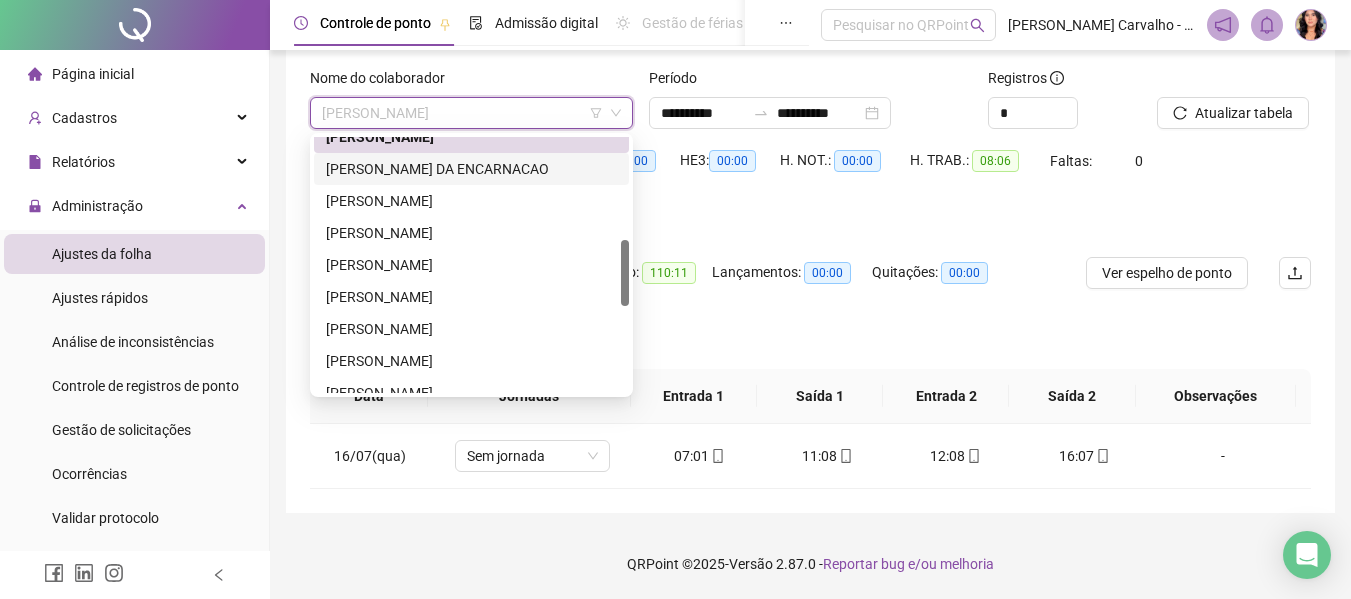 click on "[PERSON_NAME] DA ENCARNACAO" at bounding box center [471, 169] 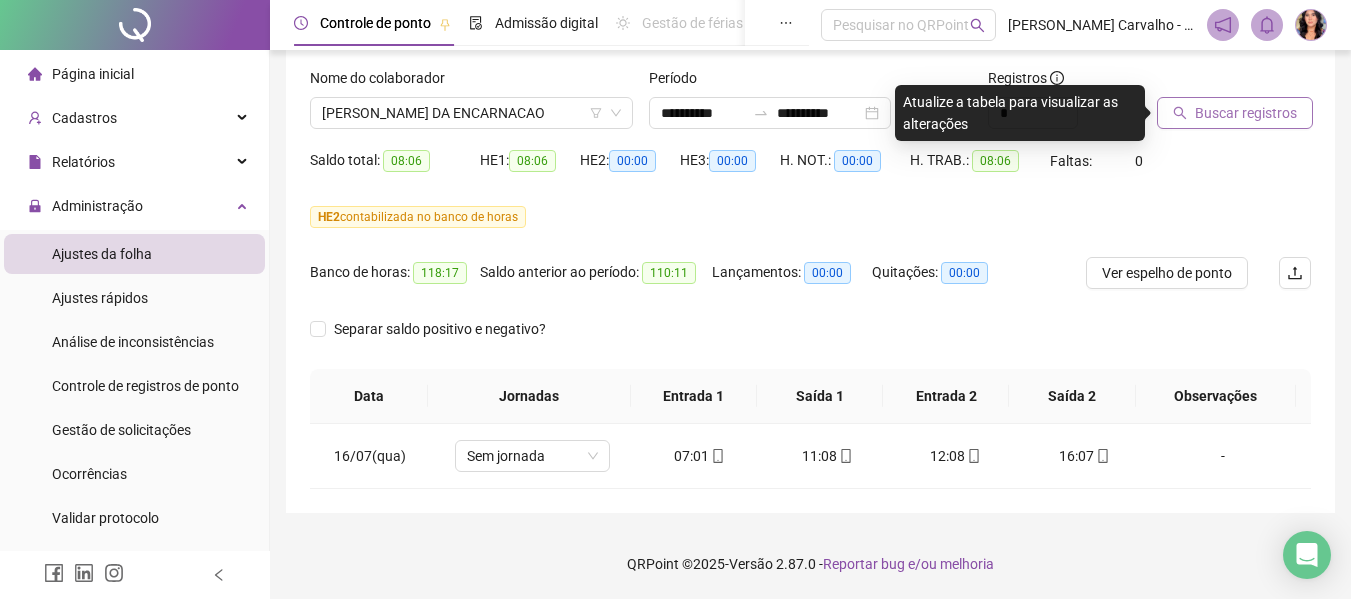 click 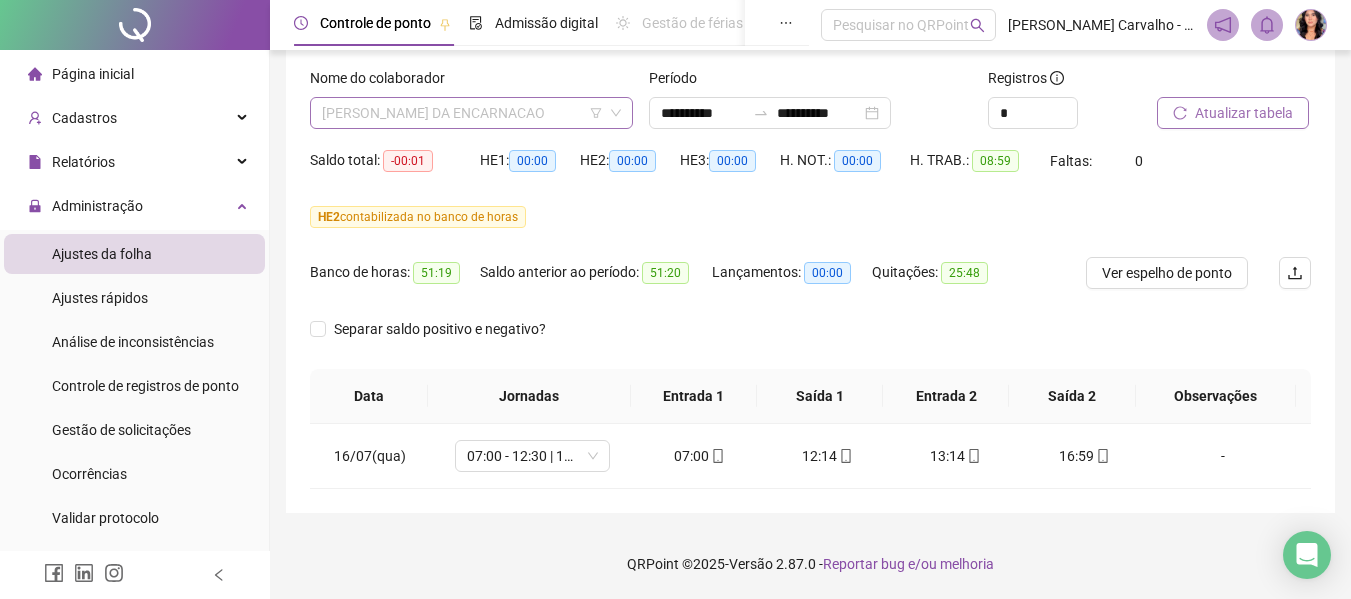 click on "[PERSON_NAME] DA ENCARNACAO" at bounding box center (471, 113) 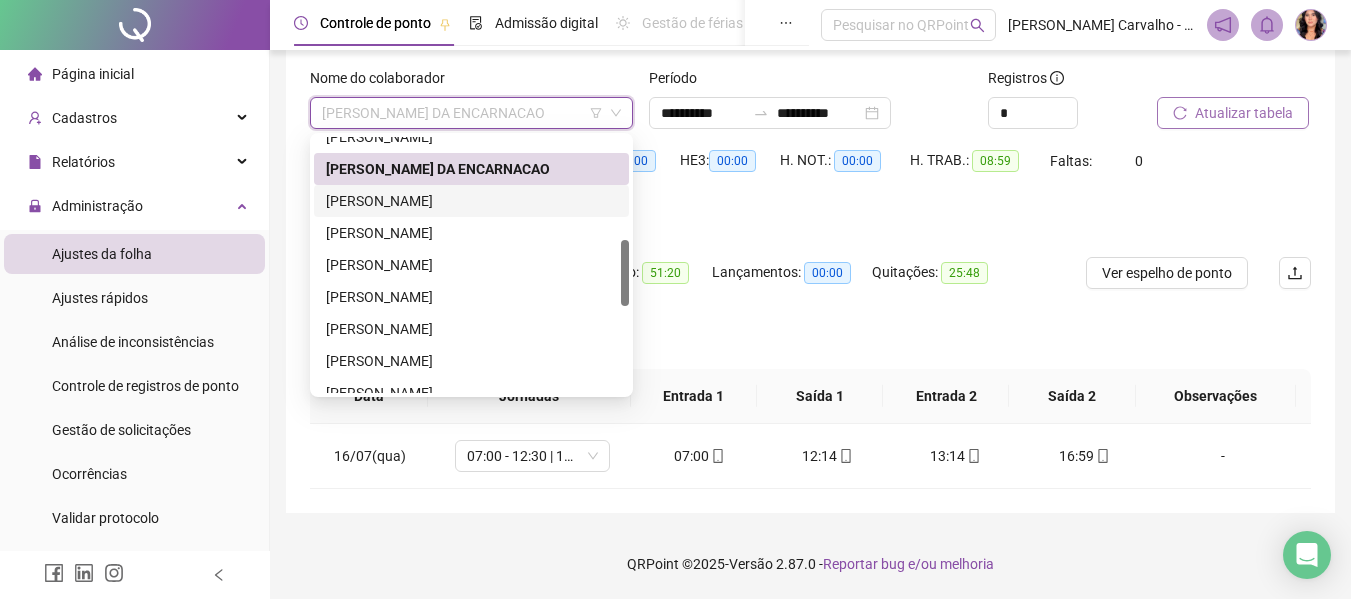 click on "[PERSON_NAME]" at bounding box center [471, 201] 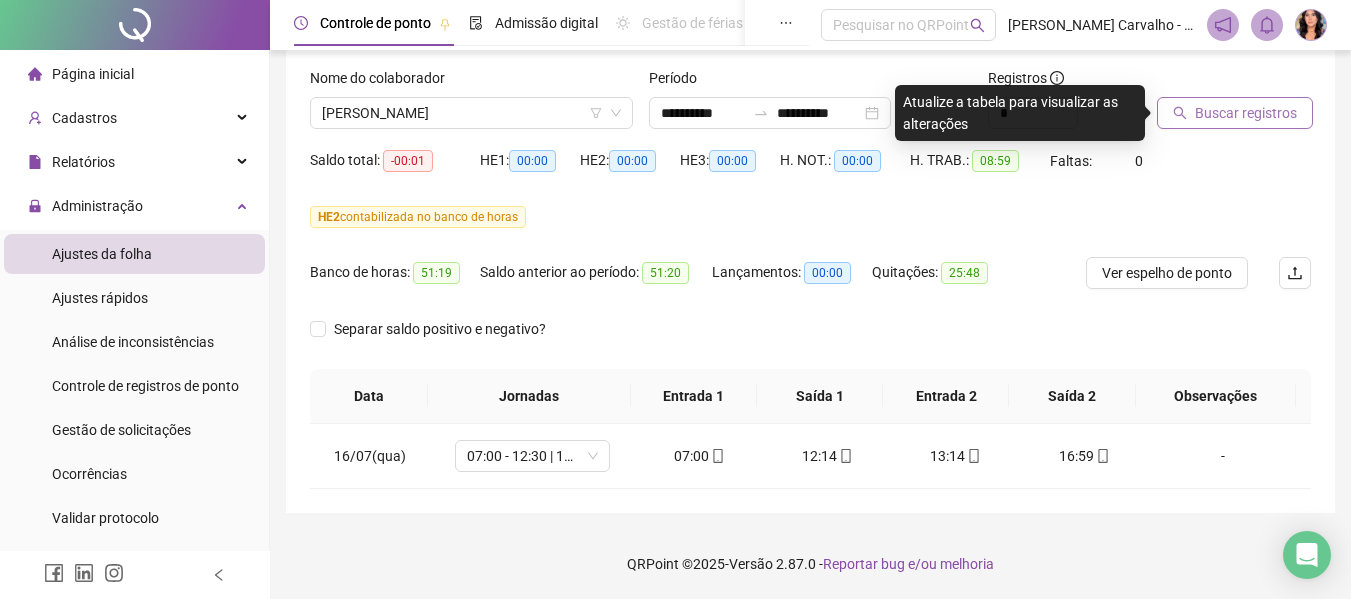 click on "Buscar registros" at bounding box center [1246, 113] 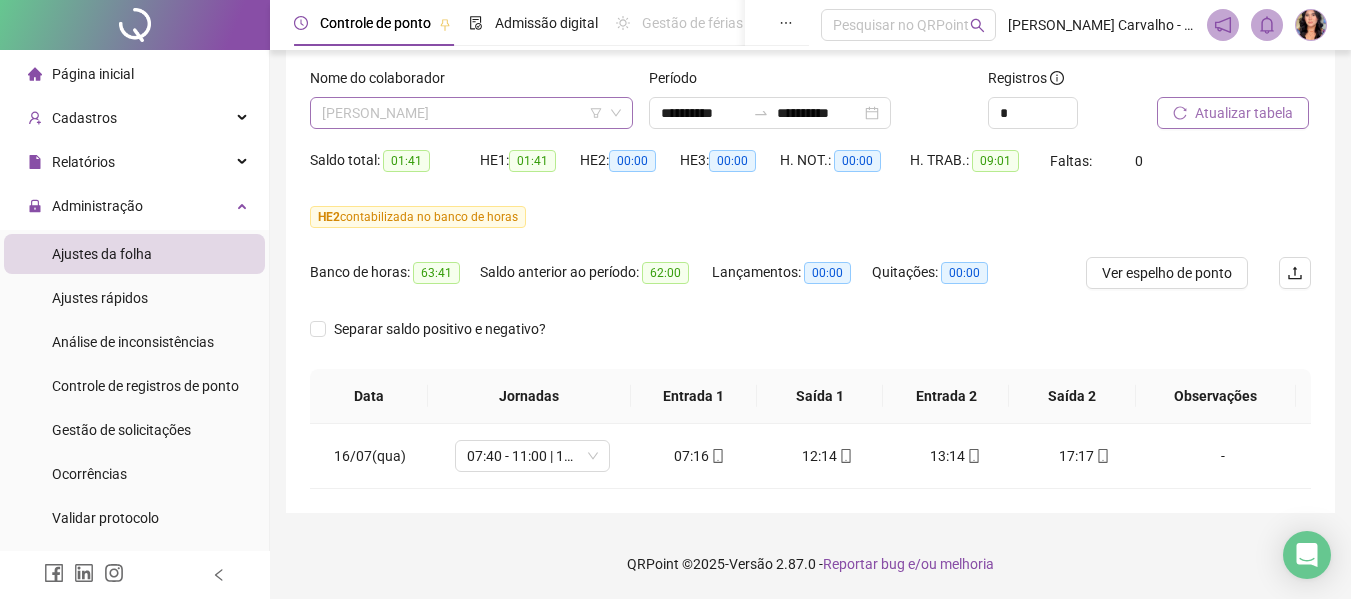 click on "[PERSON_NAME]" at bounding box center [471, 113] 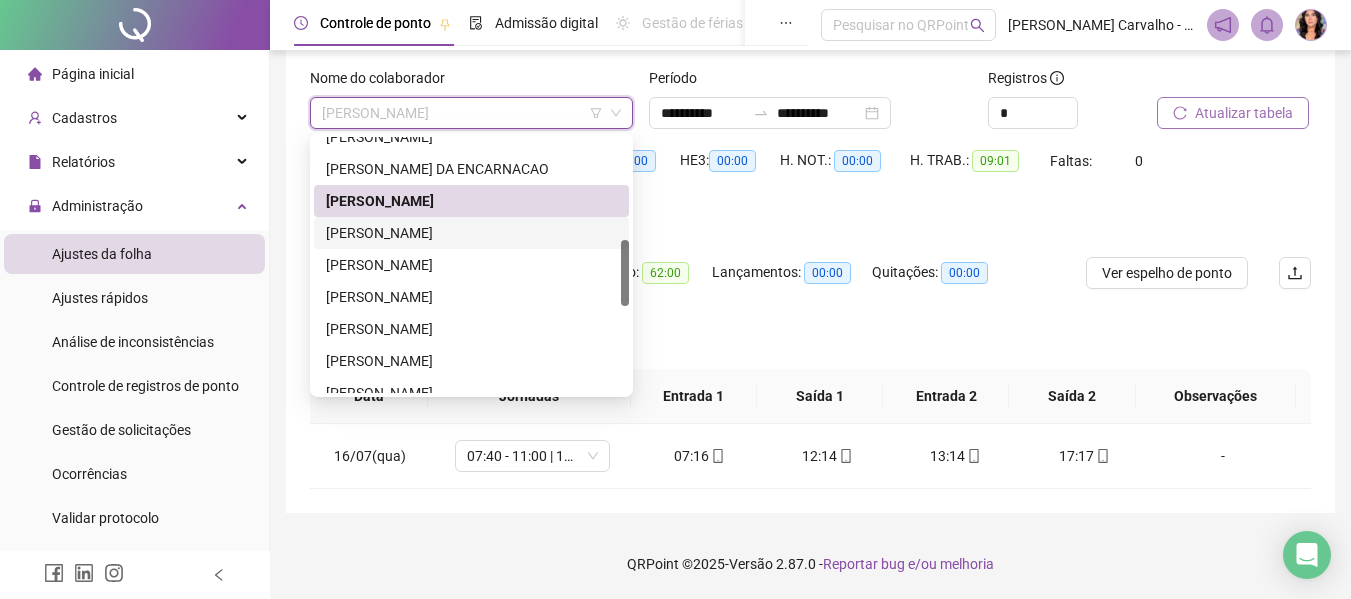 click on "[PERSON_NAME]" at bounding box center (471, 233) 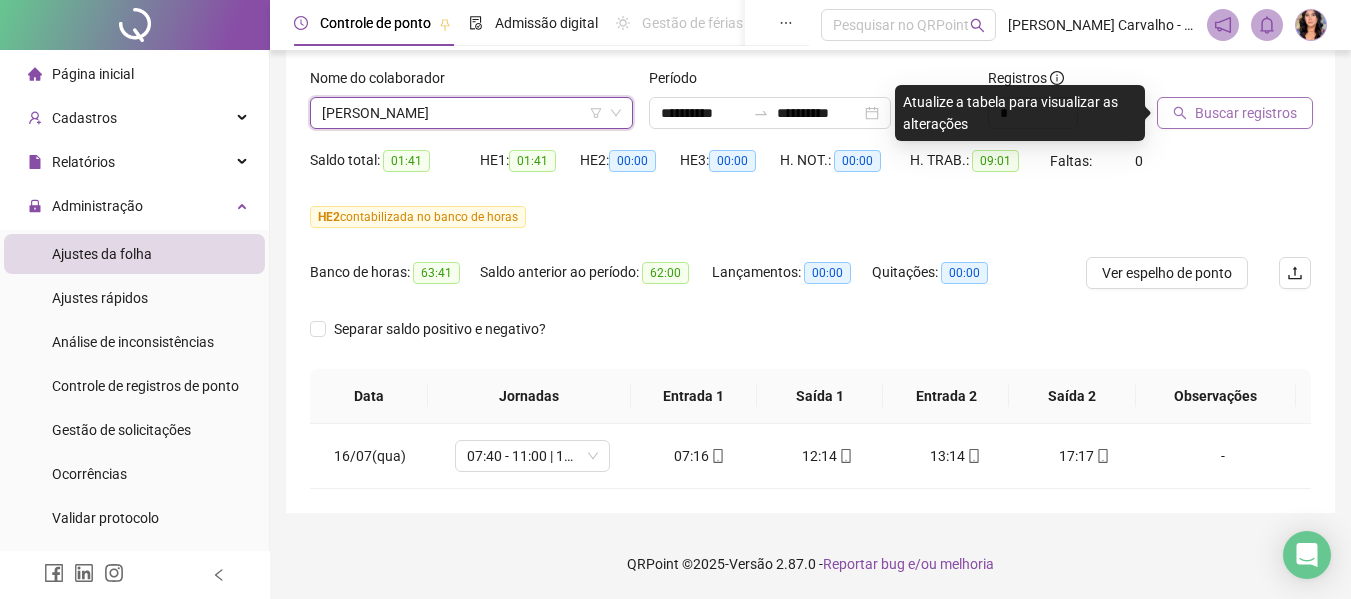 click on "Buscar registros" at bounding box center (1246, 113) 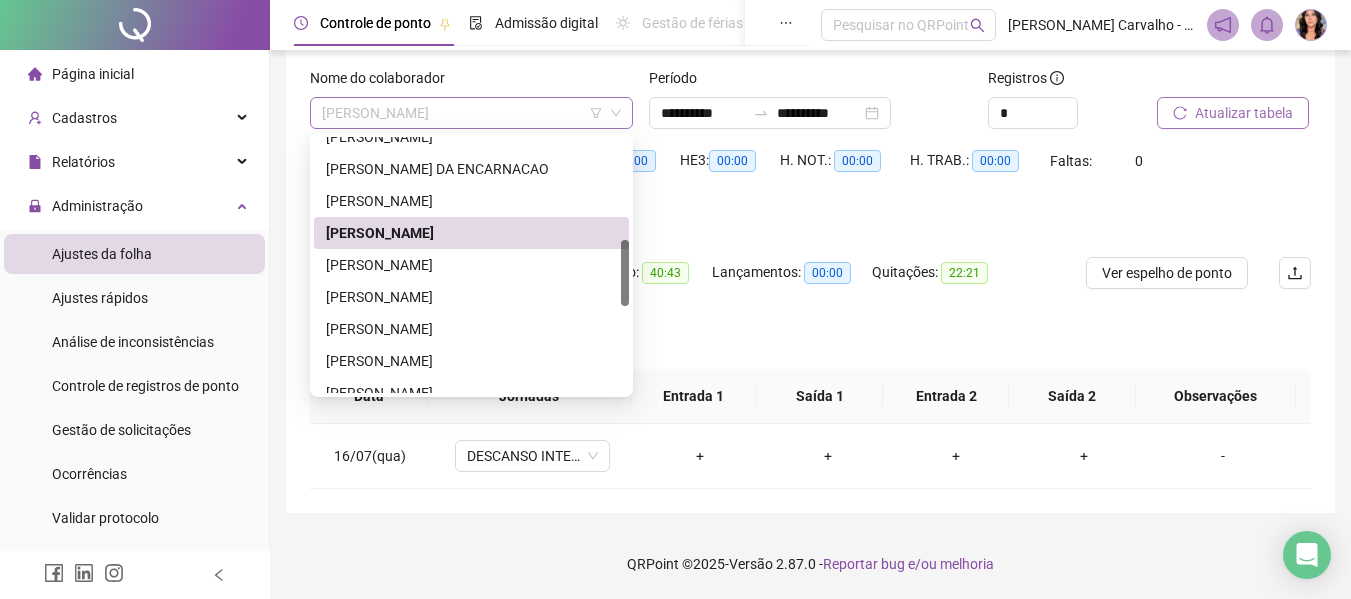 click on "[PERSON_NAME]" at bounding box center [471, 113] 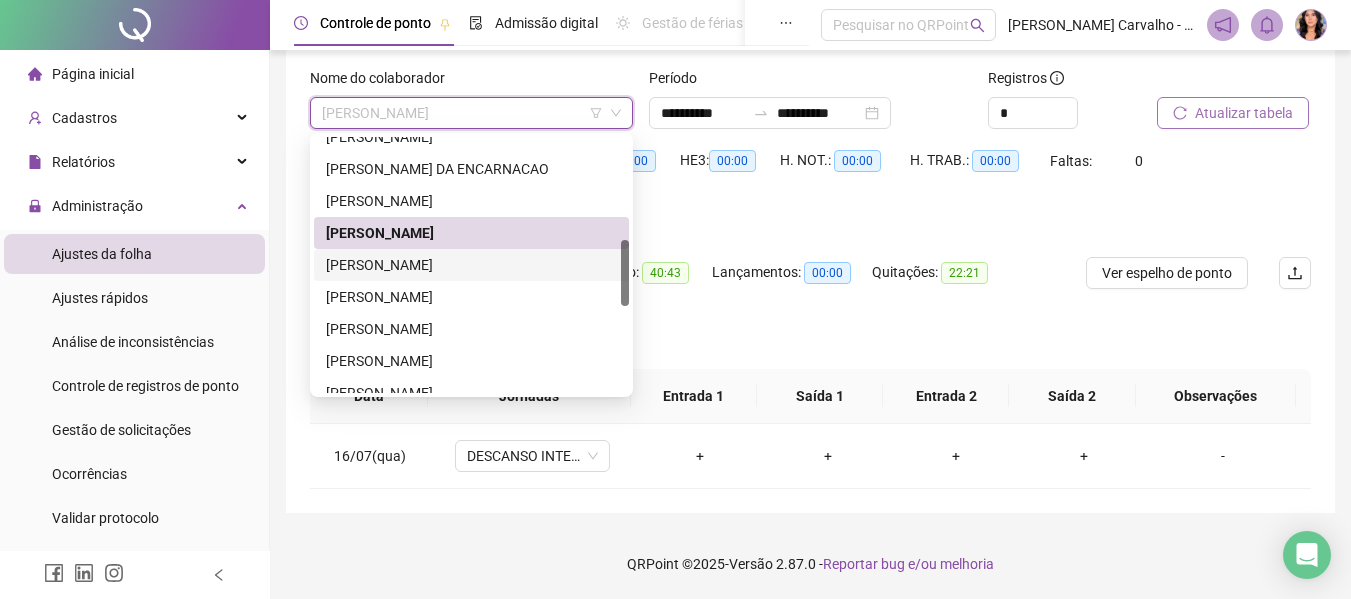 click on "[PERSON_NAME]" at bounding box center (471, 265) 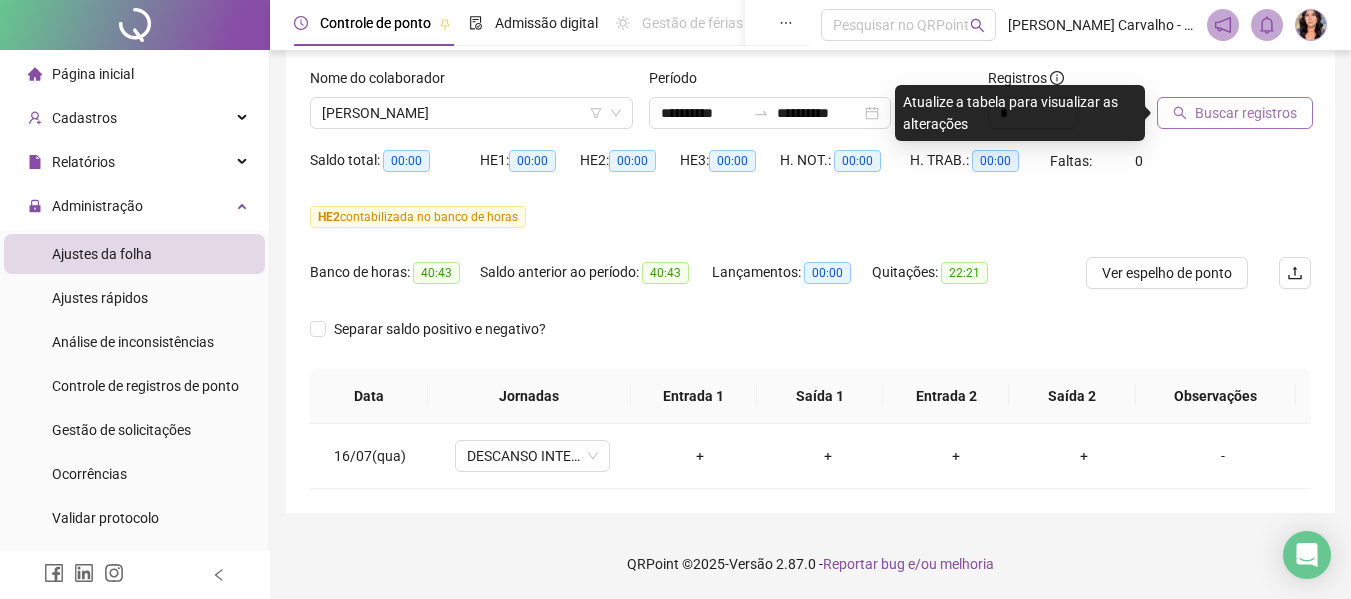 click 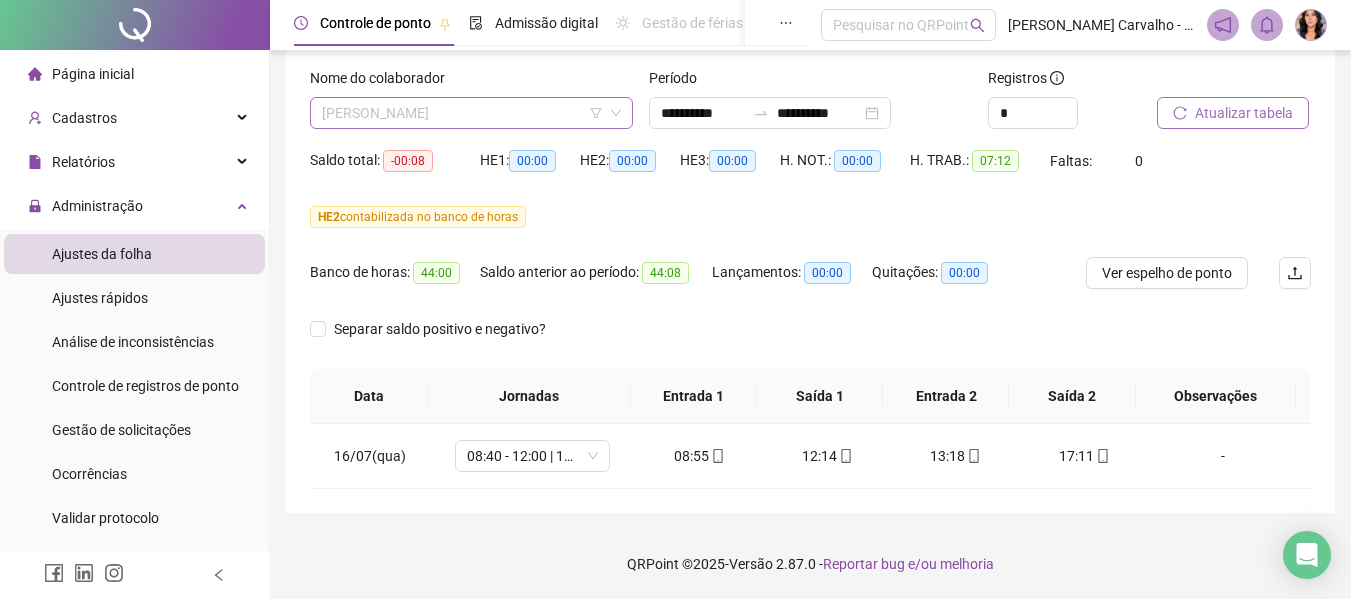 click on "[PERSON_NAME]" at bounding box center [471, 113] 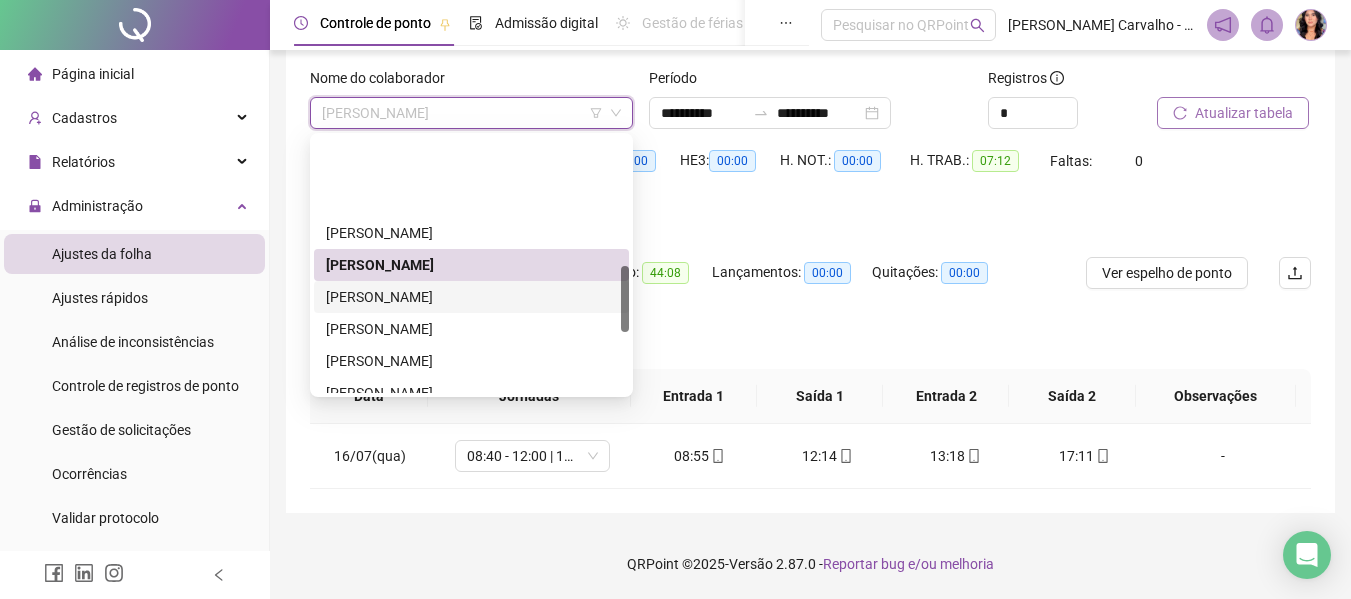 scroll, scrollTop: 500, scrollLeft: 0, axis: vertical 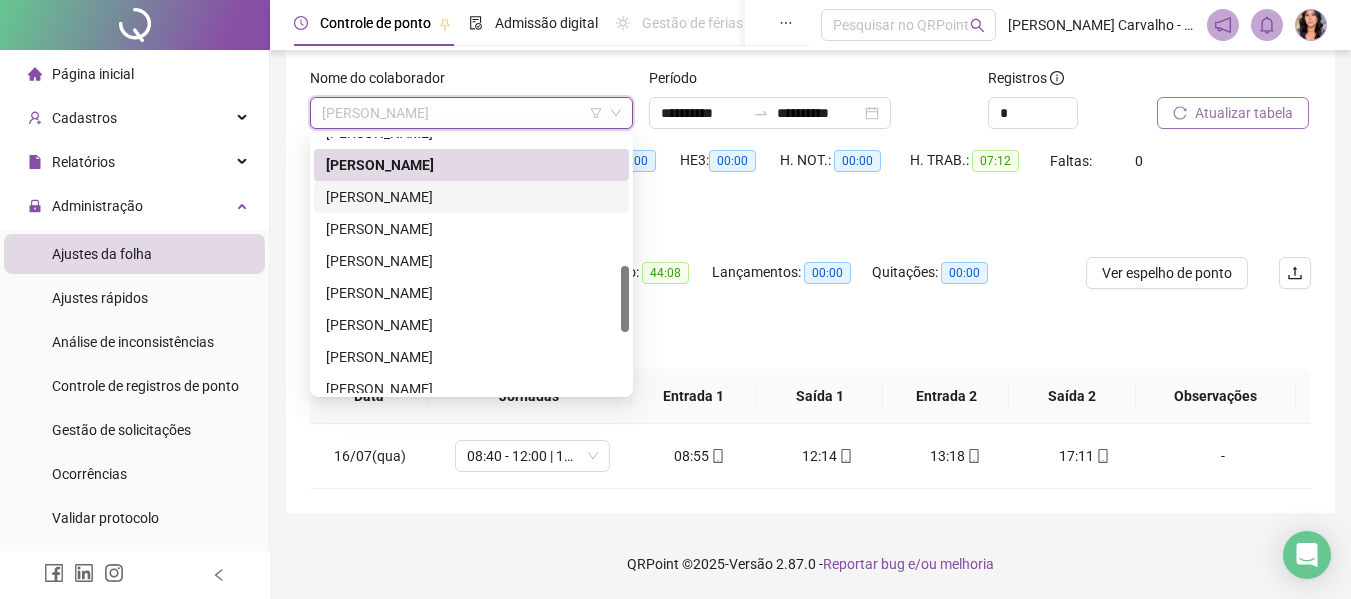 click on "[PERSON_NAME]" at bounding box center (471, 197) 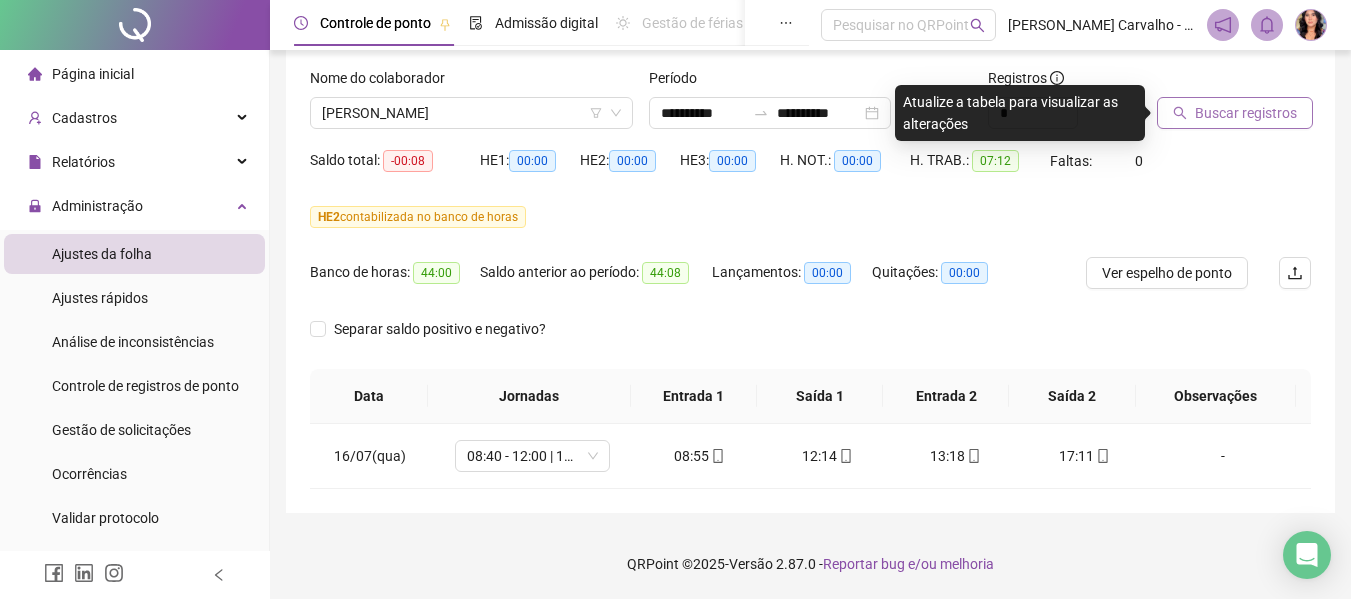 click 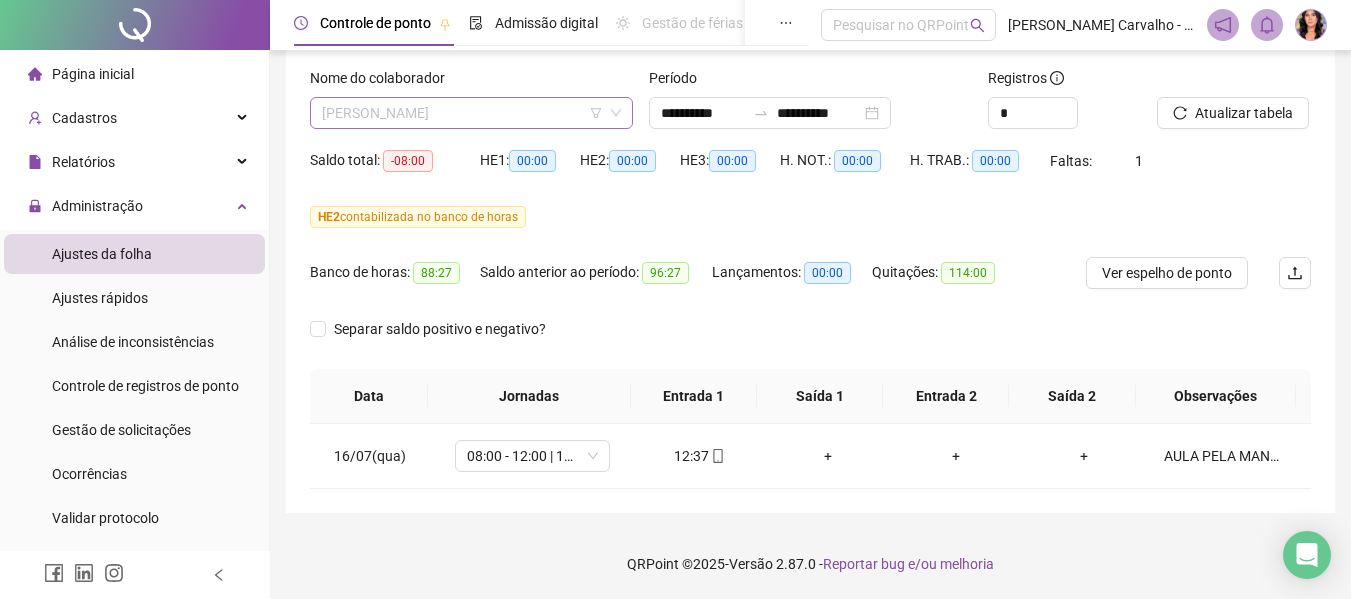click on "[PERSON_NAME]" at bounding box center (471, 113) 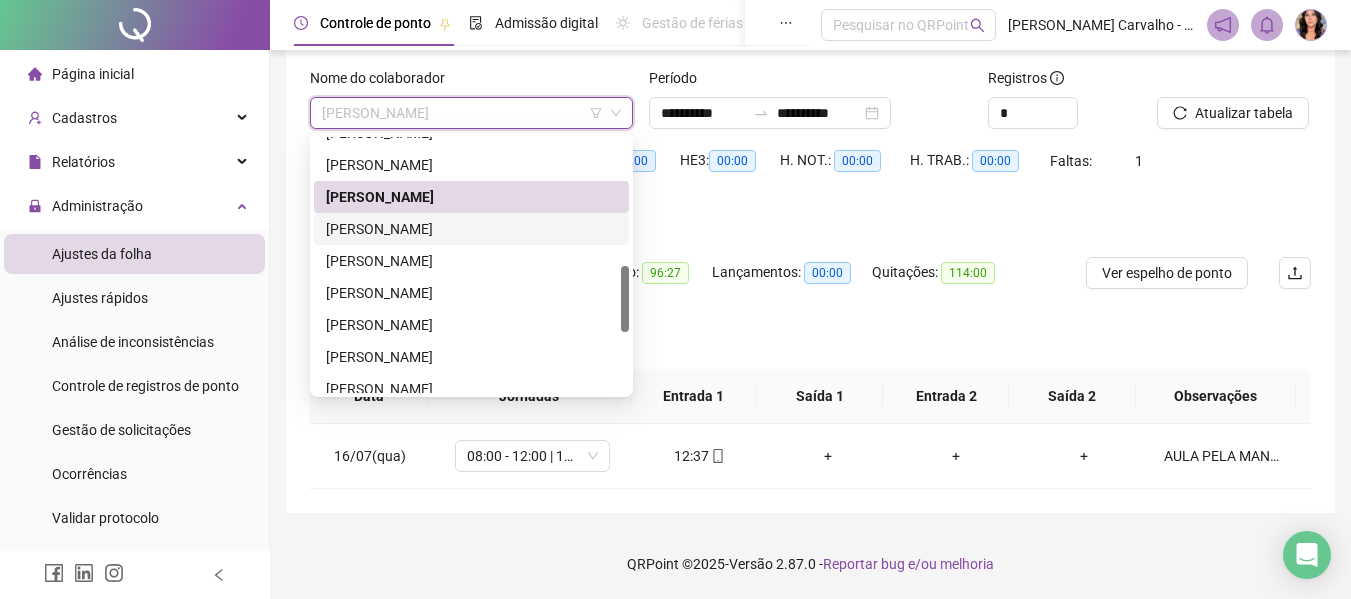 click on "[PERSON_NAME]" at bounding box center (471, 229) 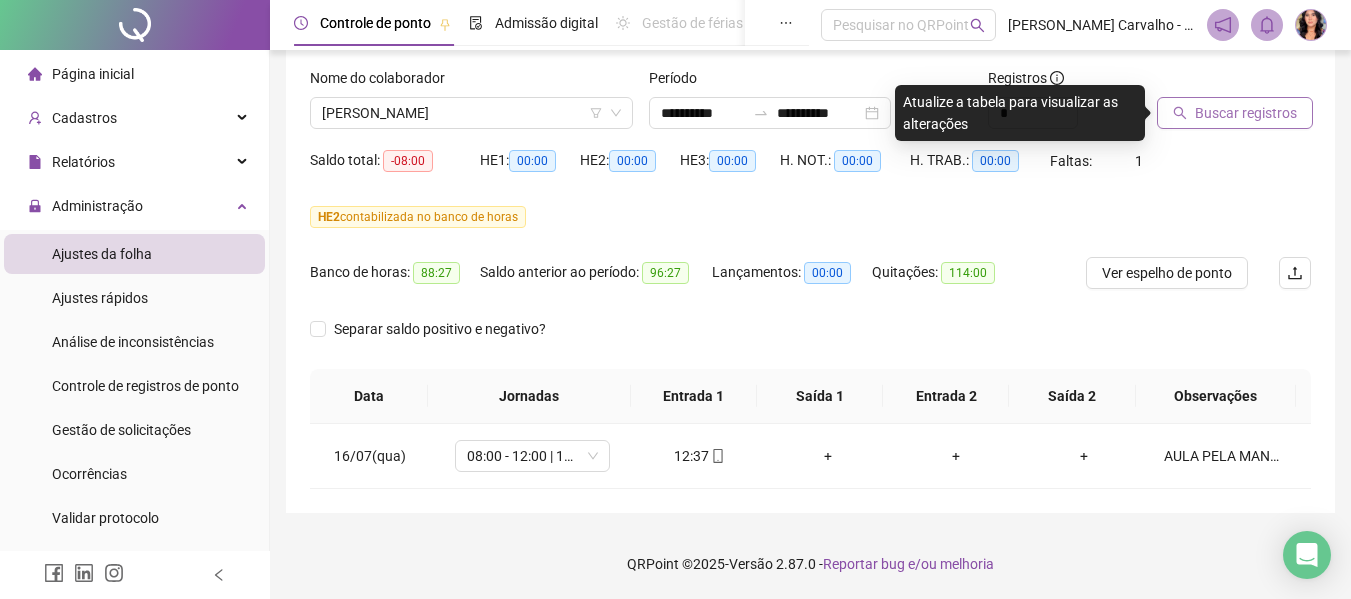 click on "Buscar registros" at bounding box center (1235, 113) 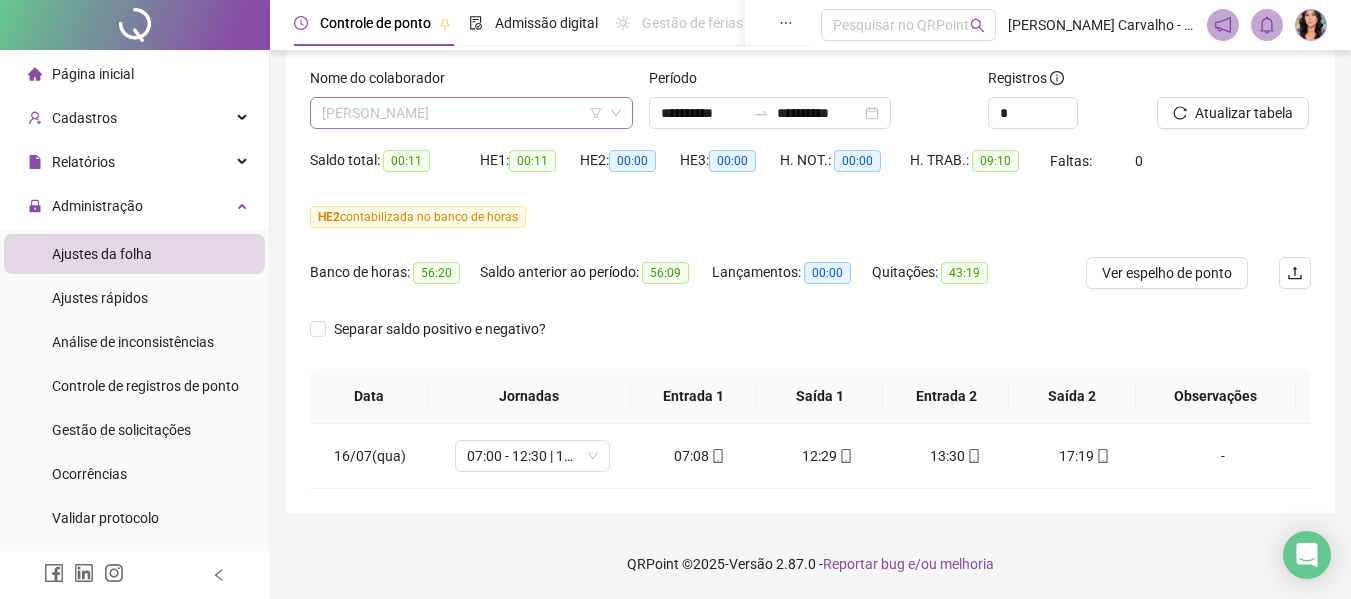 click on "[PERSON_NAME]" at bounding box center [471, 113] 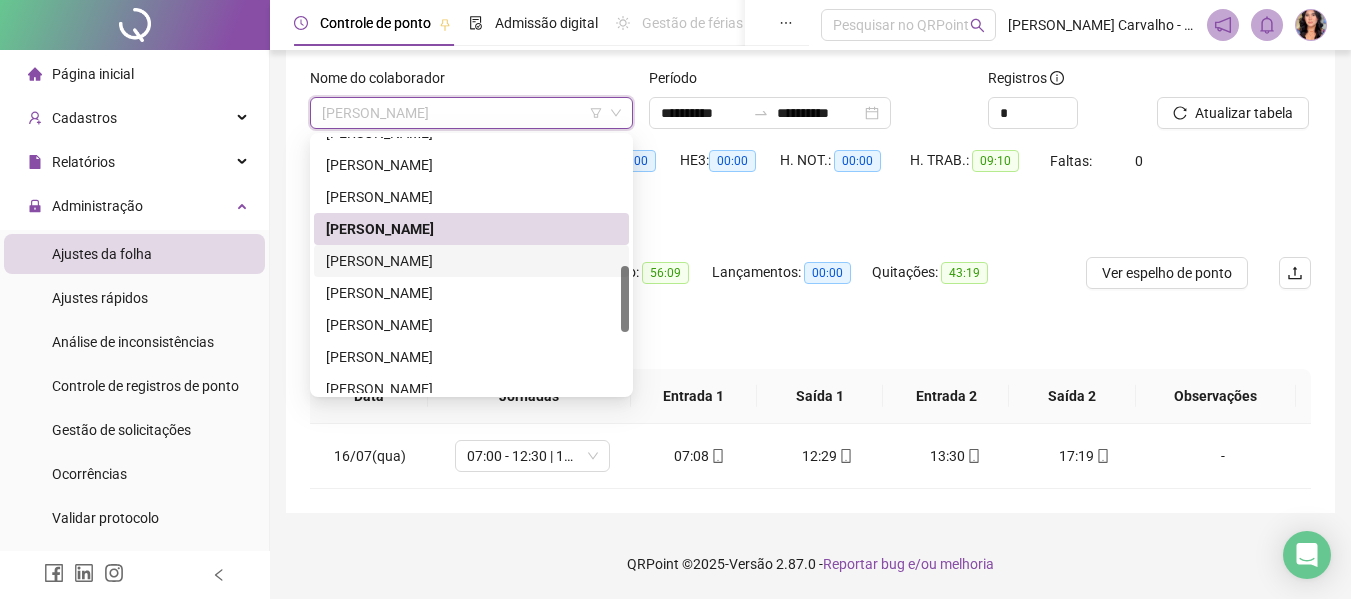 click on "[PERSON_NAME]" at bounding box center (471, 261) 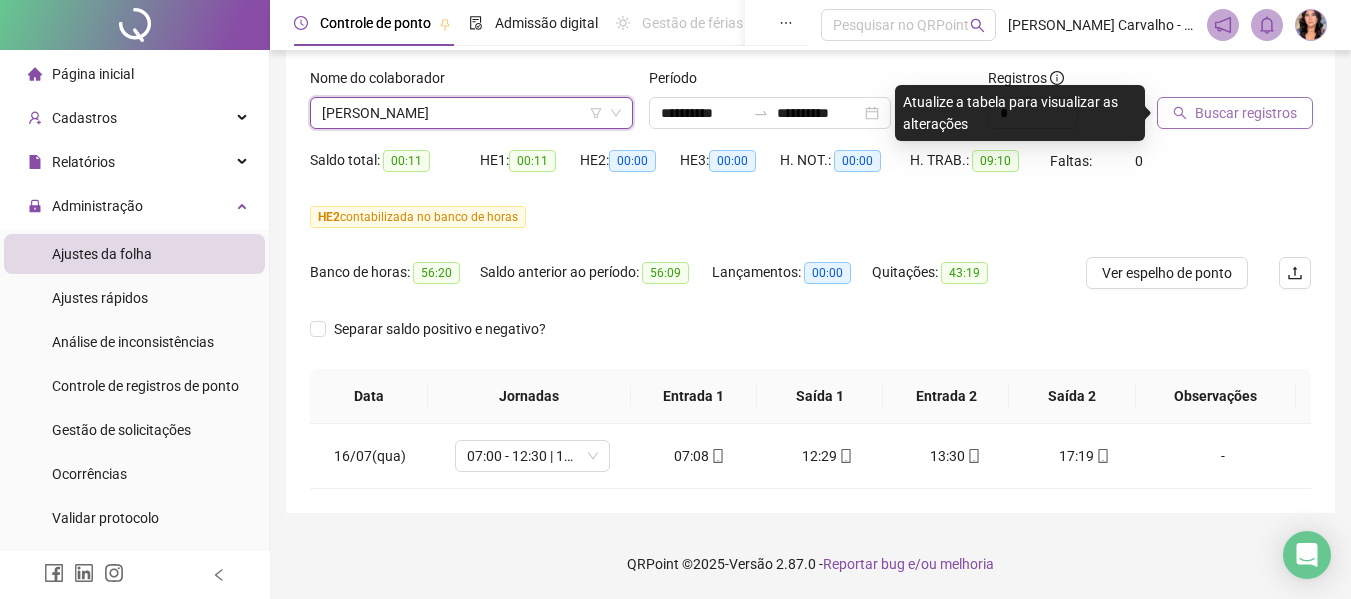 click on "Buscar registros" at bounding box center [1246, 113] 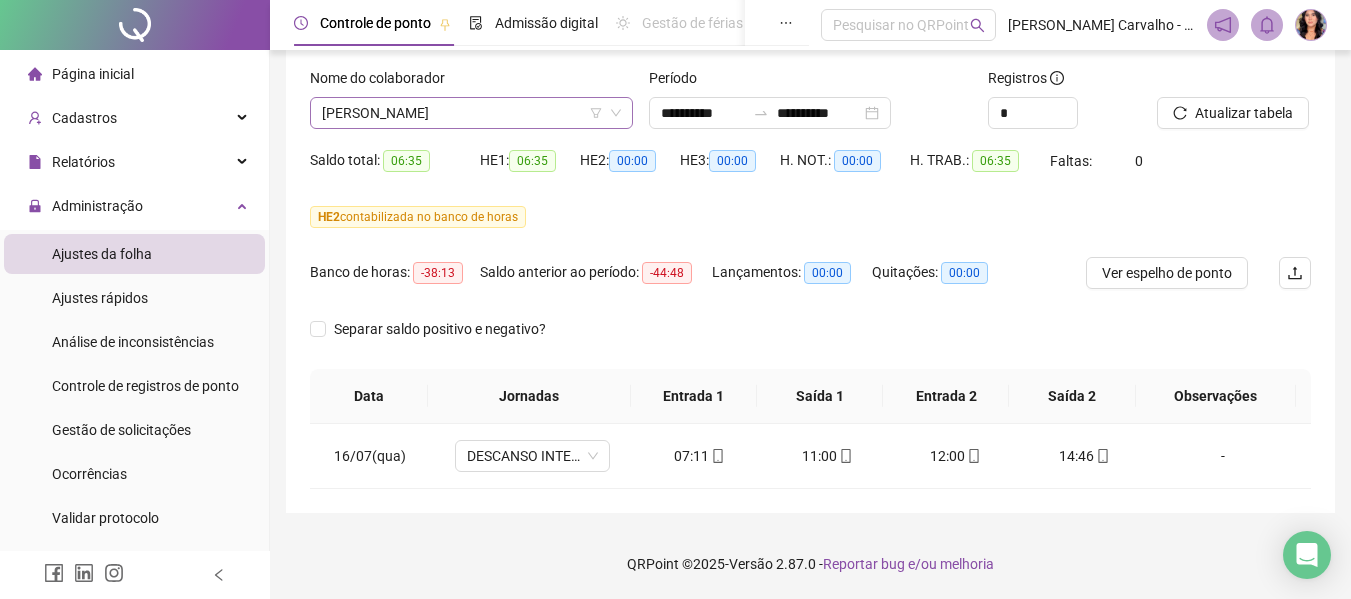 click on "[PERSON_NAME]" at bounding box center [471, 113] 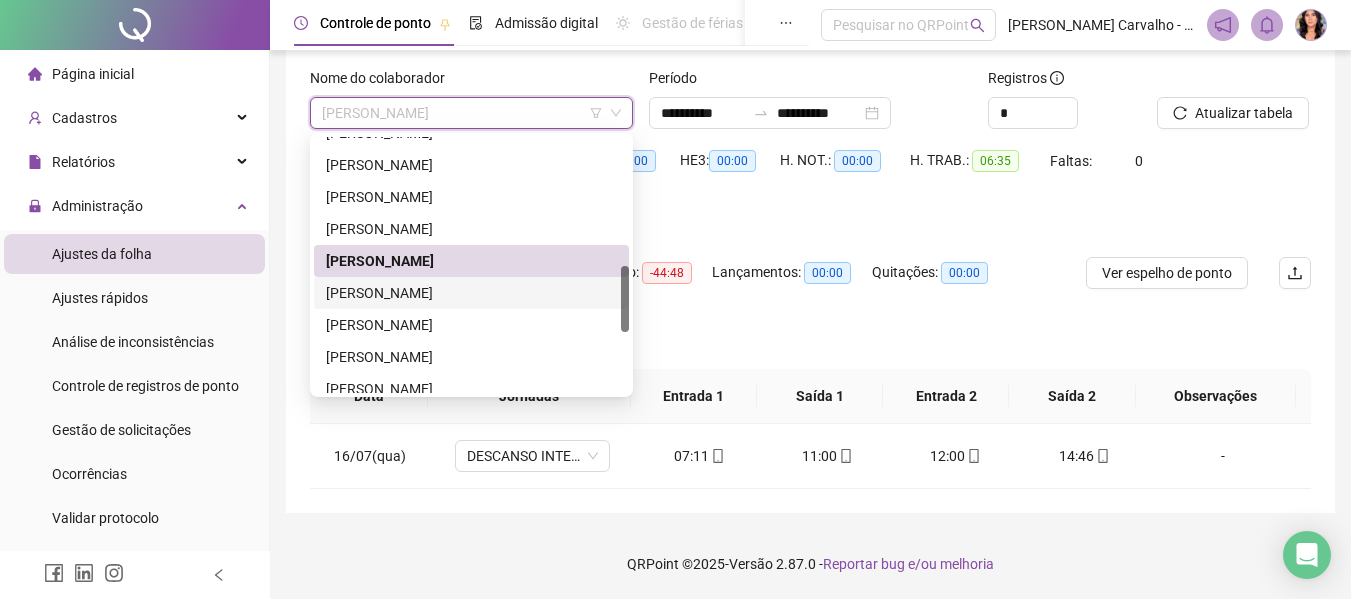 click on "[PERSON_NAME]" at bounding box center (471, 293) 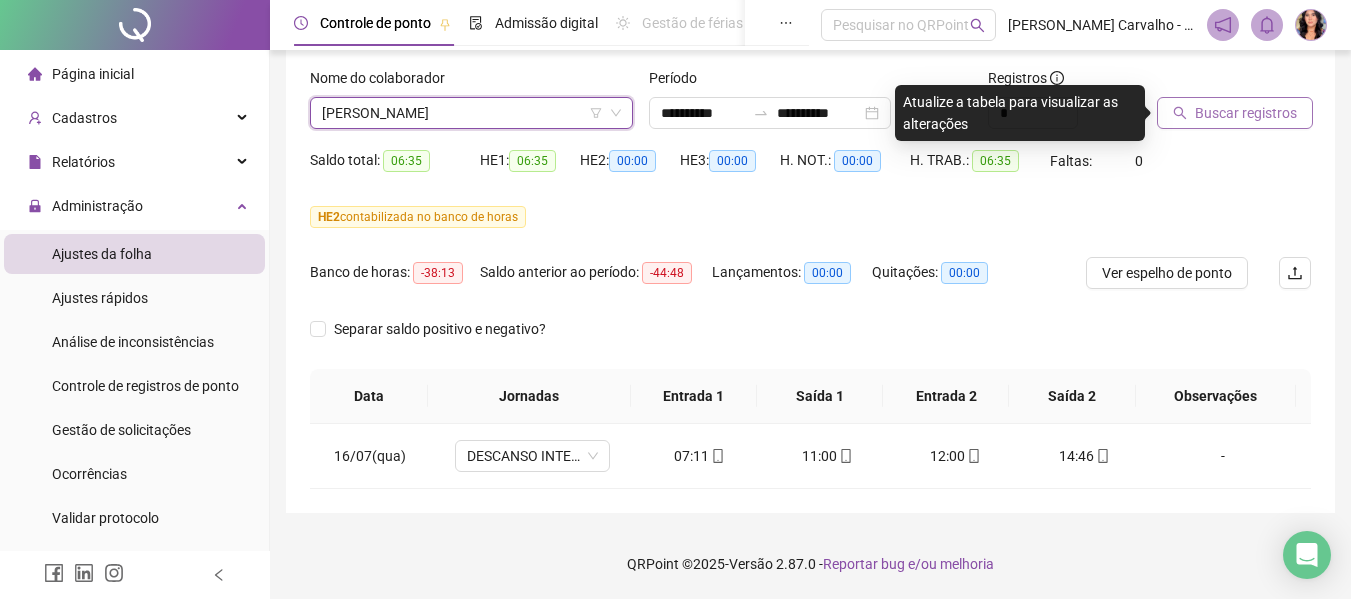click on "Buscar registros" at bounding box center [1246, 113] 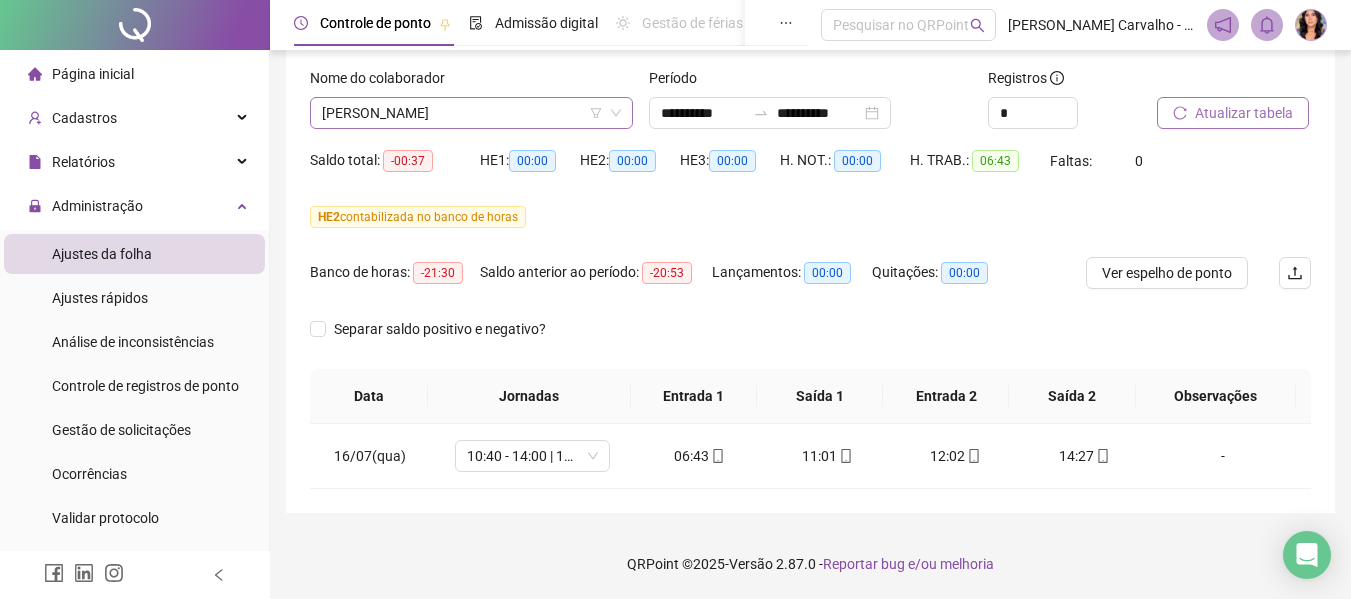 click on "[PERSON_NAME]" at bounding box center [471, 113] 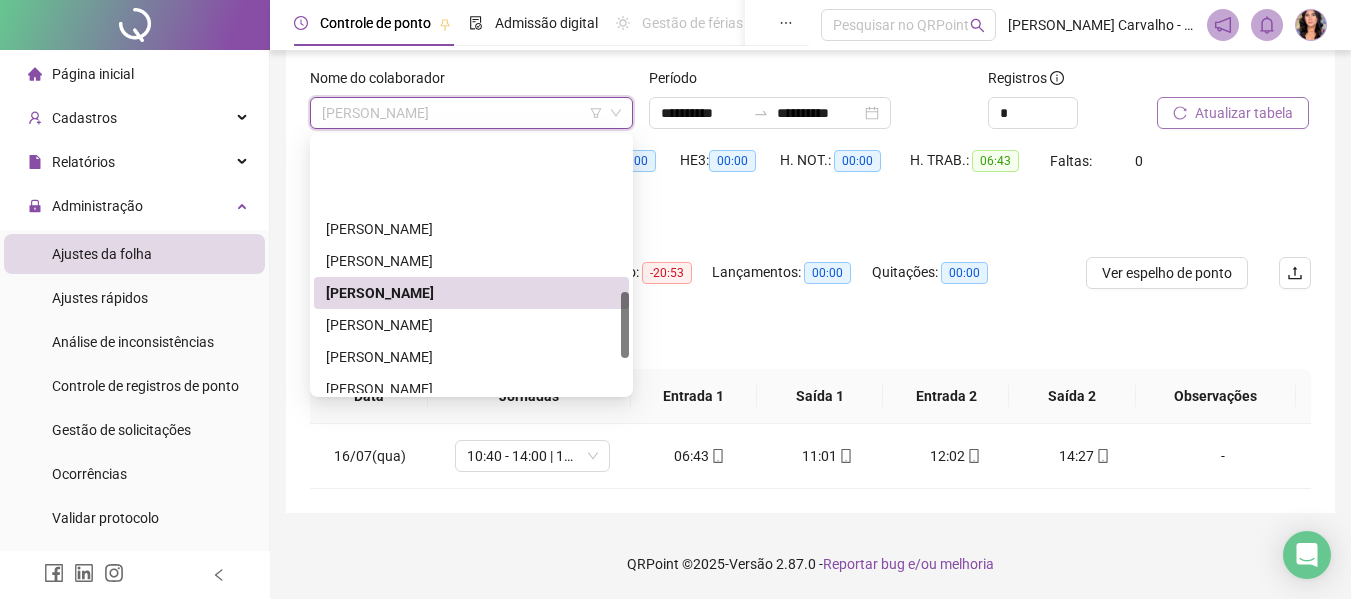 scroll, scrollTop: 600, scrollLeft: 0, axis: vertical 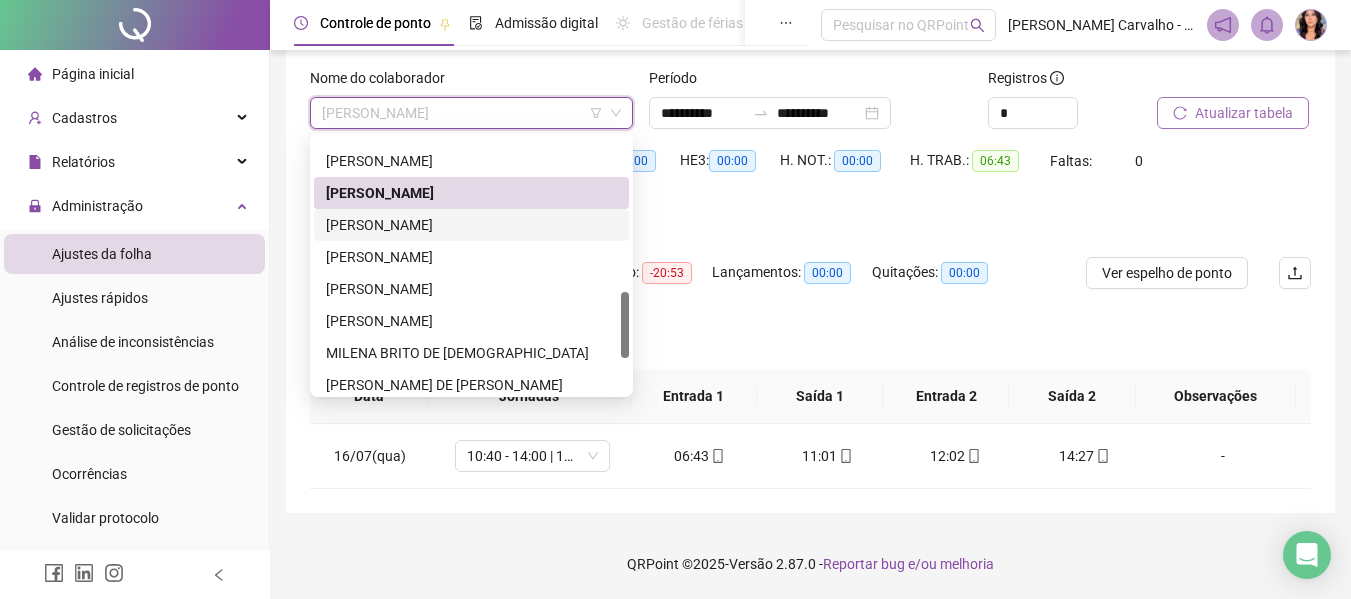 click on "[PERSON_NAME]" at bounding box center [471, 225] 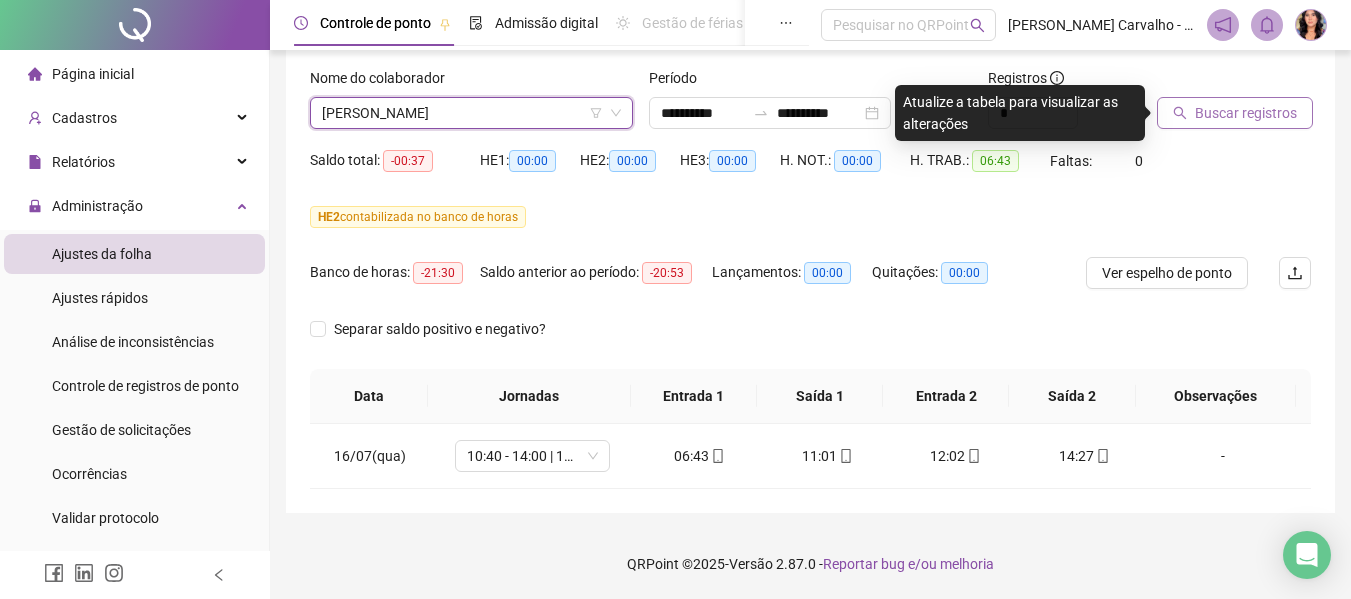 click on "Buscar registros" at bounding box center (1235, 113) 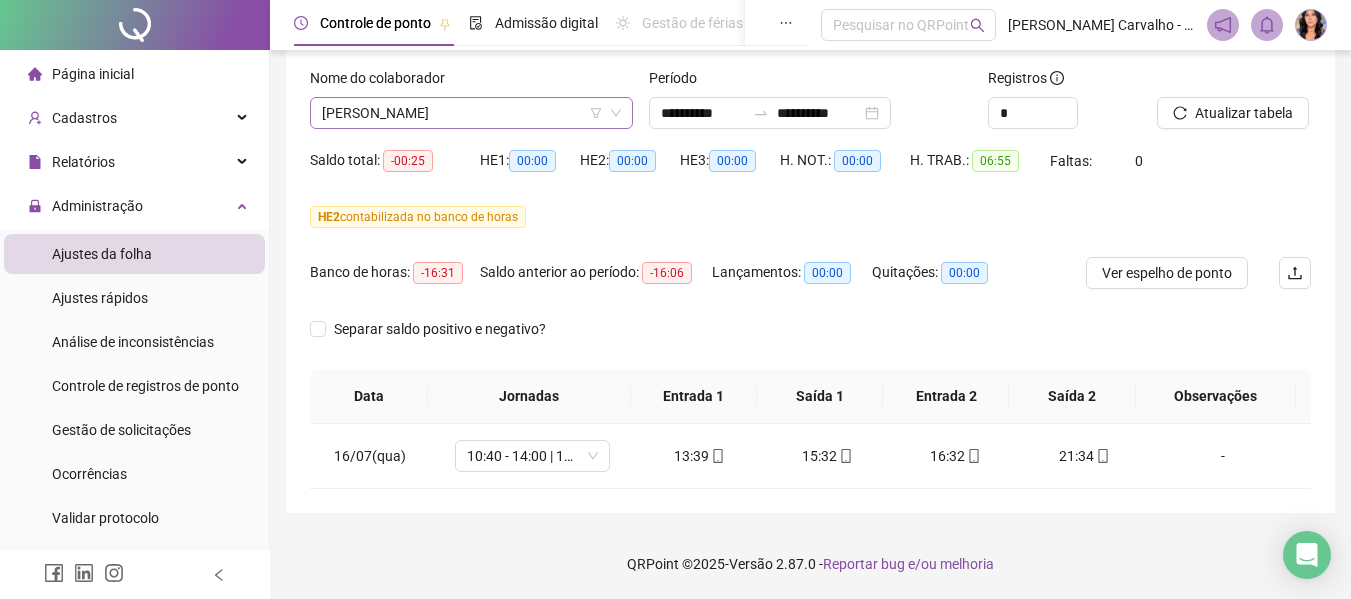 click on "[PERSON_NAME]" at bounding box center (471, 113) 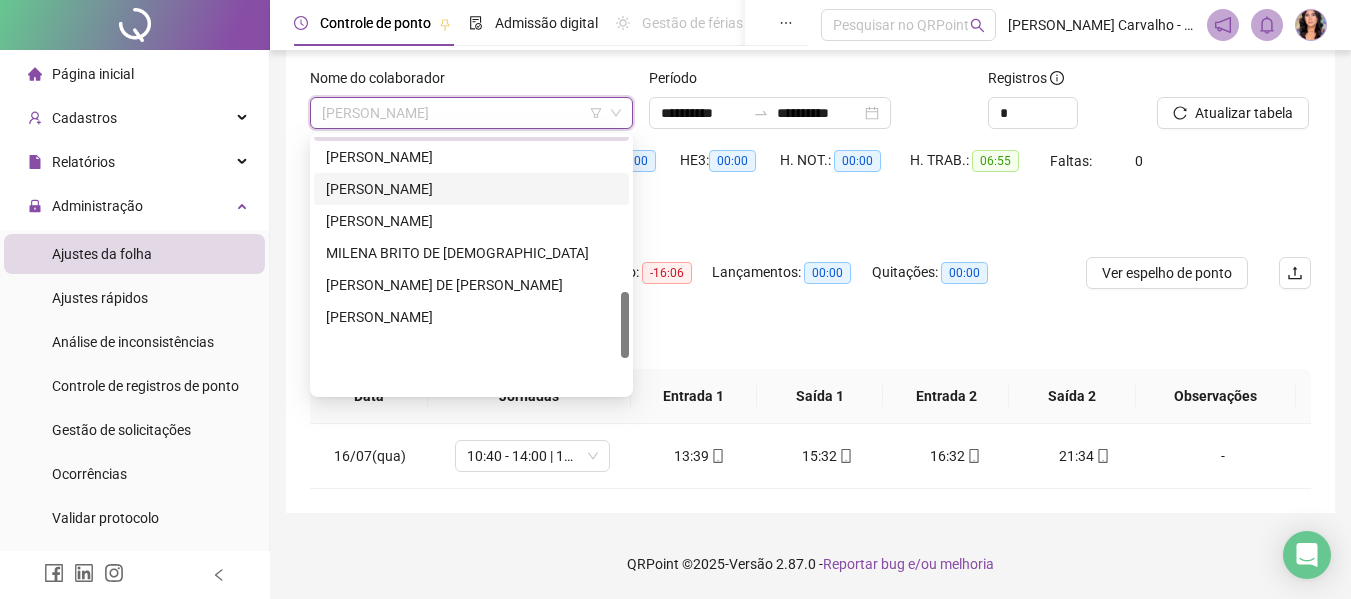 scroll, scrollTop: 600, scrollLeft: 0, axis: vertical 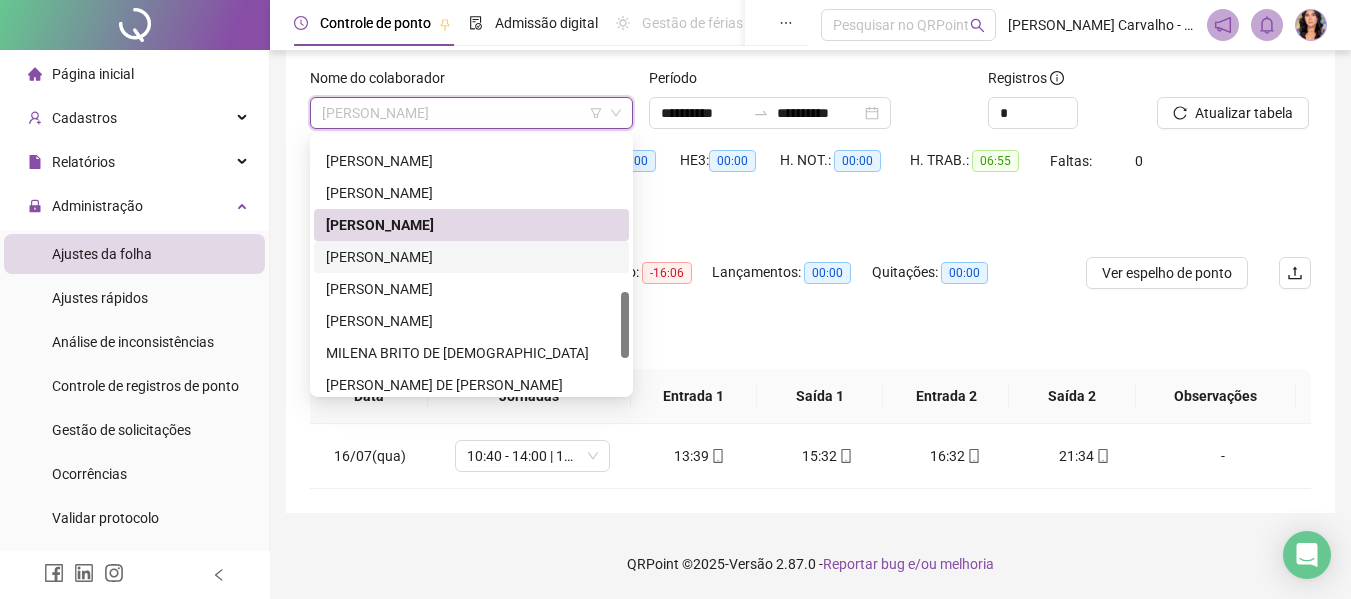 click on "[PERSON_NAME]" at bounding box center [471, 257] 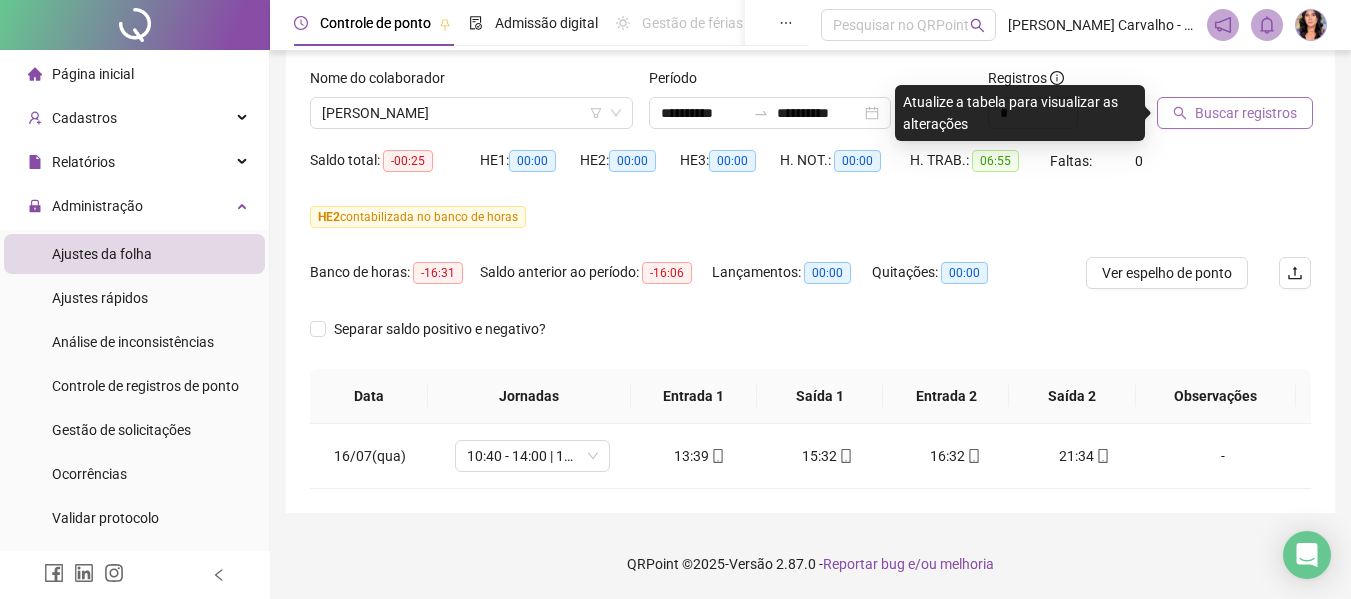 click 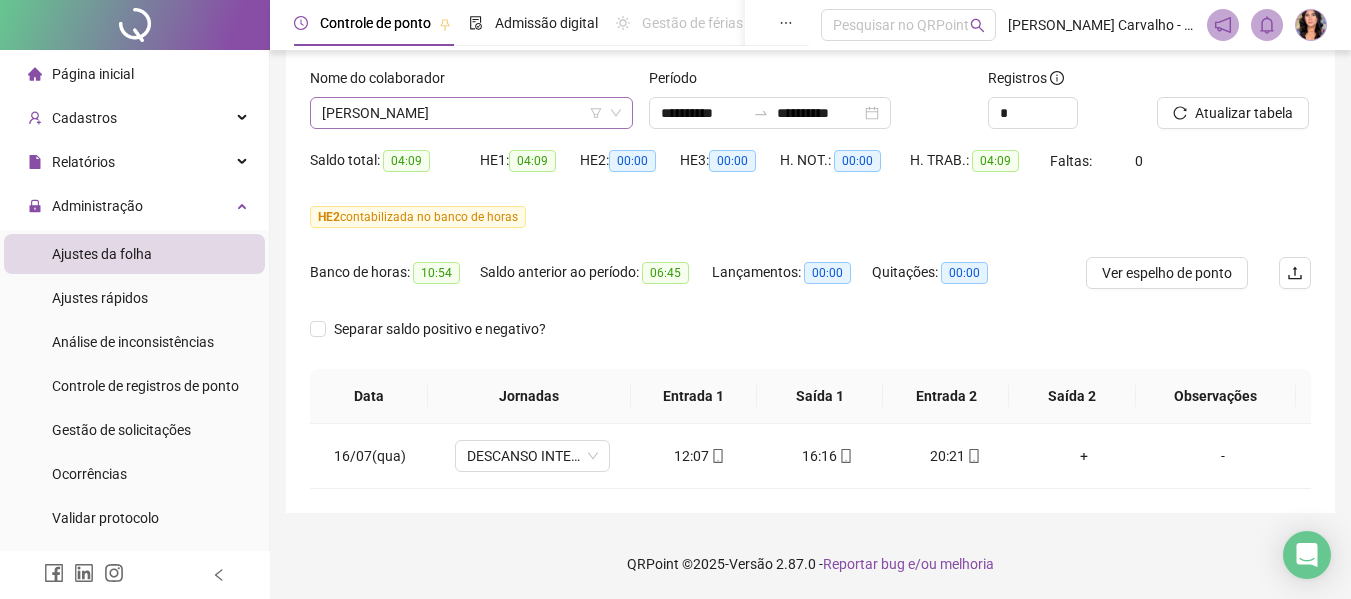 click on "[PERSON_NAME]" at bounding box center [471, 113] 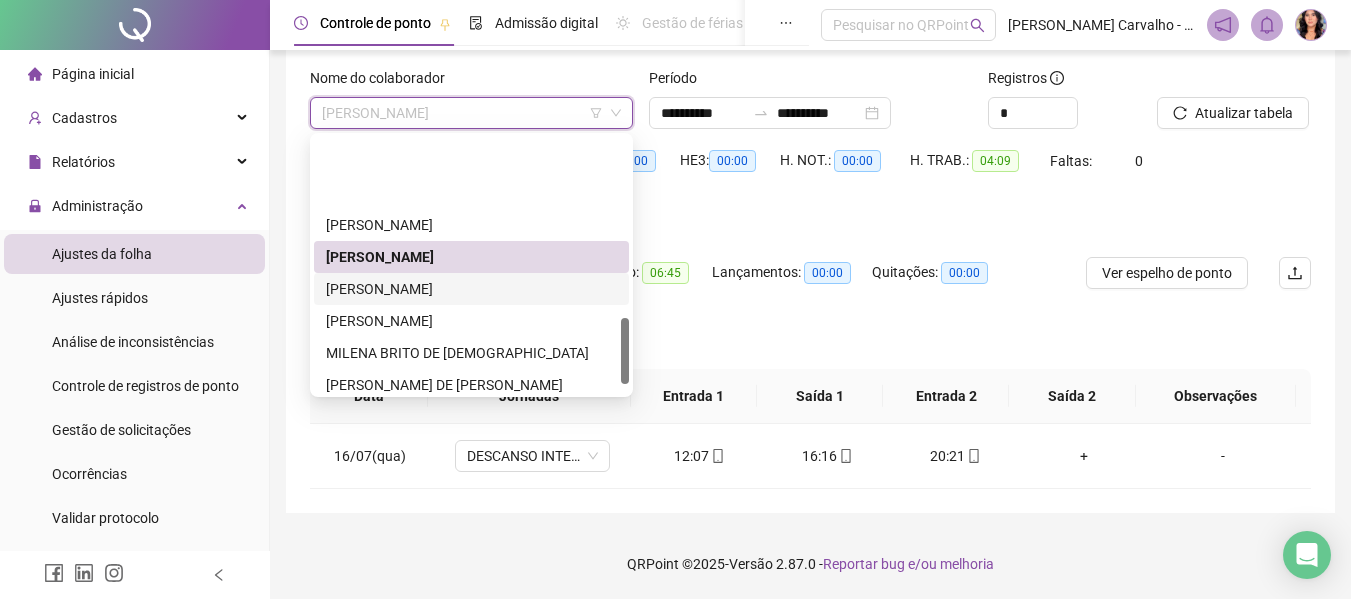 scroll, scrollTop: 700, scrollLeft: 0, axis: vertical 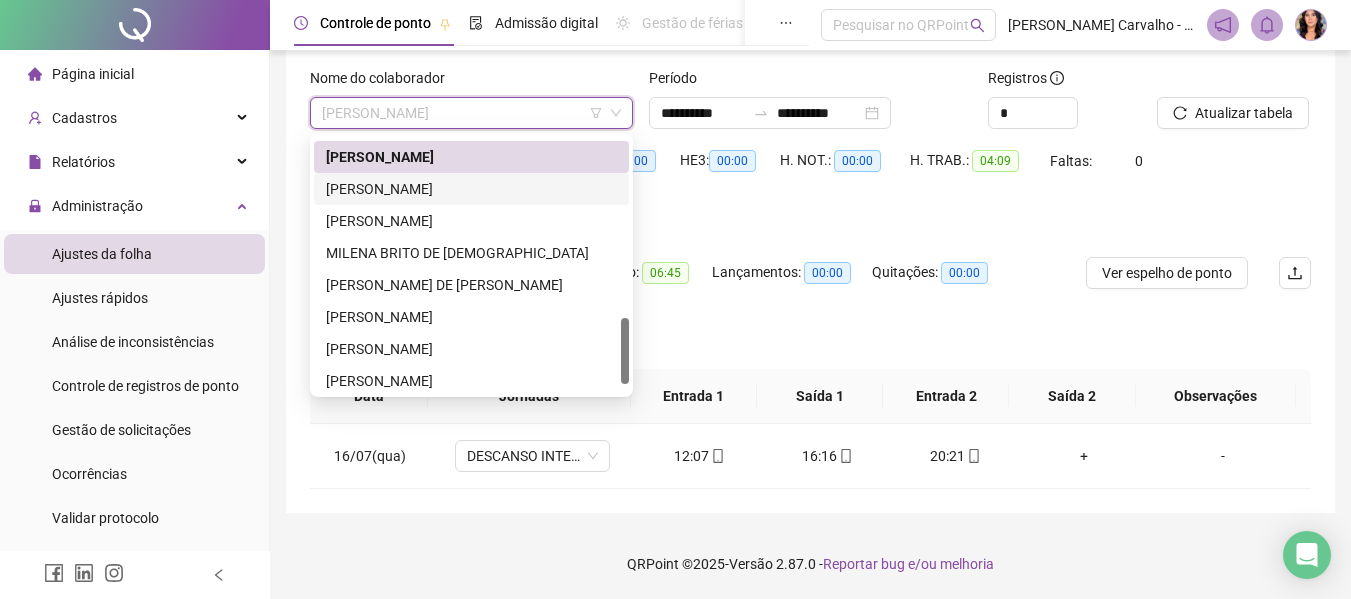click on "[PERSON_NAME]" at bounding box center [471, 189] 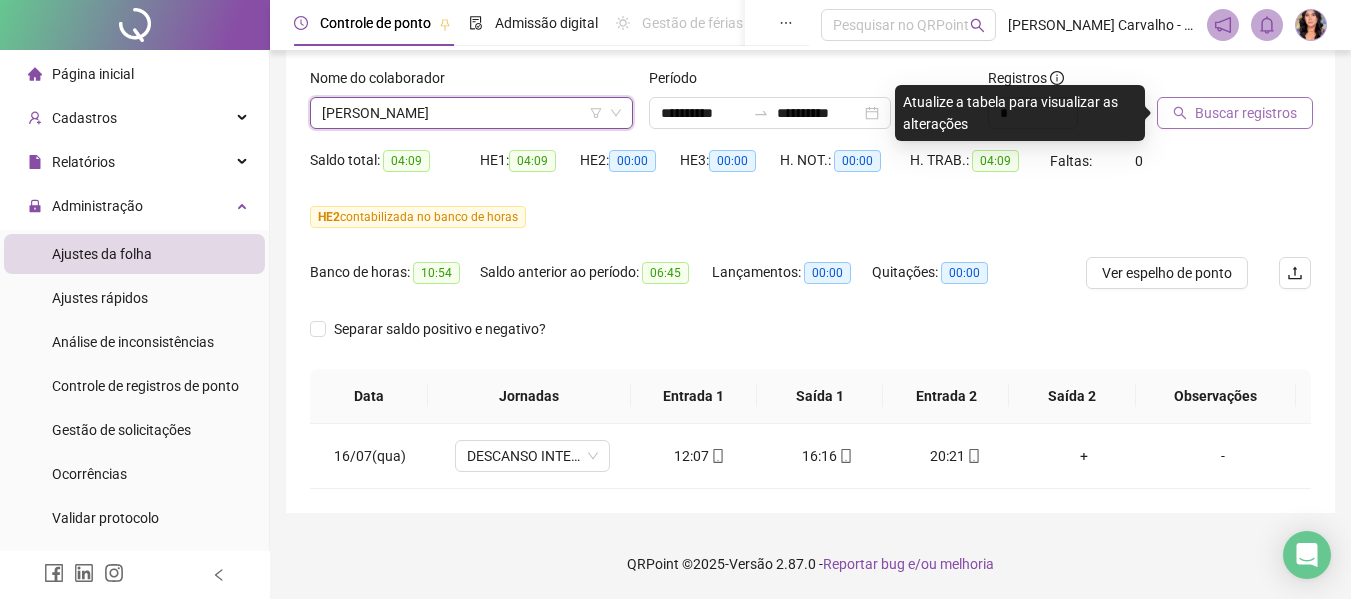 click on "Buscar registros" at bounding box center [1246, 113] 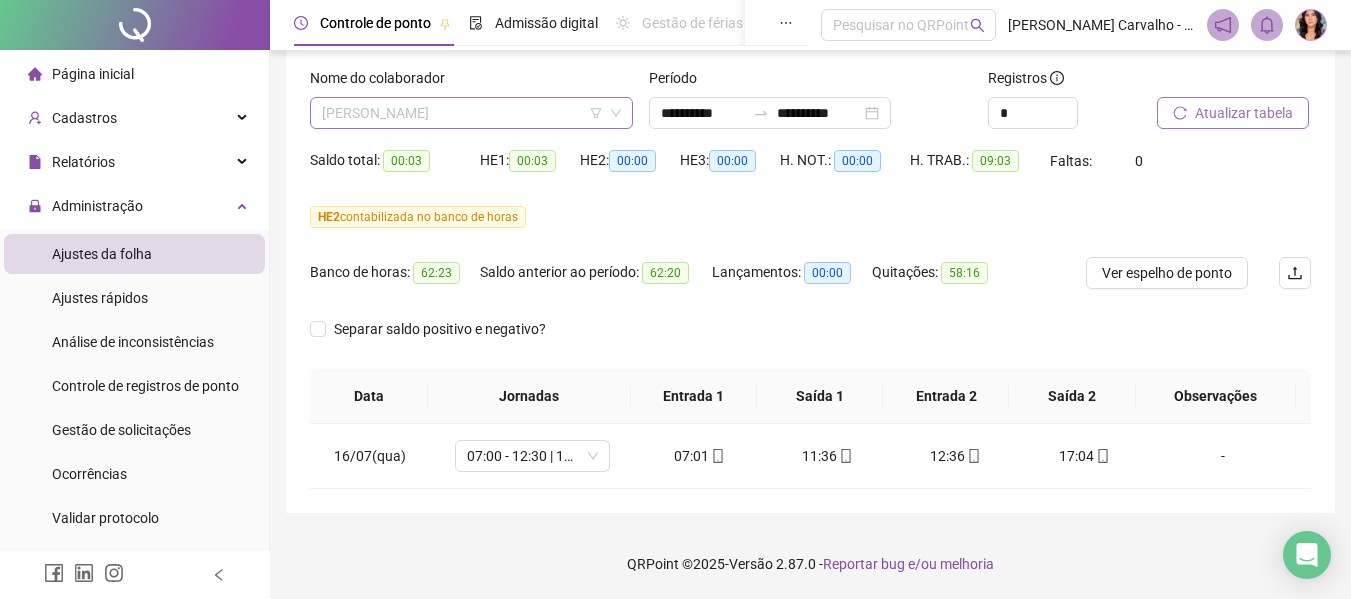 click on "[PERSON_NAME]" at bounding box center [471, 113] 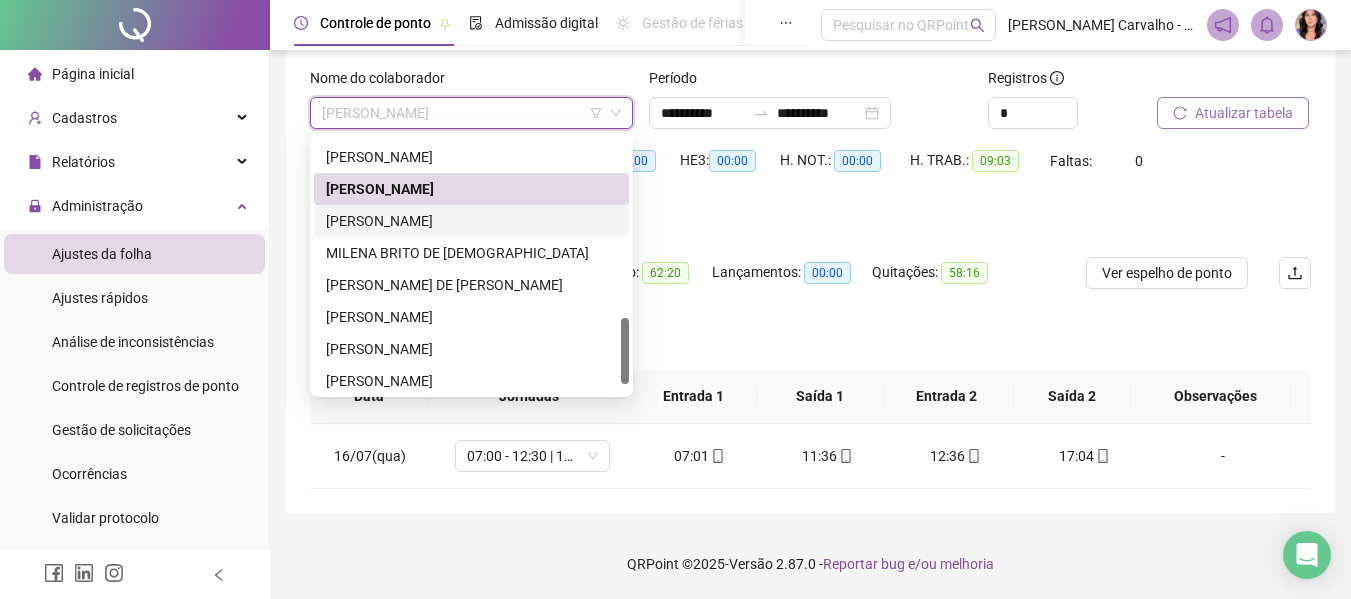 click on "[PERSON_NAME]" at bounding box center [471, 221] 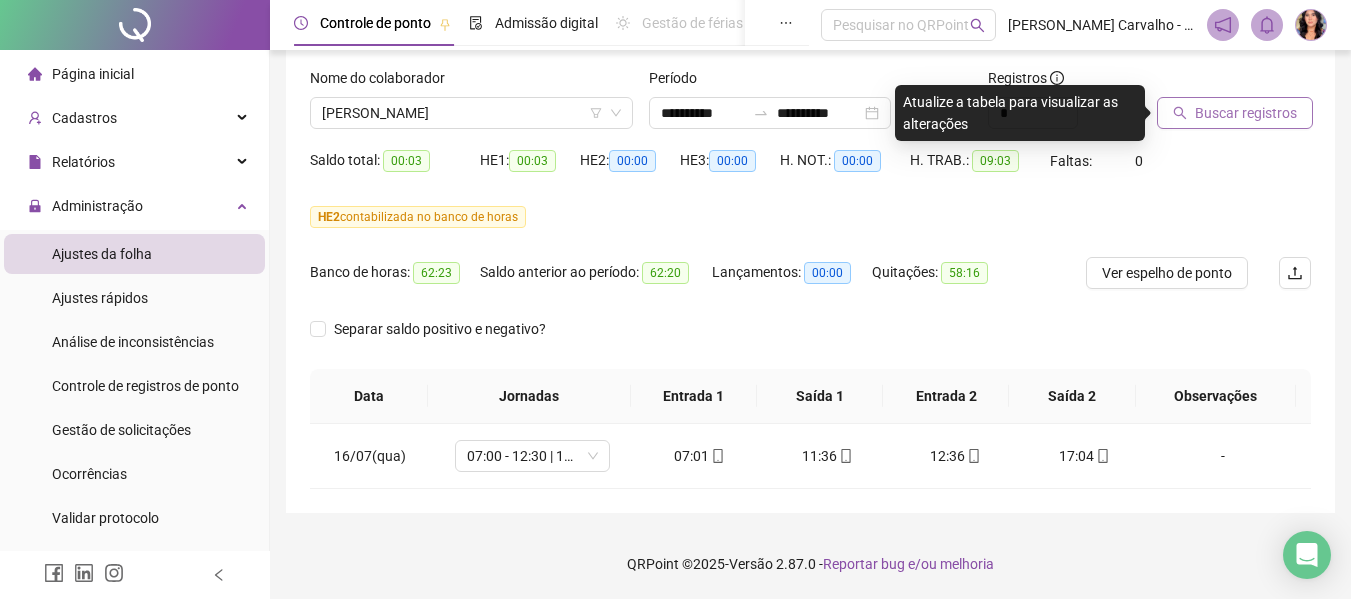 click on "Buscar registros" at bounding box center (1235, 113) 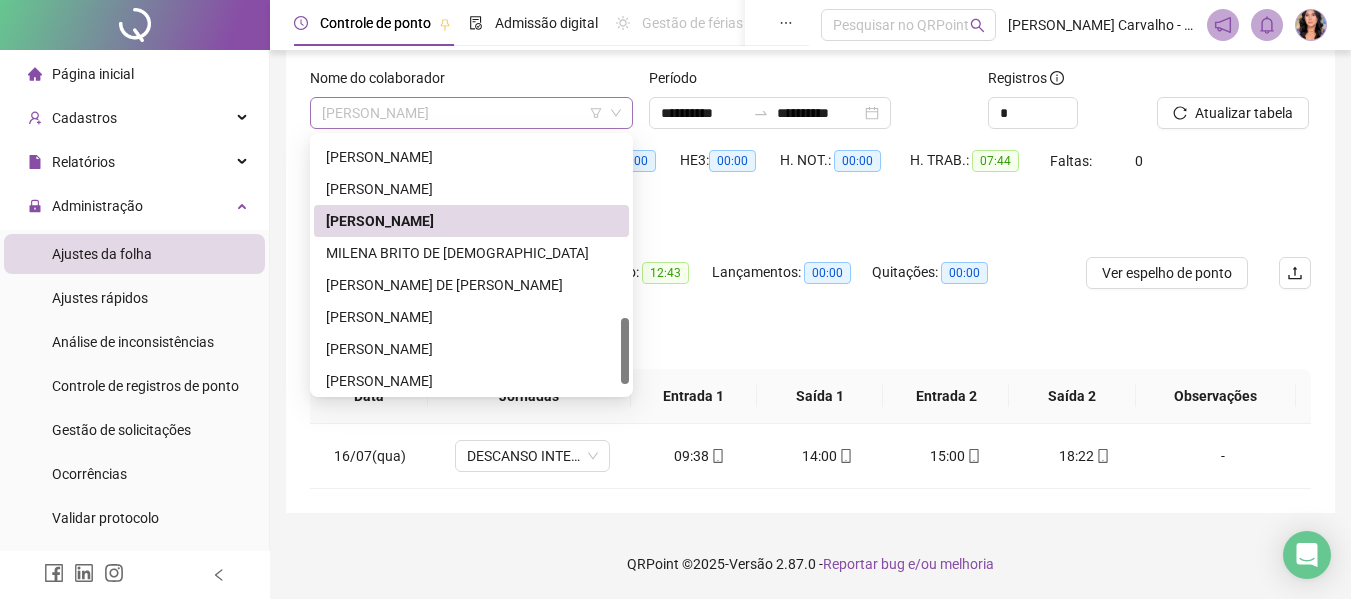 click on "[PERSON_NAME]" at bounding box center [471, 113] 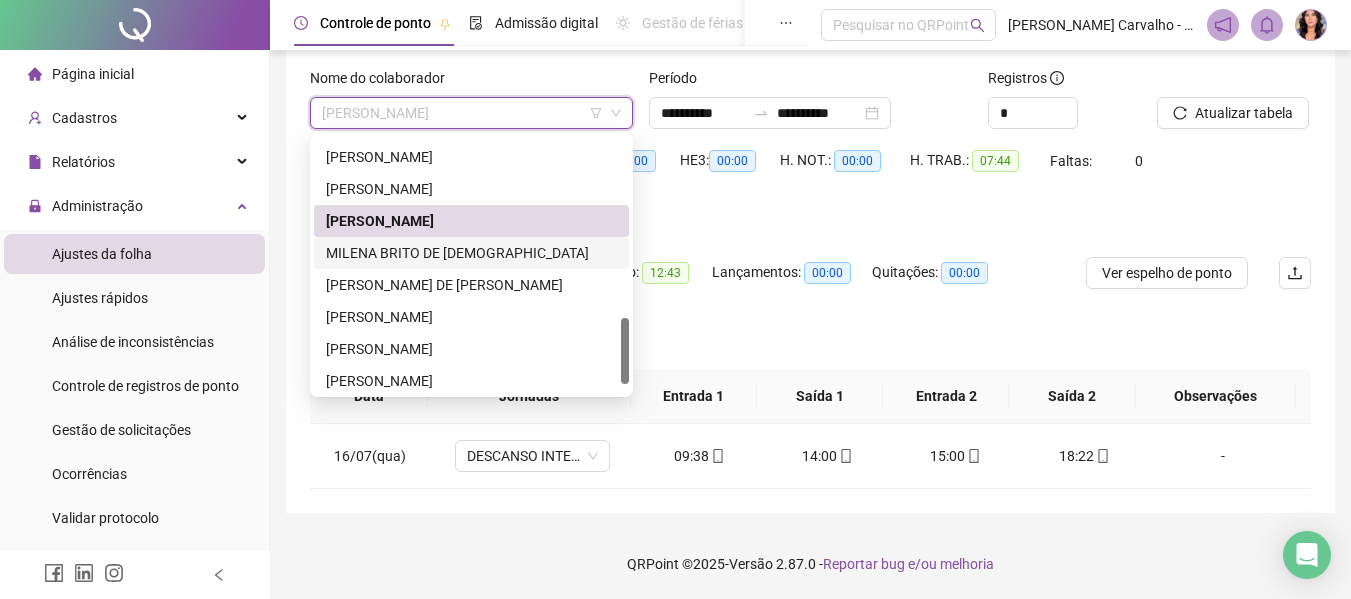 click on "MILENA BRITO DE [DEMOGRAPHIC_DATA]" at bounding box center (471, 253) 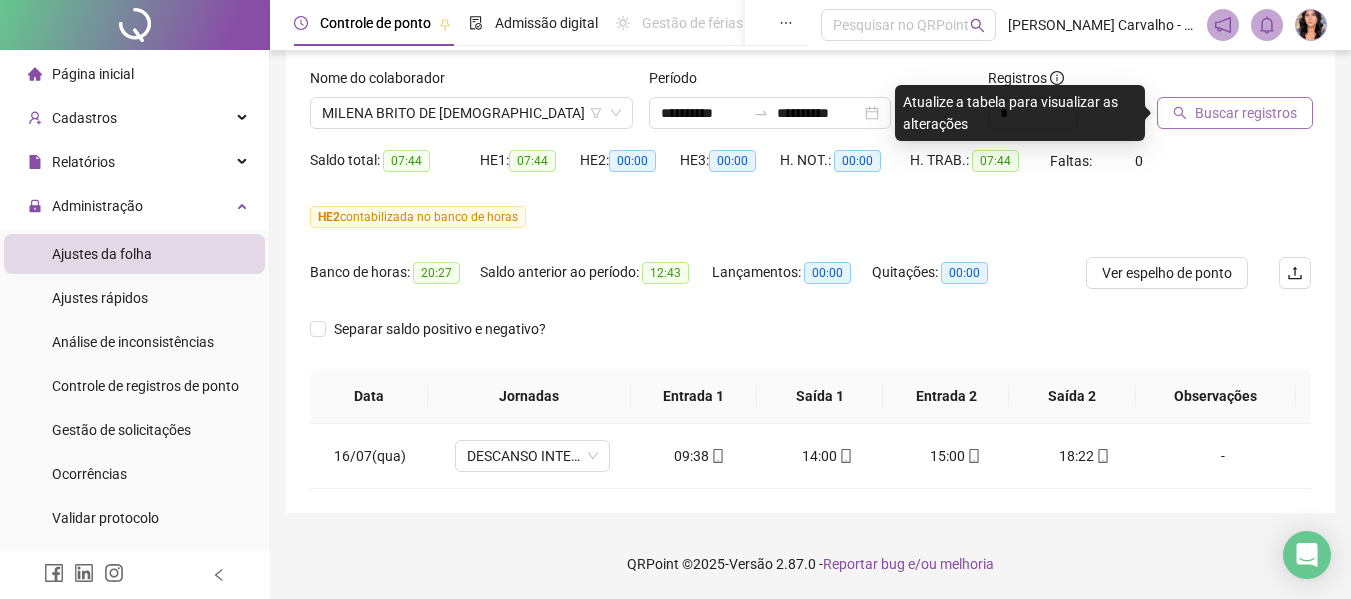 click on "Buscar registros" at bounding box center (1246, 113) 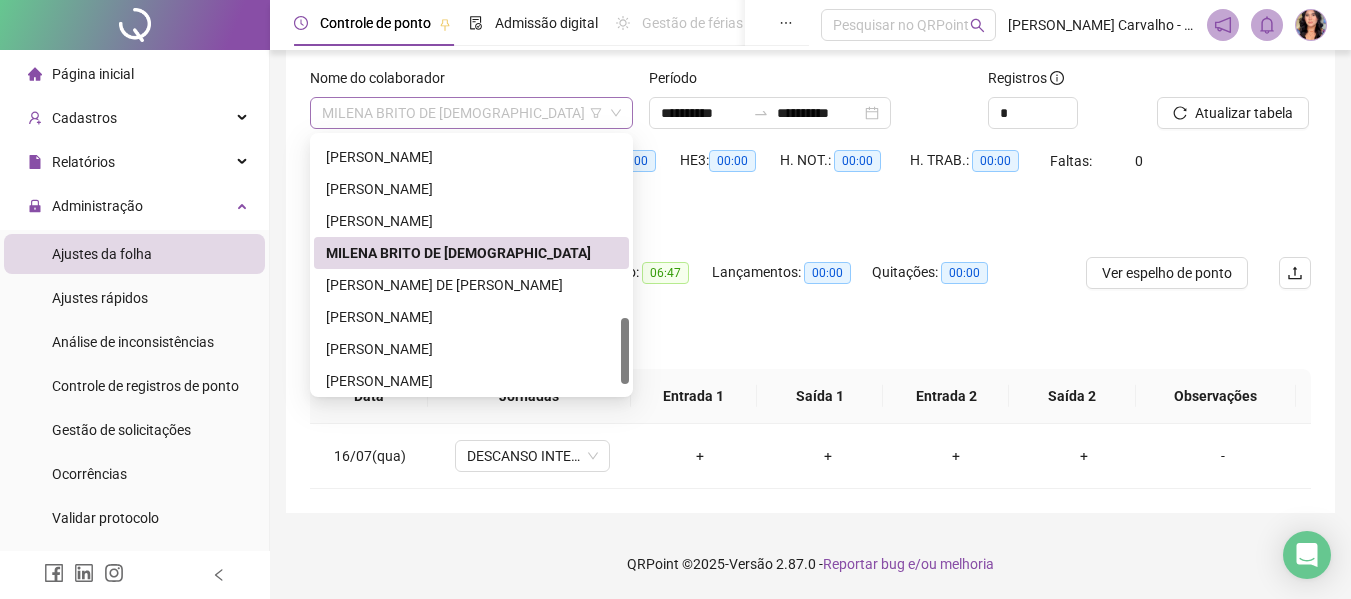 click on "MILENA BRITO DE [DEMOGRAPHIC_DATA]" at bounding box center [471, 113] 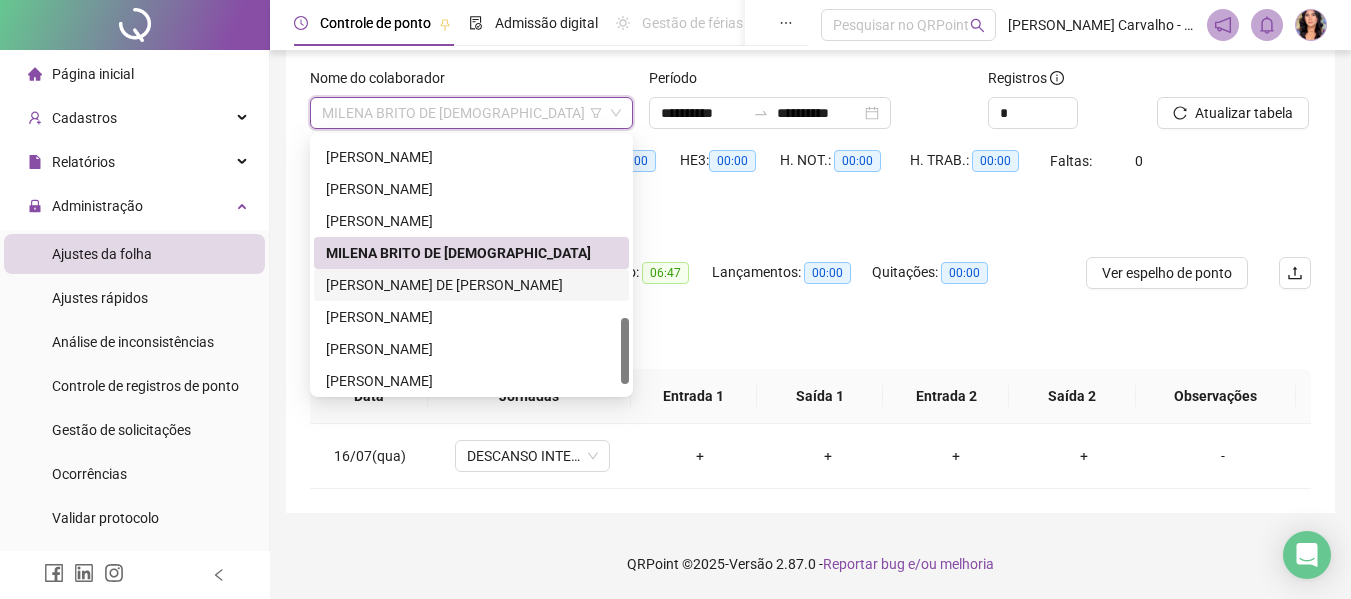 click on "[PERSON_NAME] DE [PERSON_NAME]" at bounding box center [471, 285] 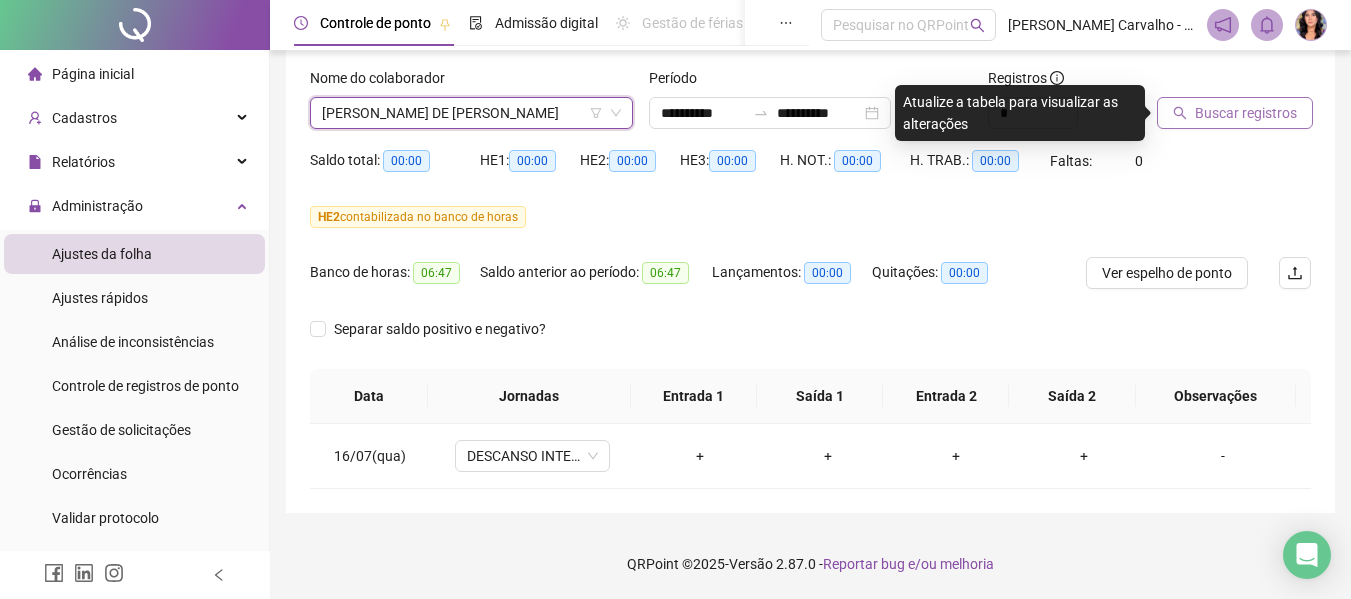 click on "Buscar registros" at bounding box center (1246, 113) 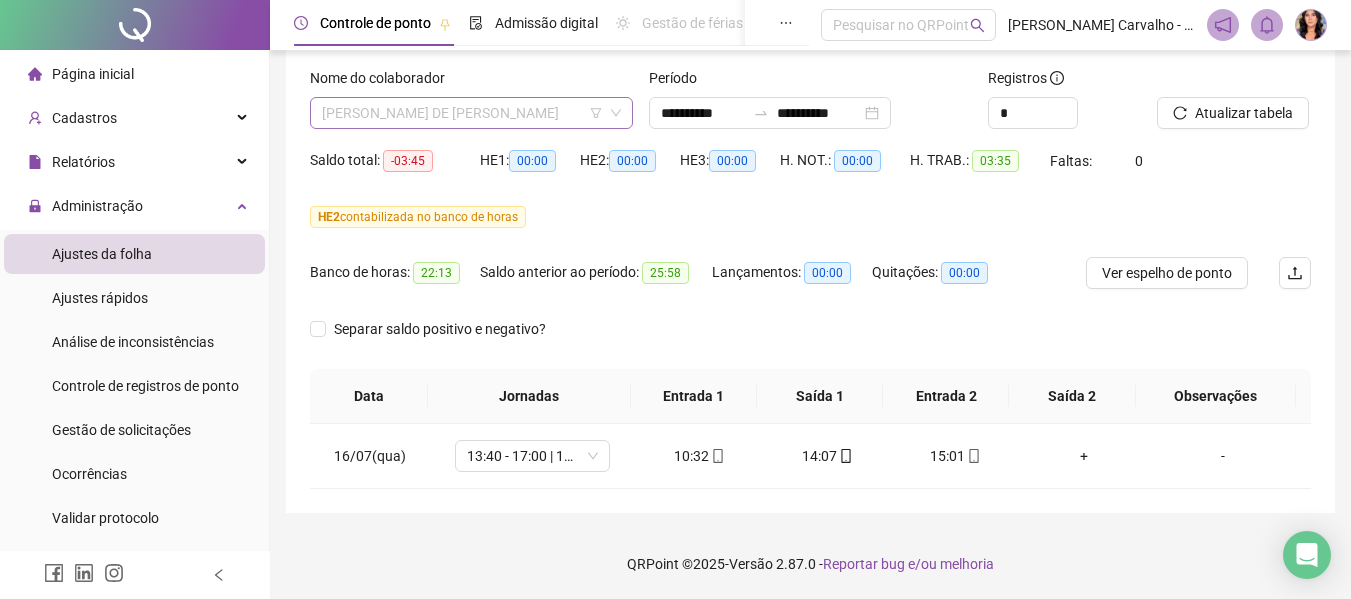click on "[PERSON_NAME] DE [PERSON_NAME]" at bounding box center (471, 113) 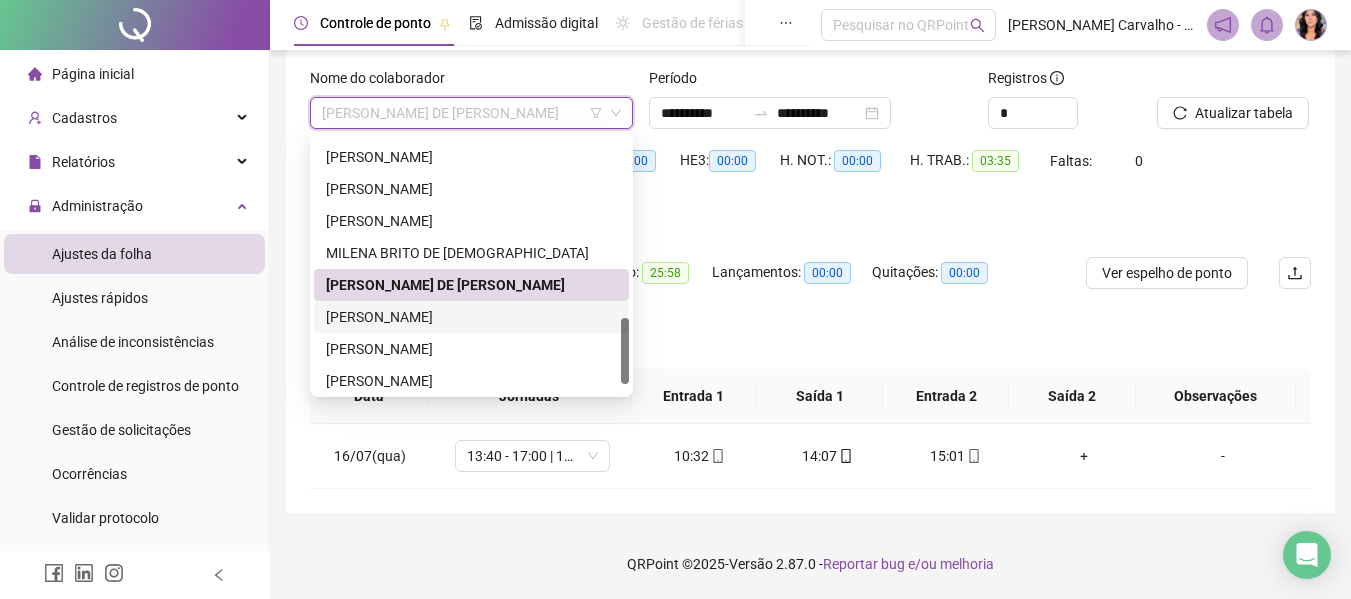 click on "[PERSON_NAME]" at bounding box center (471, 317) 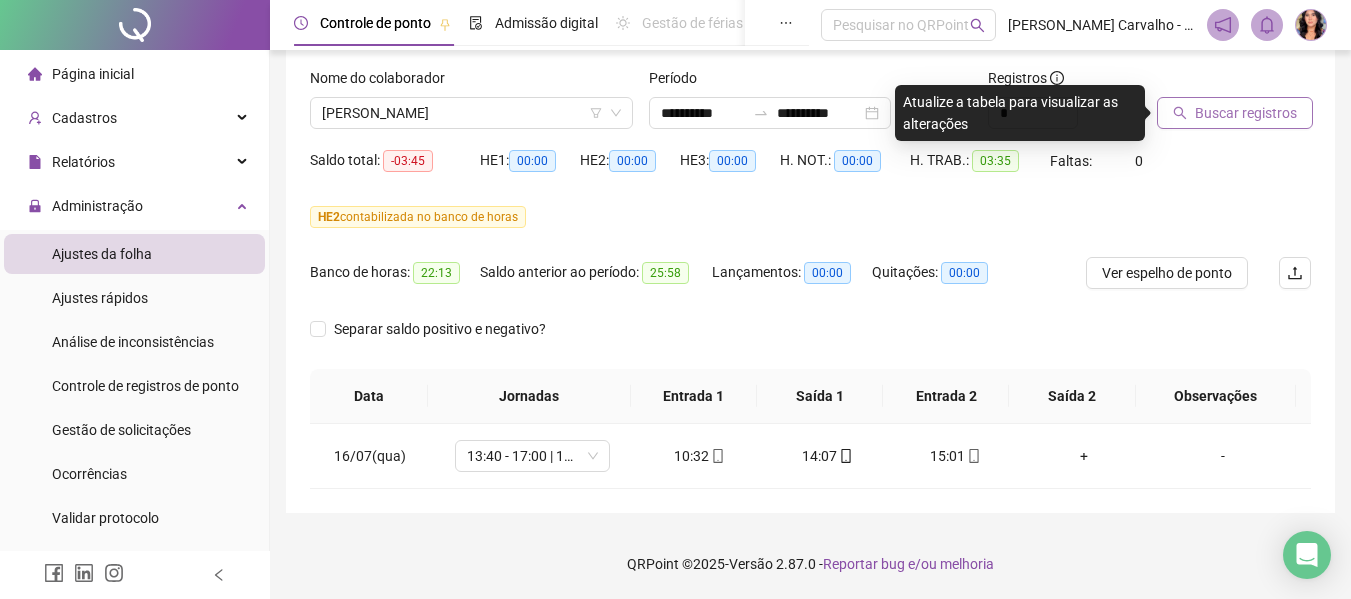 click on "Buscar registros" at bounding box center [1246, 113] 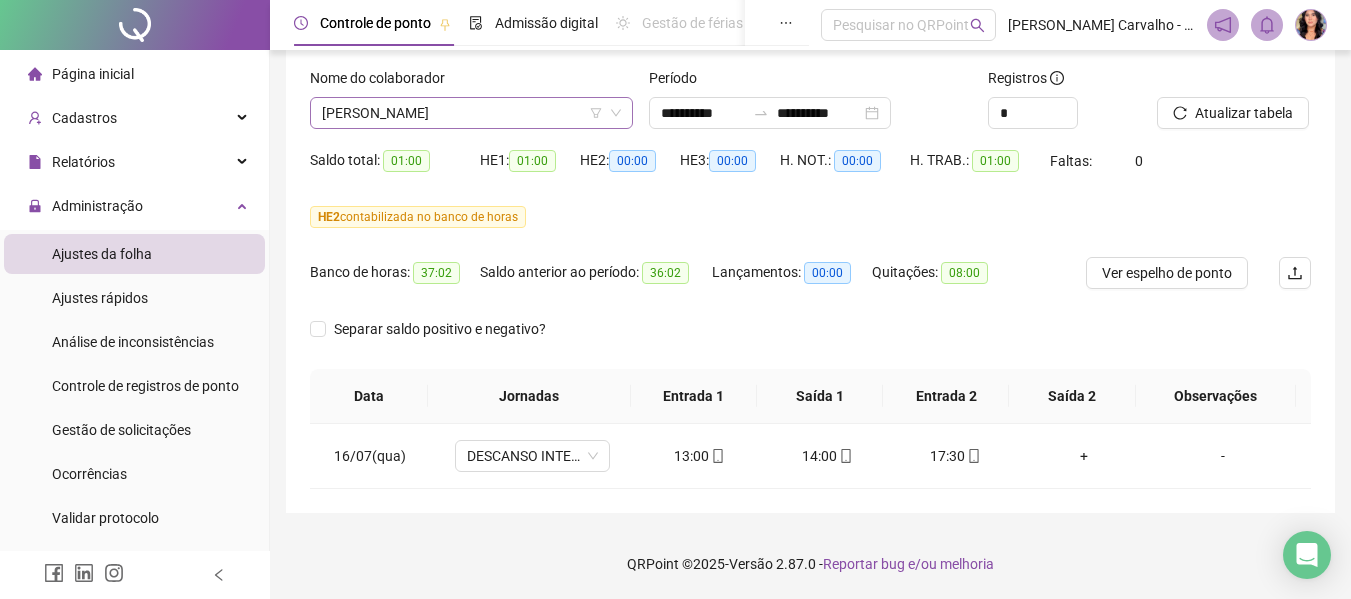 click on "[PERSON_NAME]" at bounding box center [471, 113] 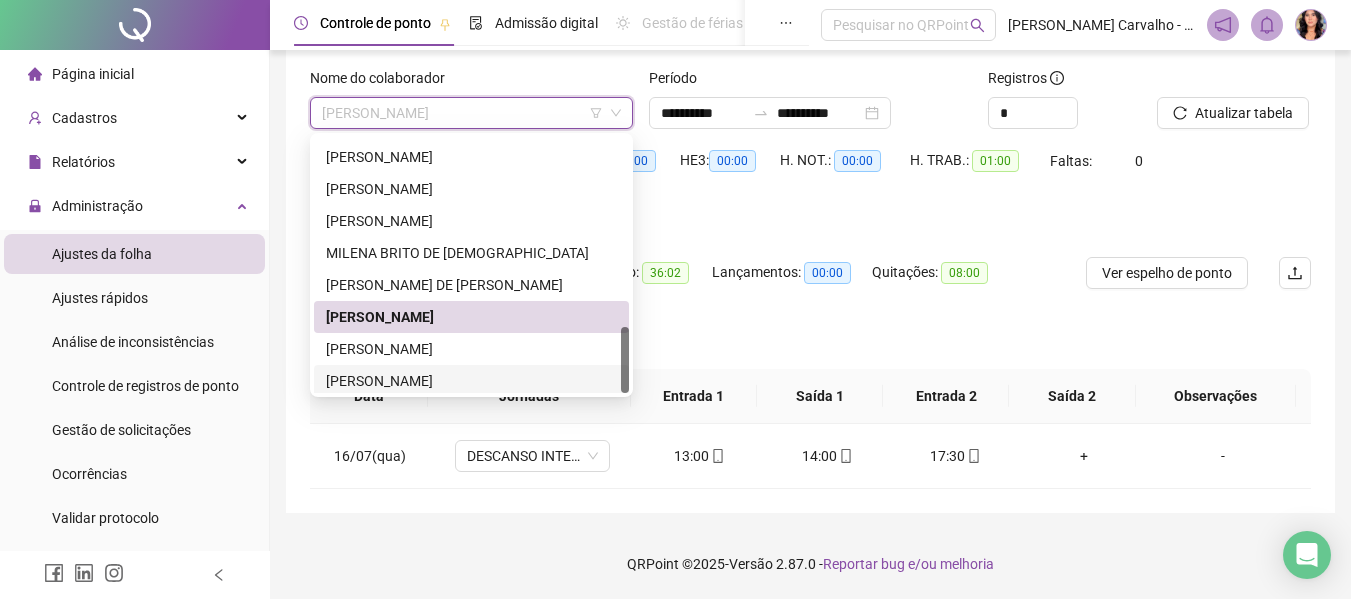 scroll, scrollTop: 736, scrollLeft: 0, axis: vertical 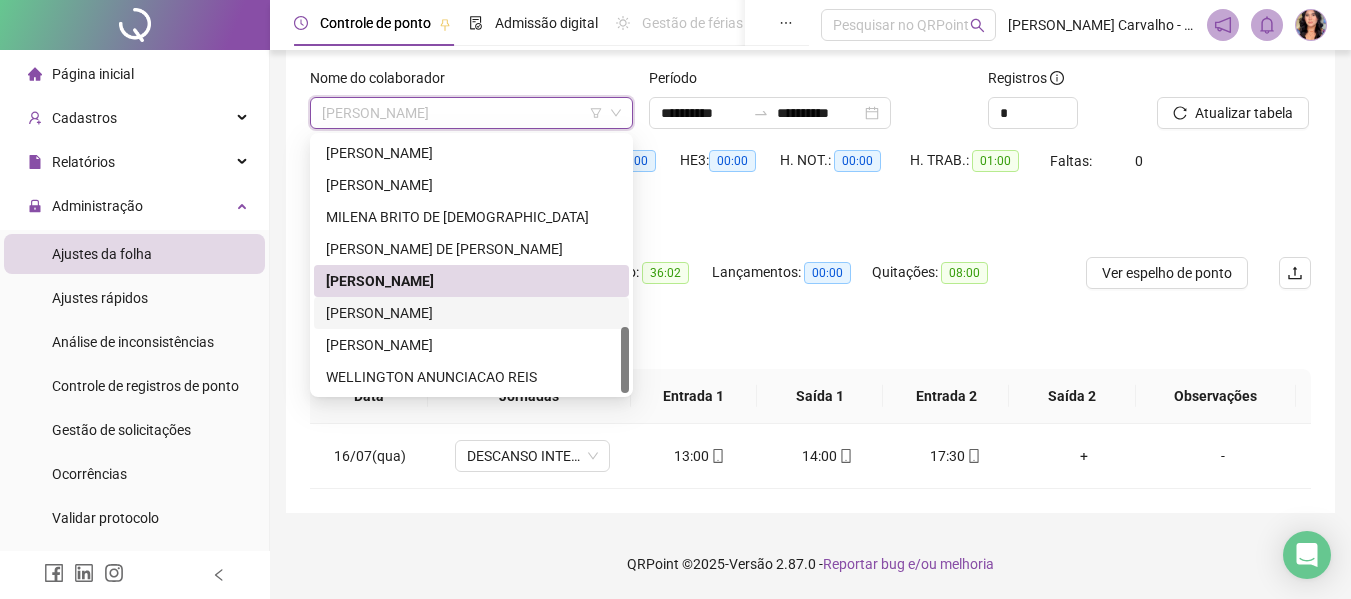 click on "[PERSON_NAME]" at bounding box center [471, 313] 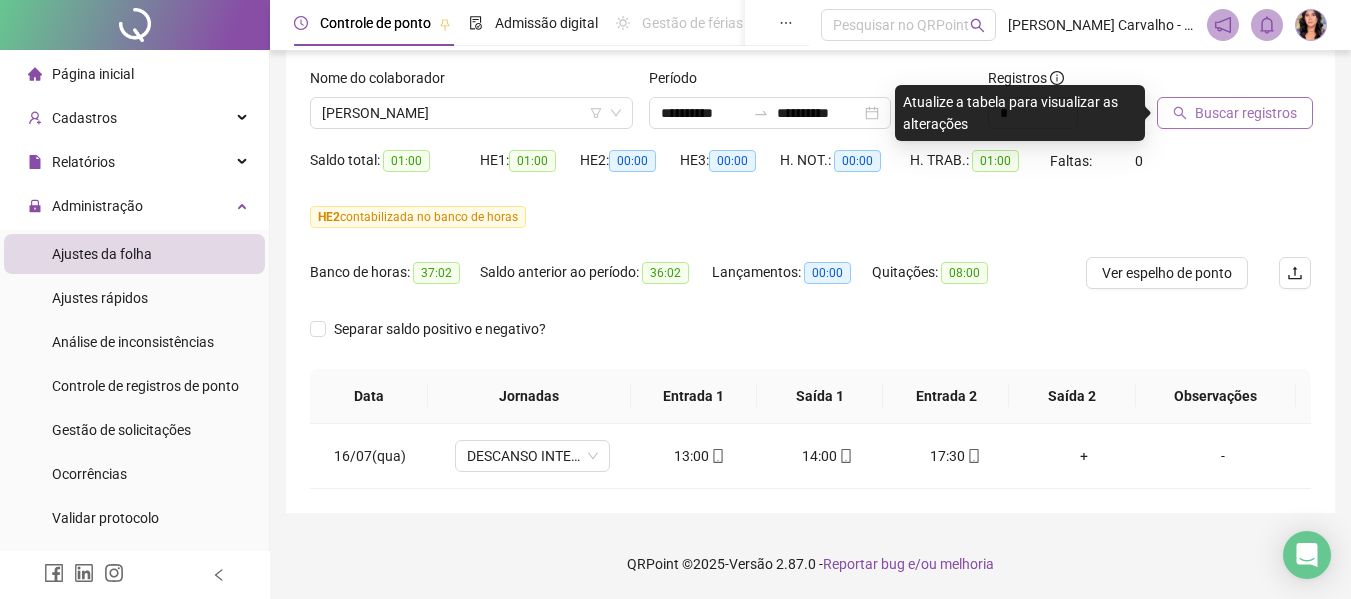 click on "Buscar registros" at bounding box center [1235, 113] 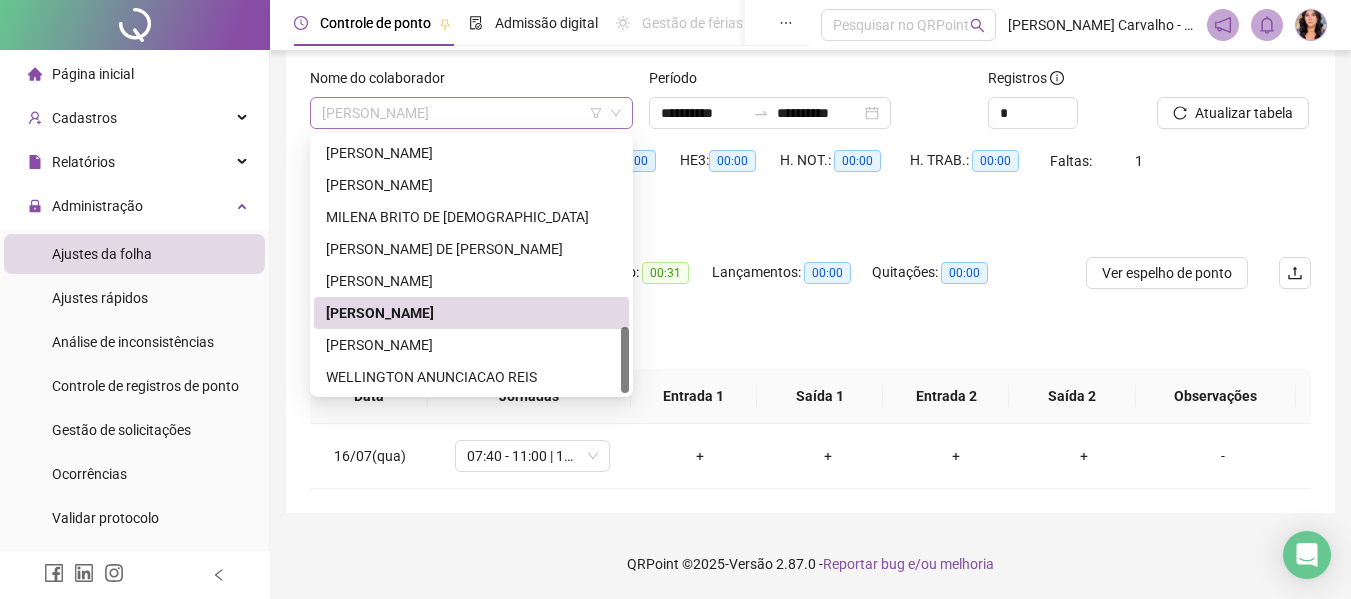 click on "[PERSON_NAME]" at bounding box center [471, 113] 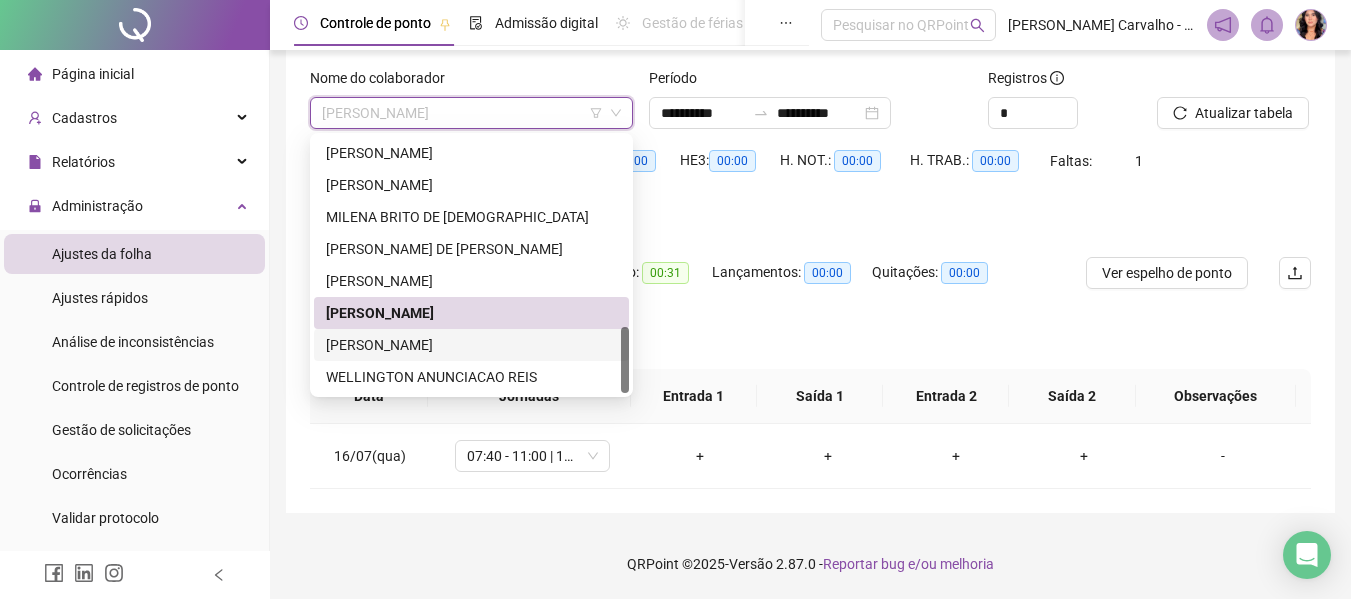 click on "[PERSON_NAME]" at bounding box center (471, 345) 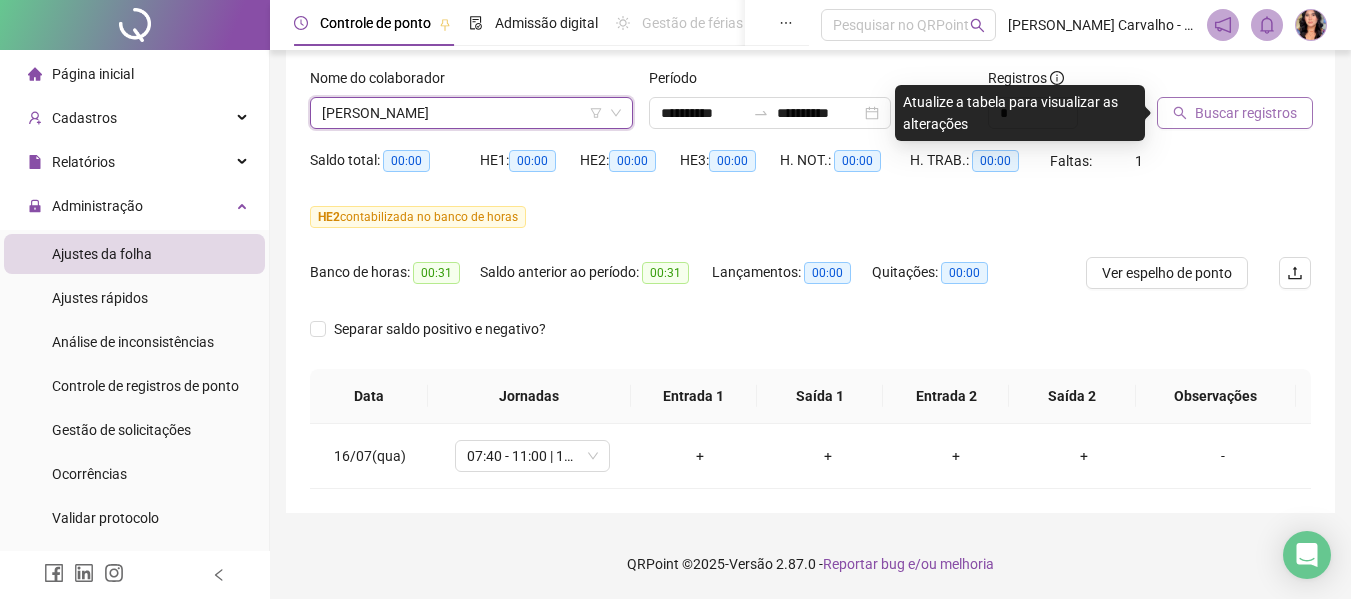 click on "Buscar registros" at bounding box center [1235, 113] 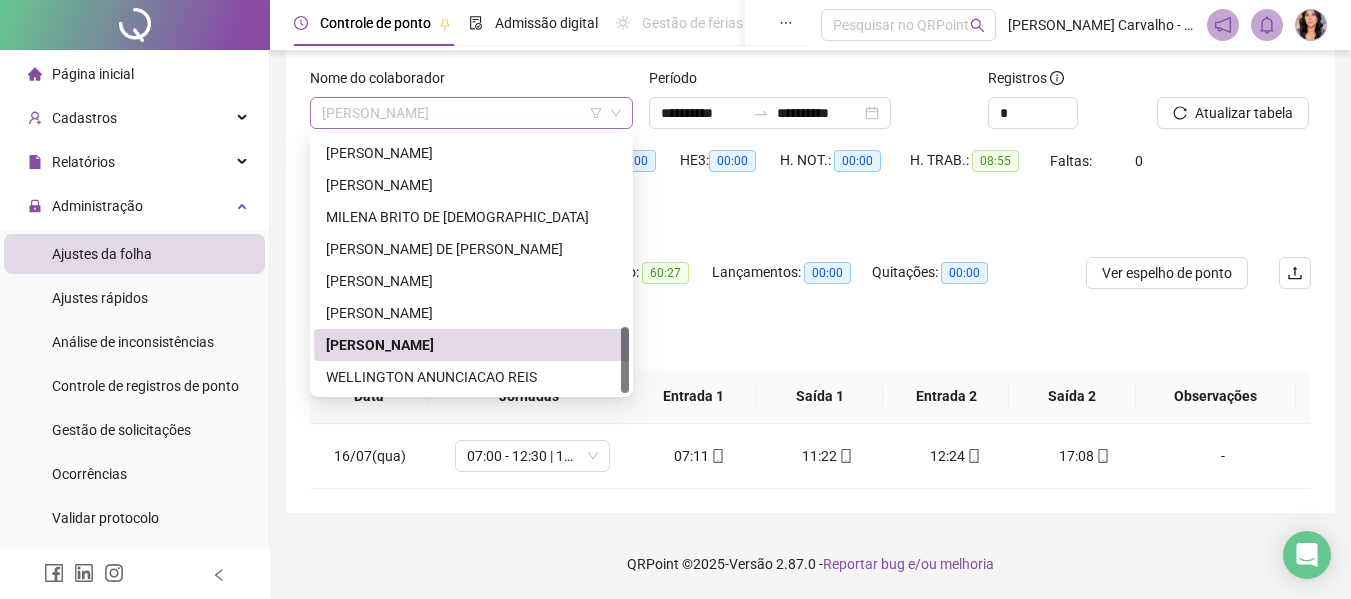 click on "[PERSON_NAME]" at bounding box center (471, 113) 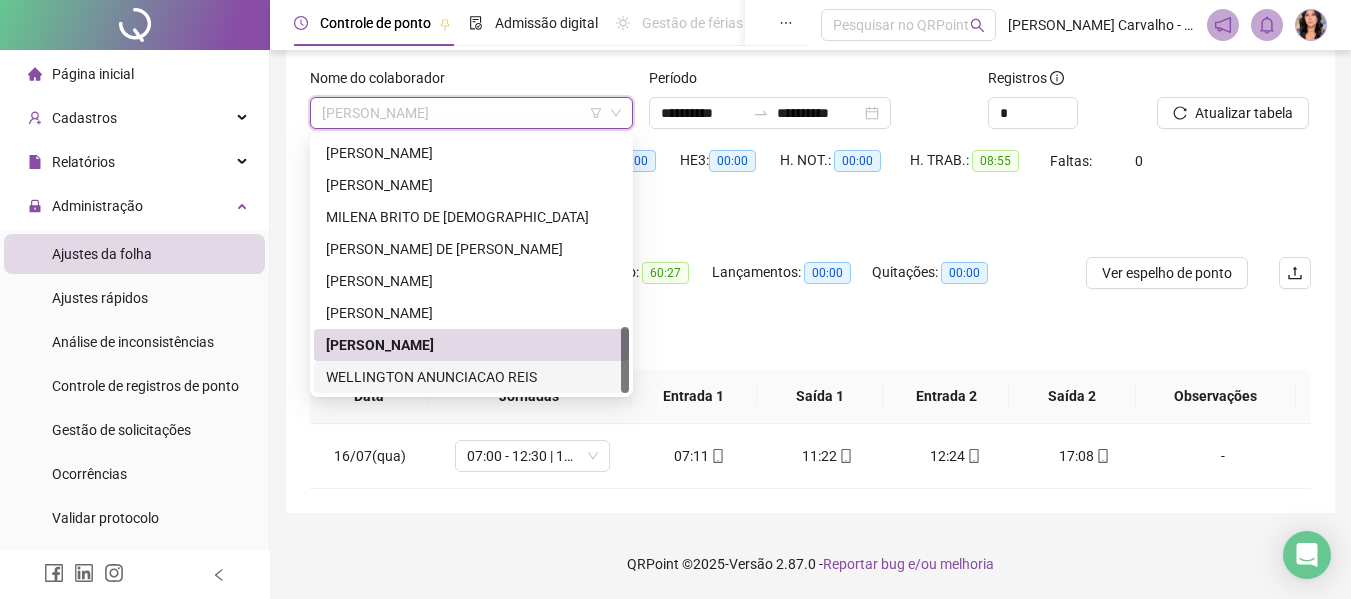 click on "WELLINGTON ANUNCIACAO REIS" at bounding box center (471, 377) 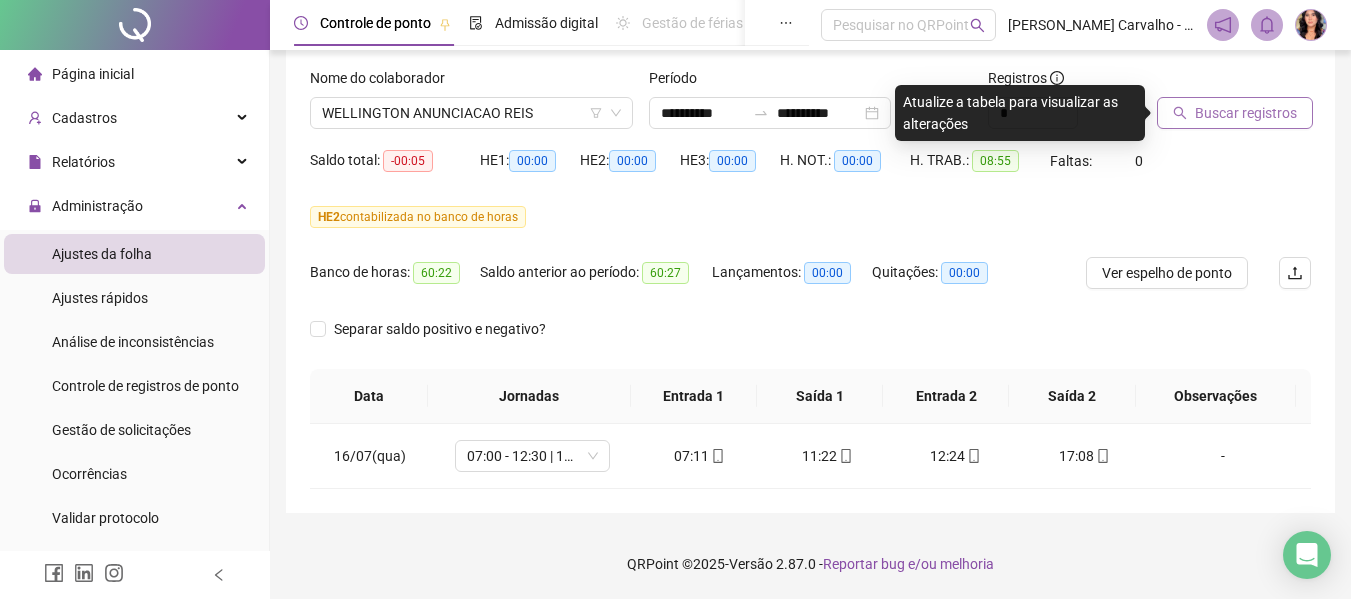 click on "Buscar registros" at bounding box center (1246, 113) 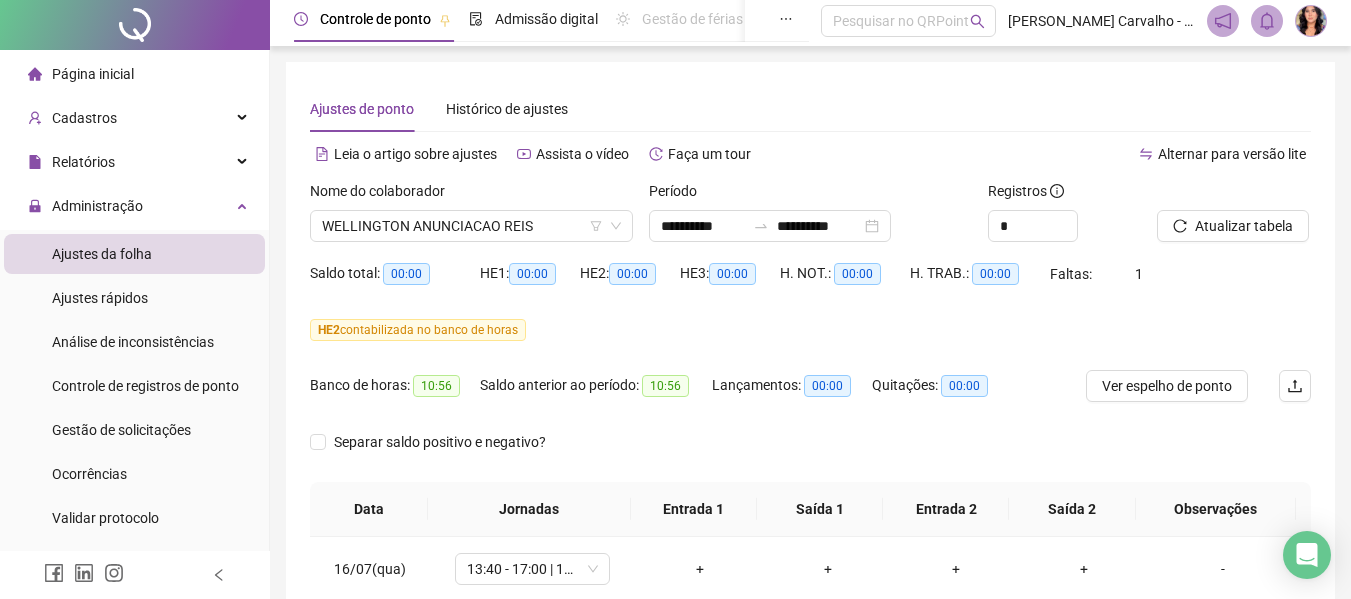 scroll, scrollTop: 0, scrollLeft: 0, axis: both 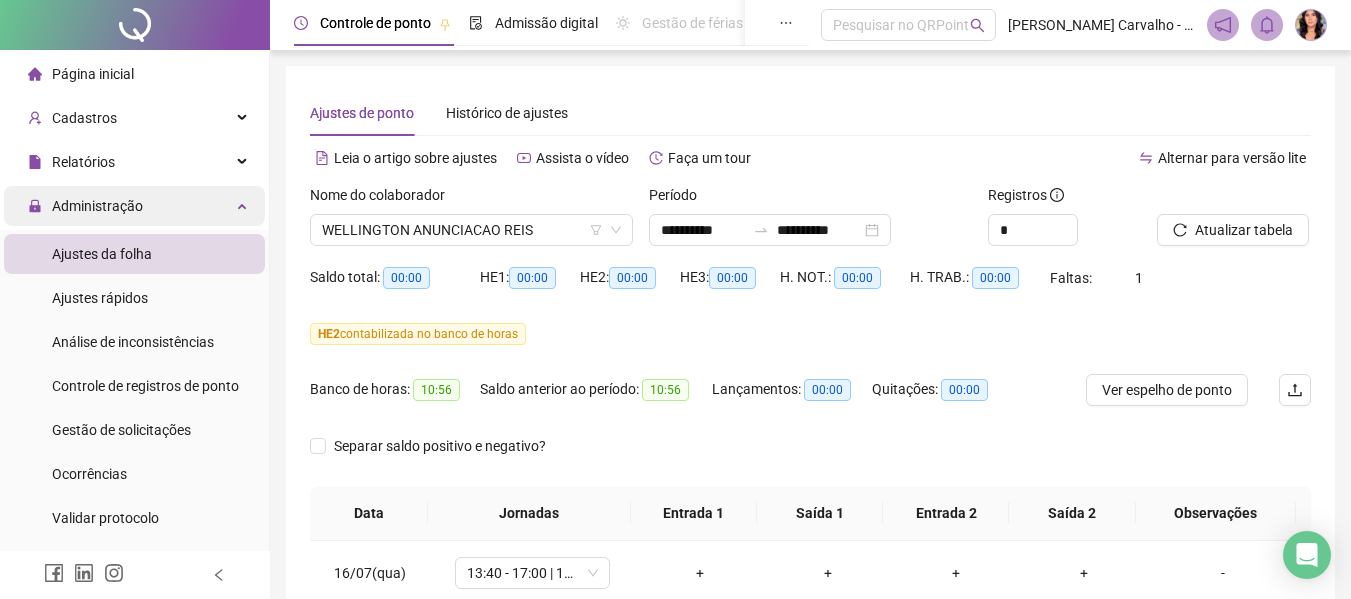 click on "Administração" at bounding box center [134, 206] 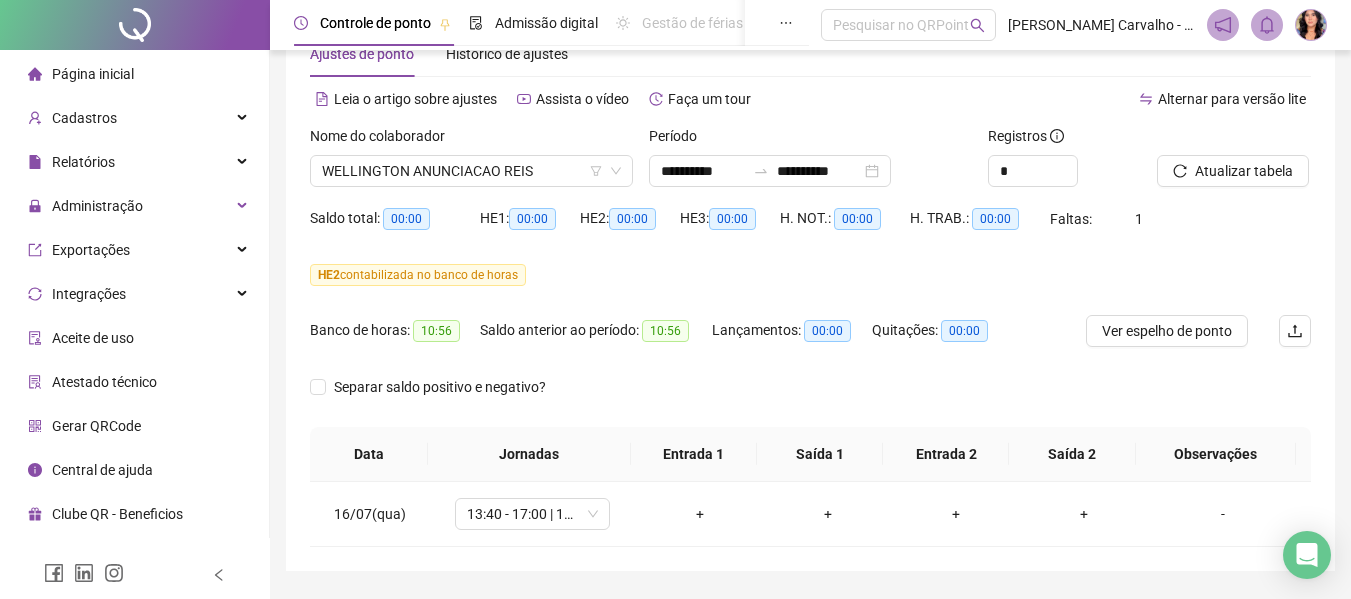 scroll, scrollTop: 117, scrollLeft: 0, axis: vertical 